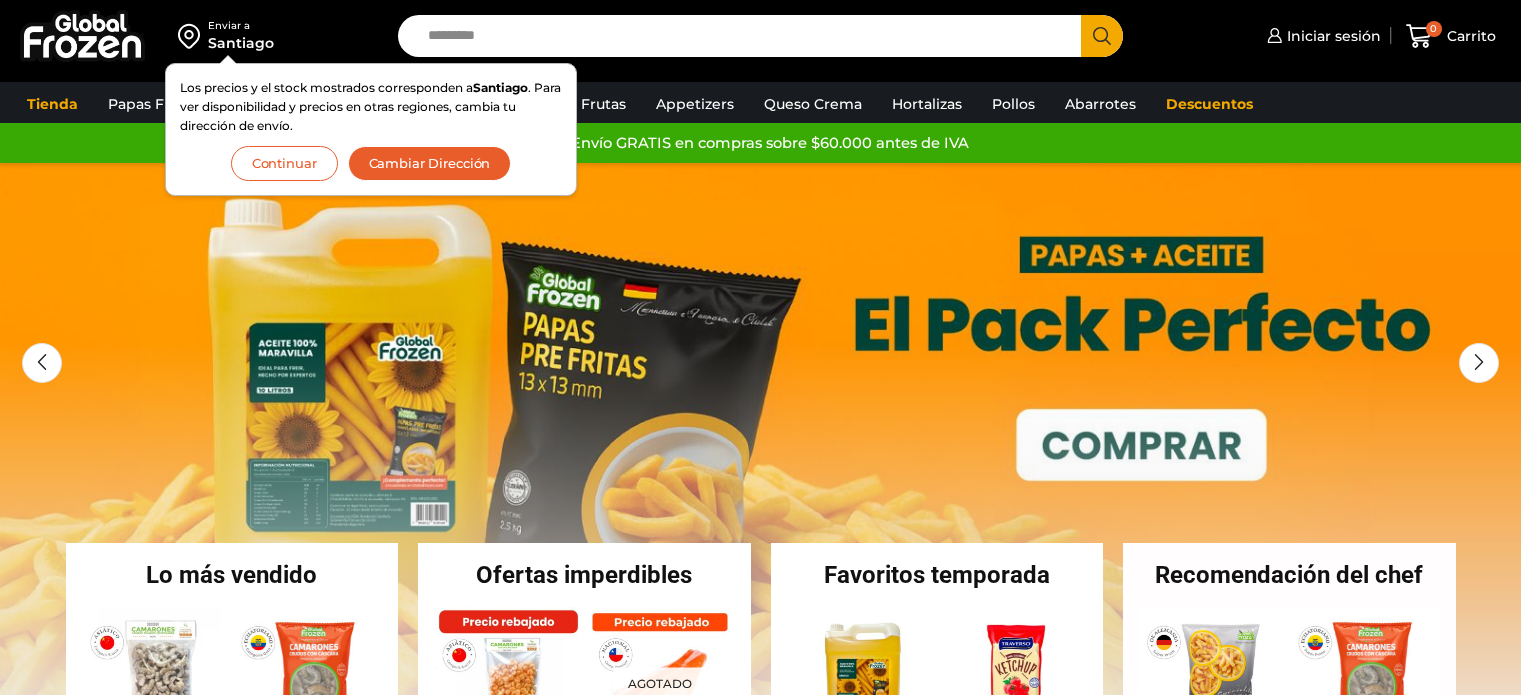 scroll, scrollTop: 0, scrollLeft: 0, axis: both 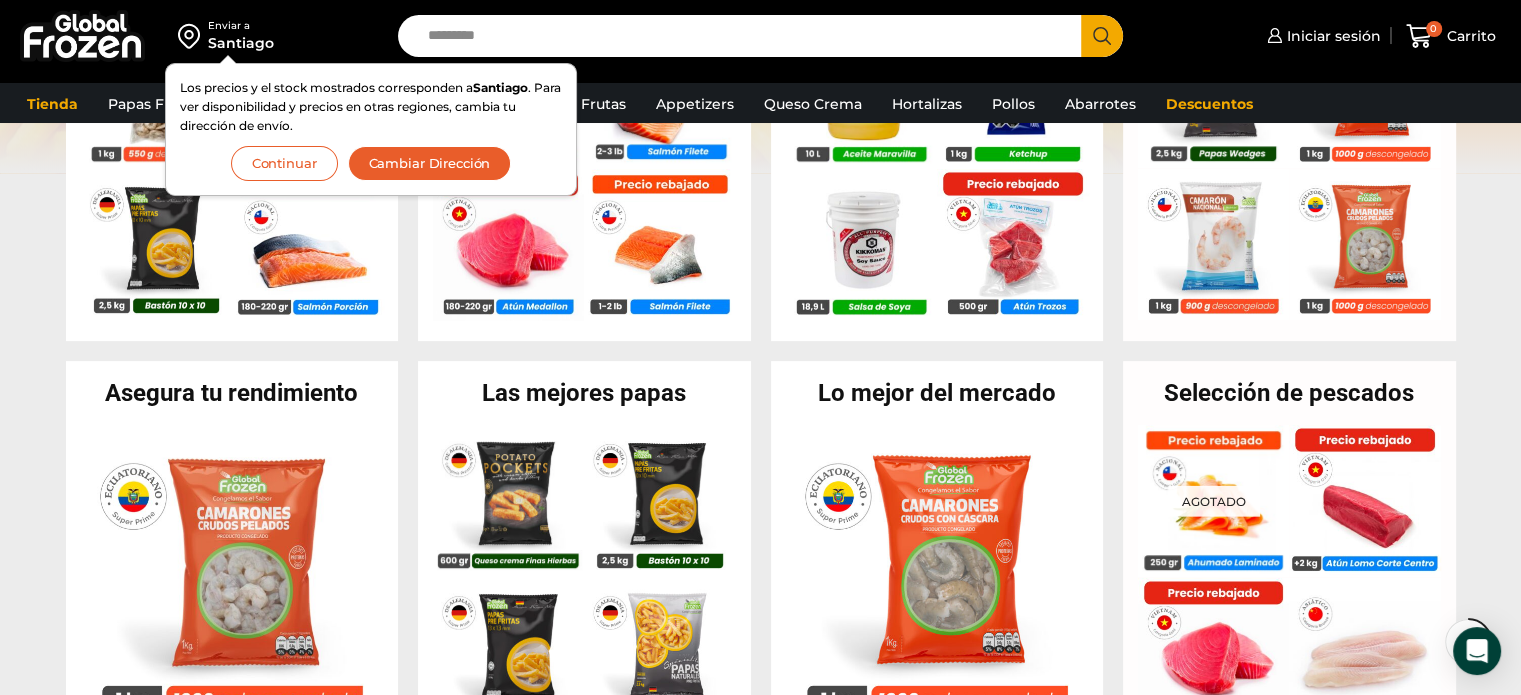 click on "Search input" at bounding box center (745, 36) 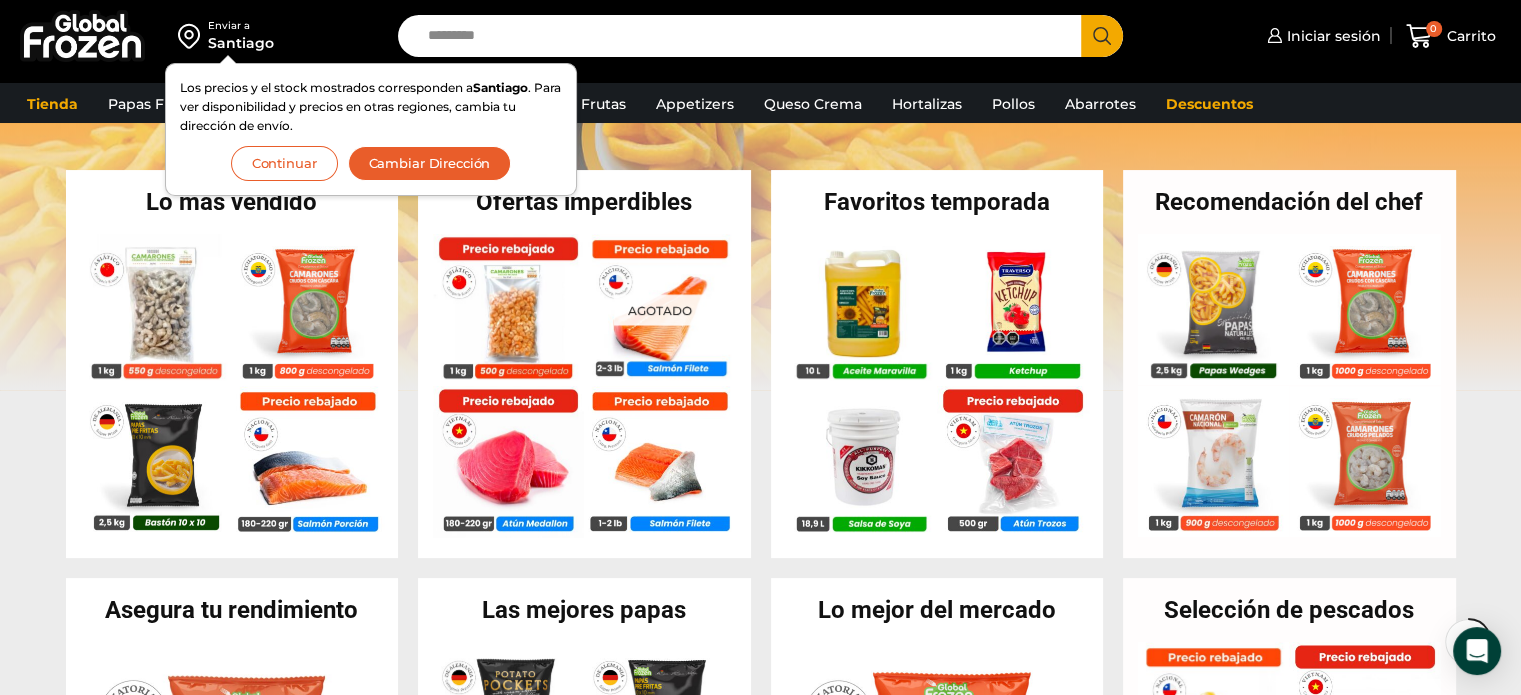 scroll, scrollTop: 300, scrollLeft: 0, axis: vertical 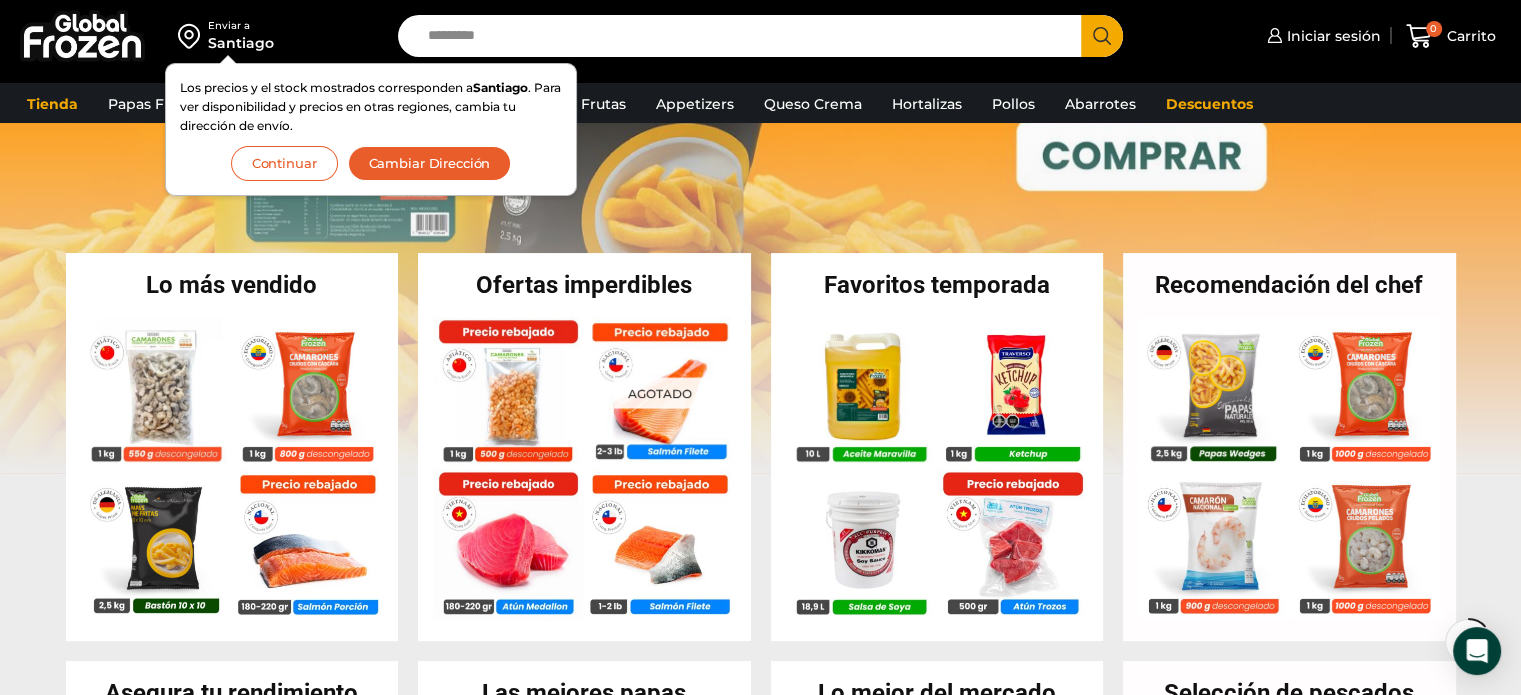 click on "Cambiar Dirección" at bounding box center [430, 163] 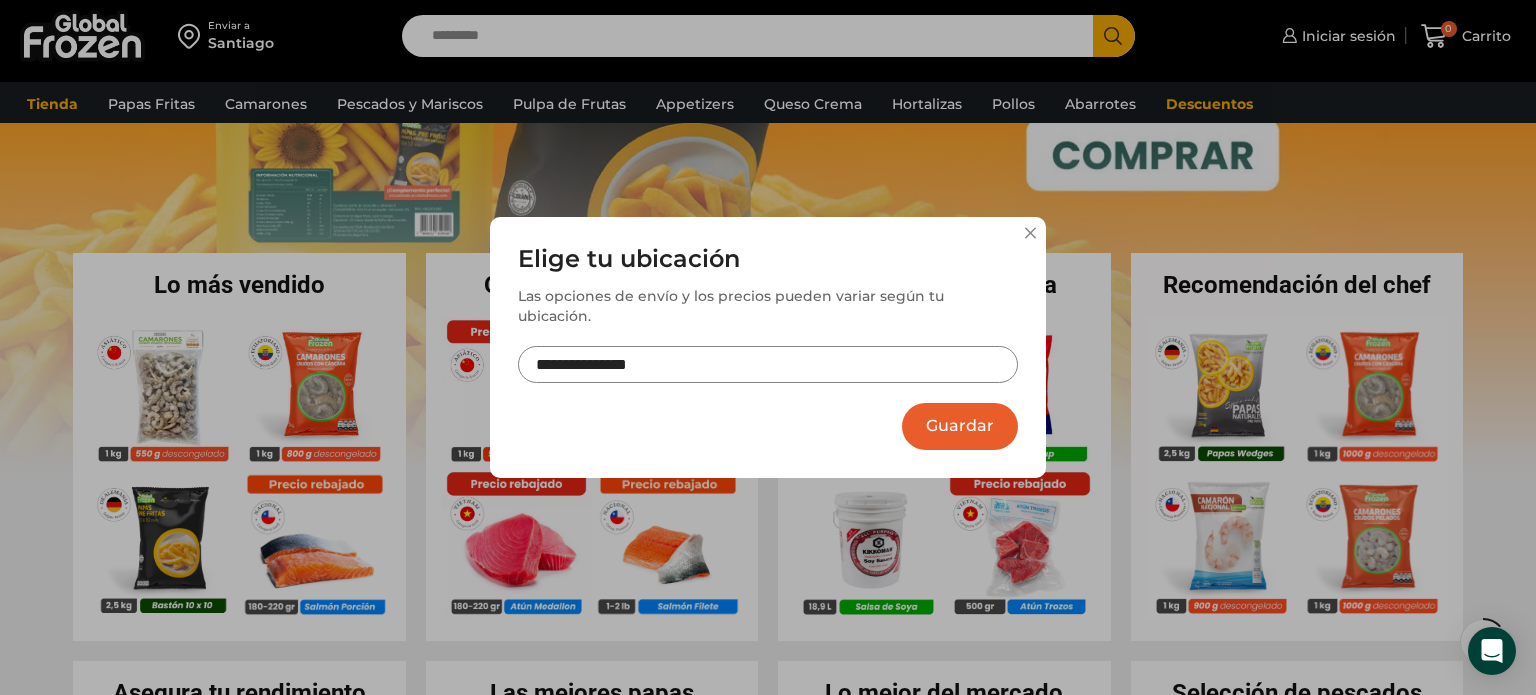 click on "**********" at bounding box center (768, 364) 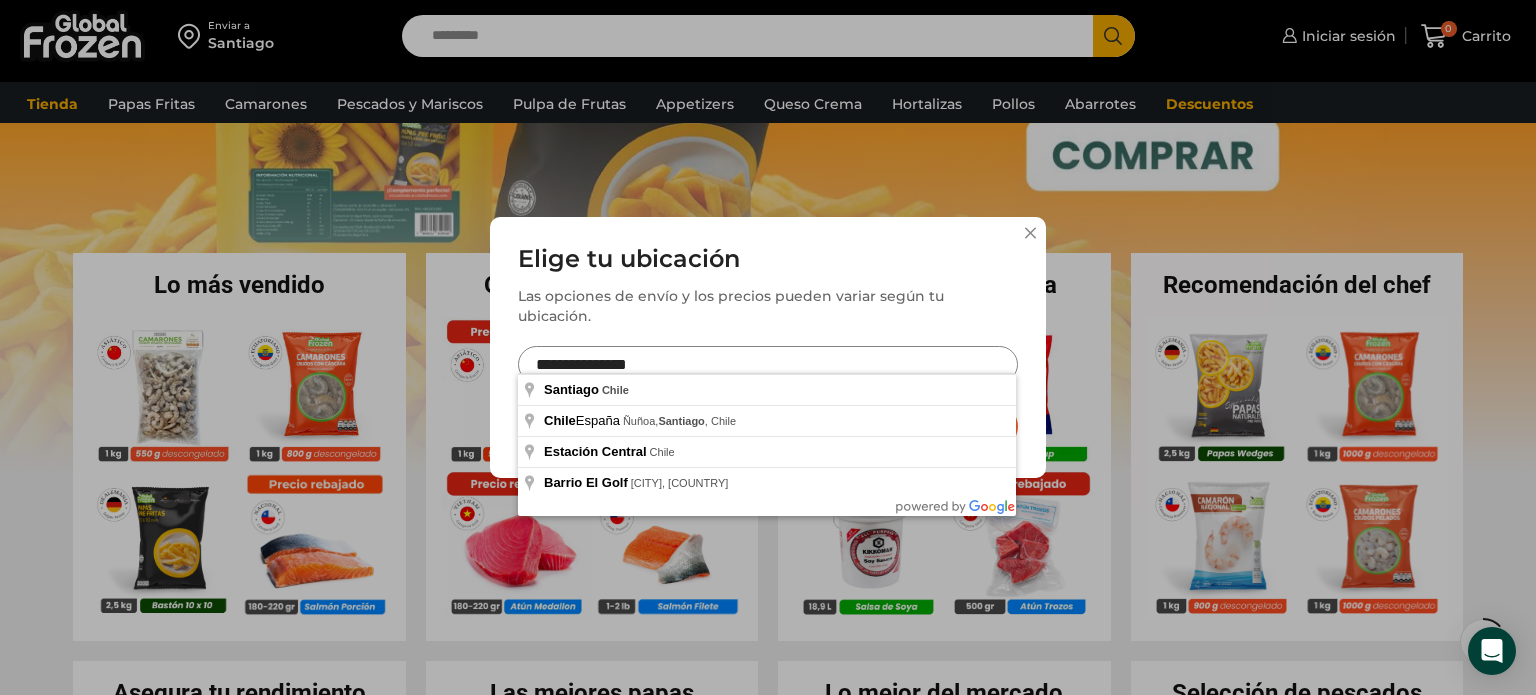 drag, startPoint x: 672, startPoint y: 358, endPoint x: 492, endPoint y: 352, distance: 180.09998 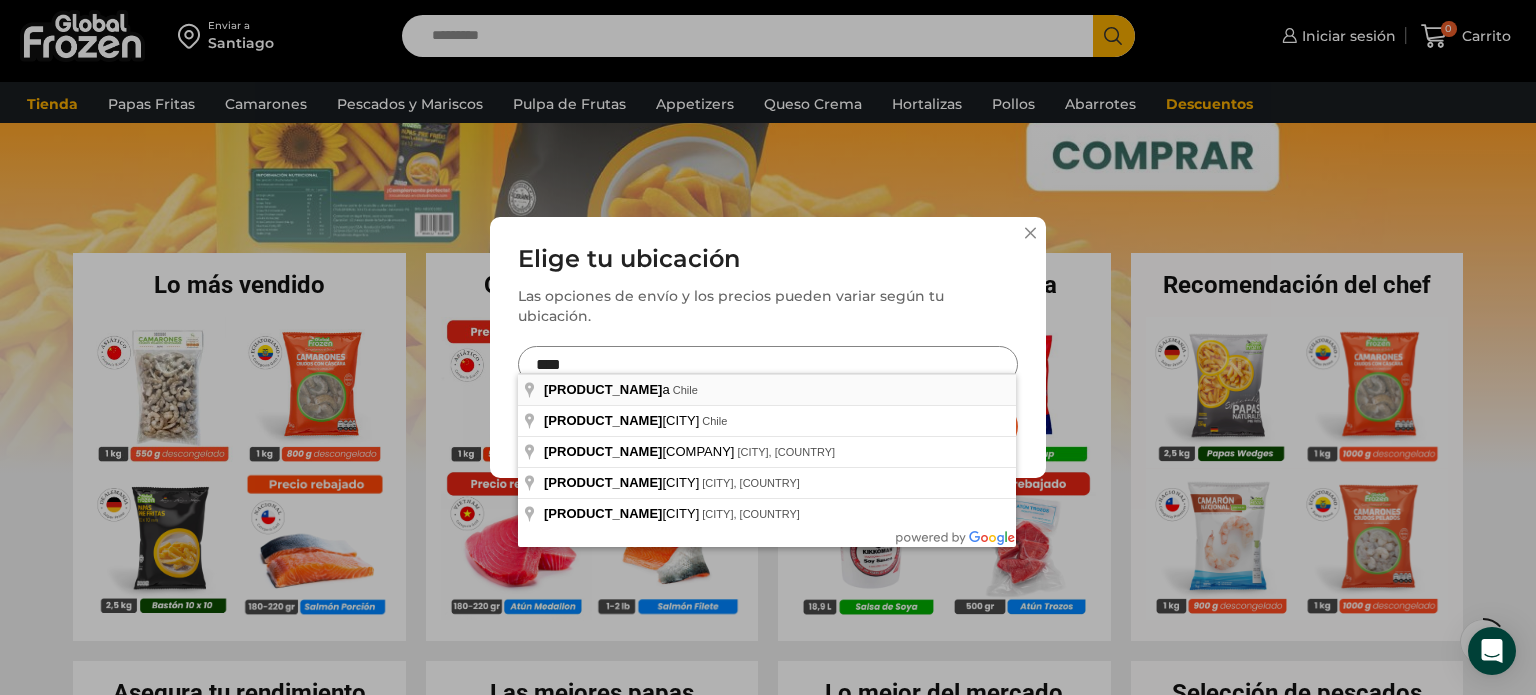 type on "**********" 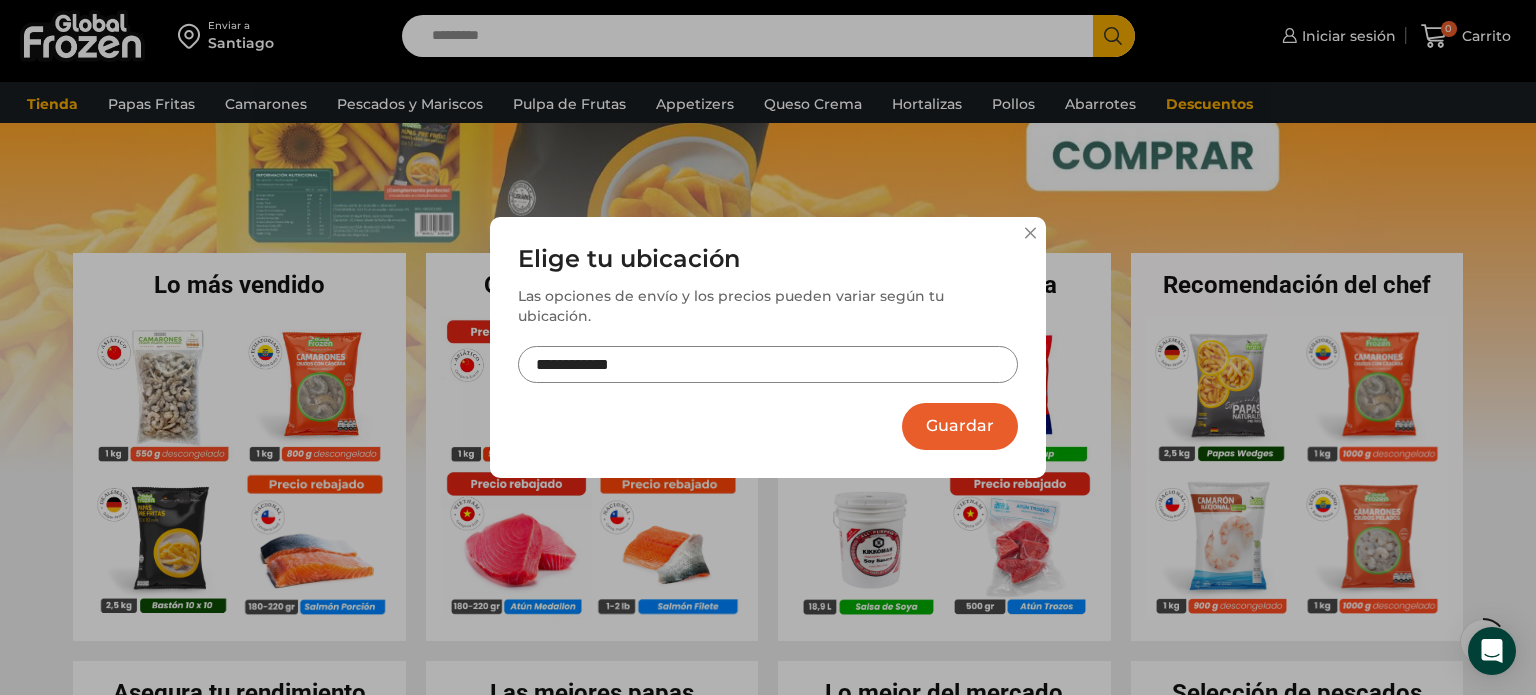click on "Guardar" at bounding box center (960, 426) 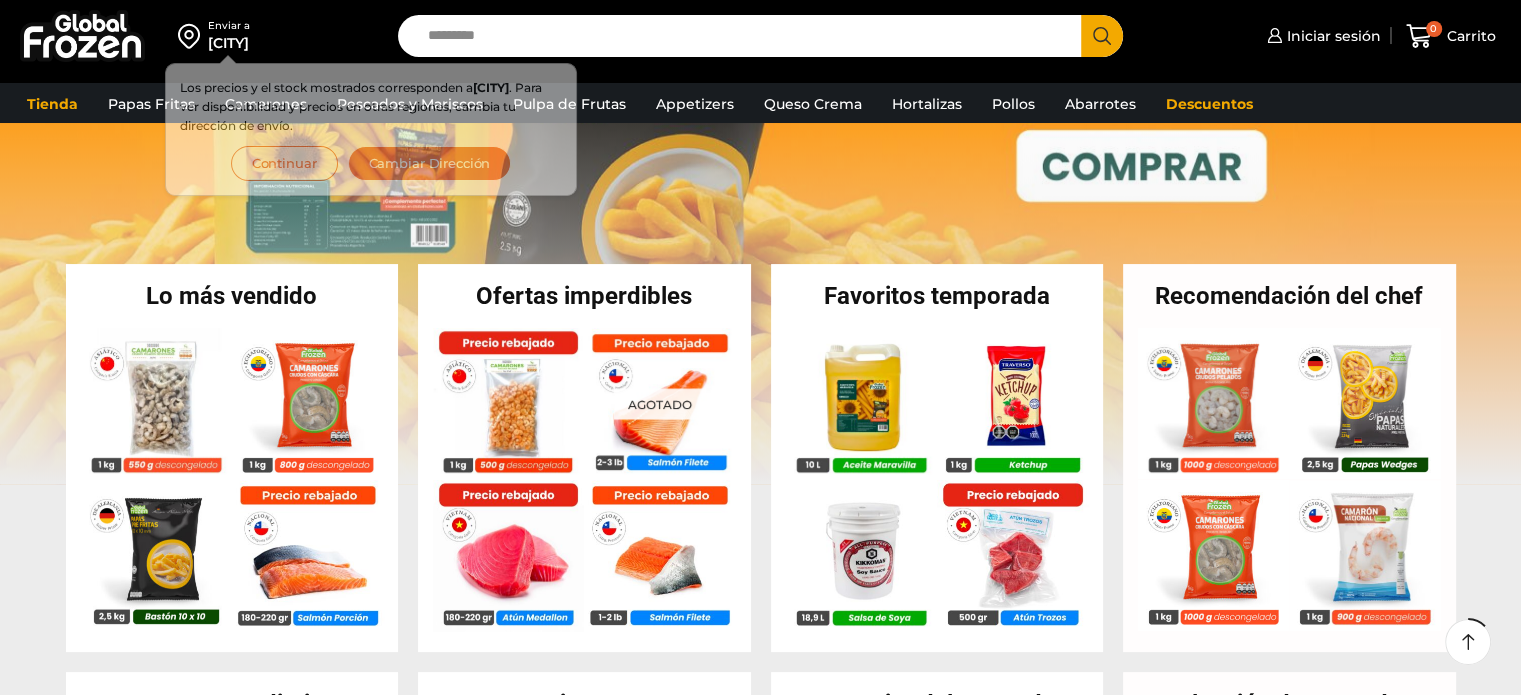scroll, scrollTop: 289, scrollLeft: 0, axis: vertical 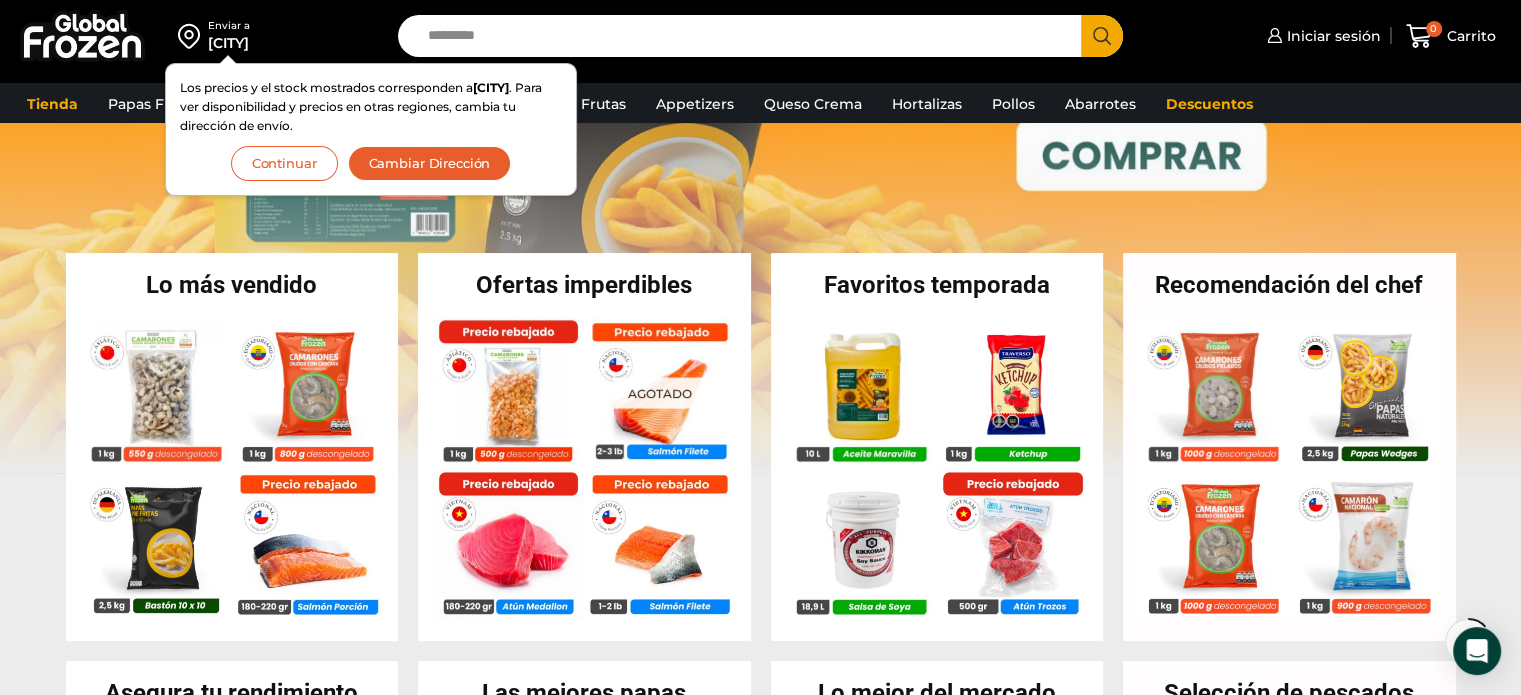 click on "Continuar" at bounding box center (284, 163) 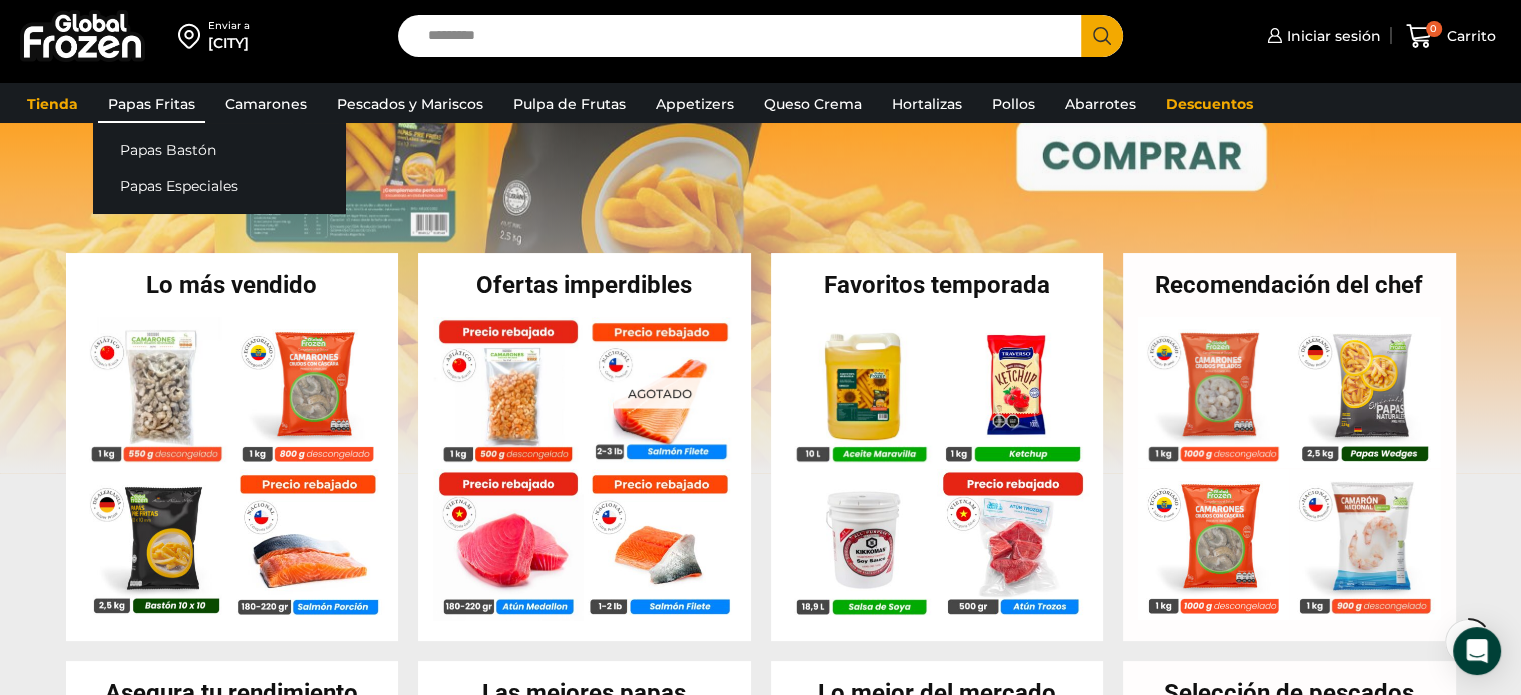 click on "Papas Fritas" at bounding box center [151, 104] 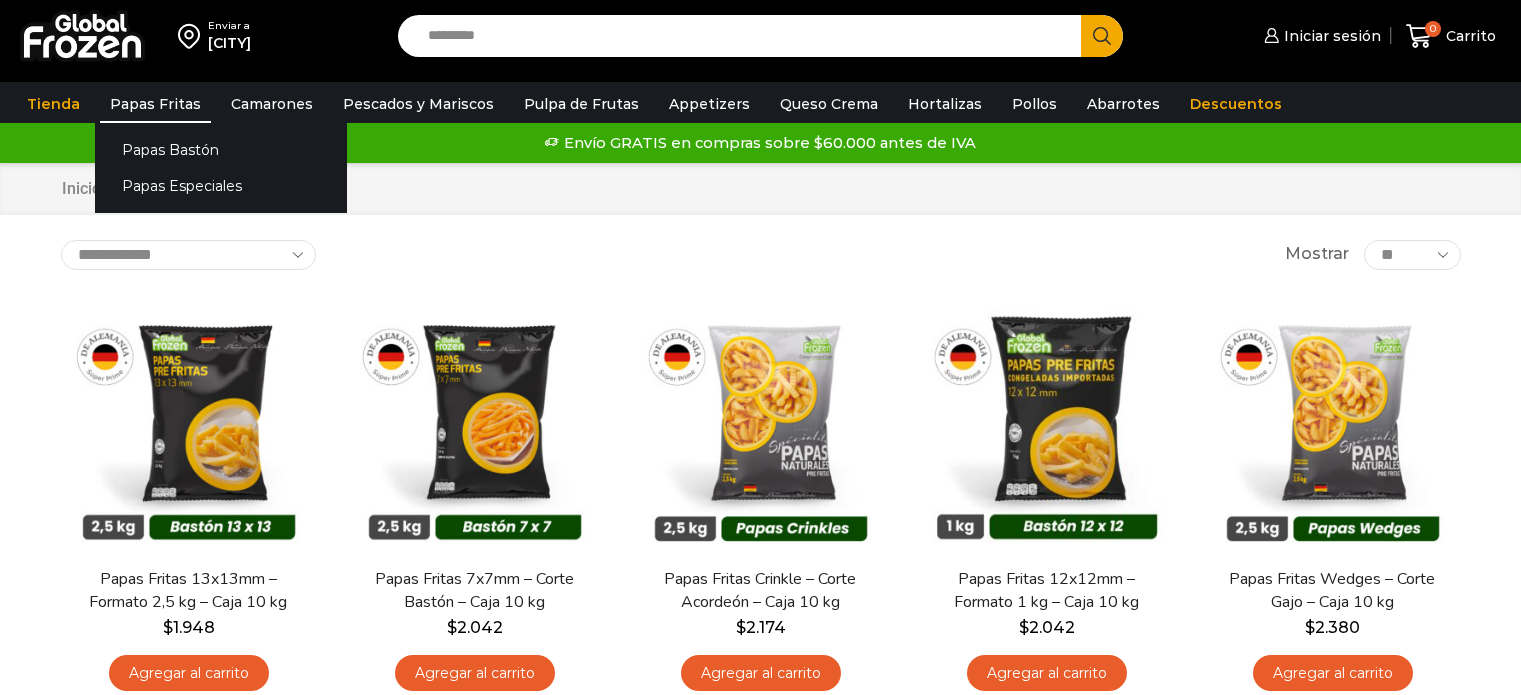 scroll, scrollTop: 0, scrollLeft: 0, axis: both 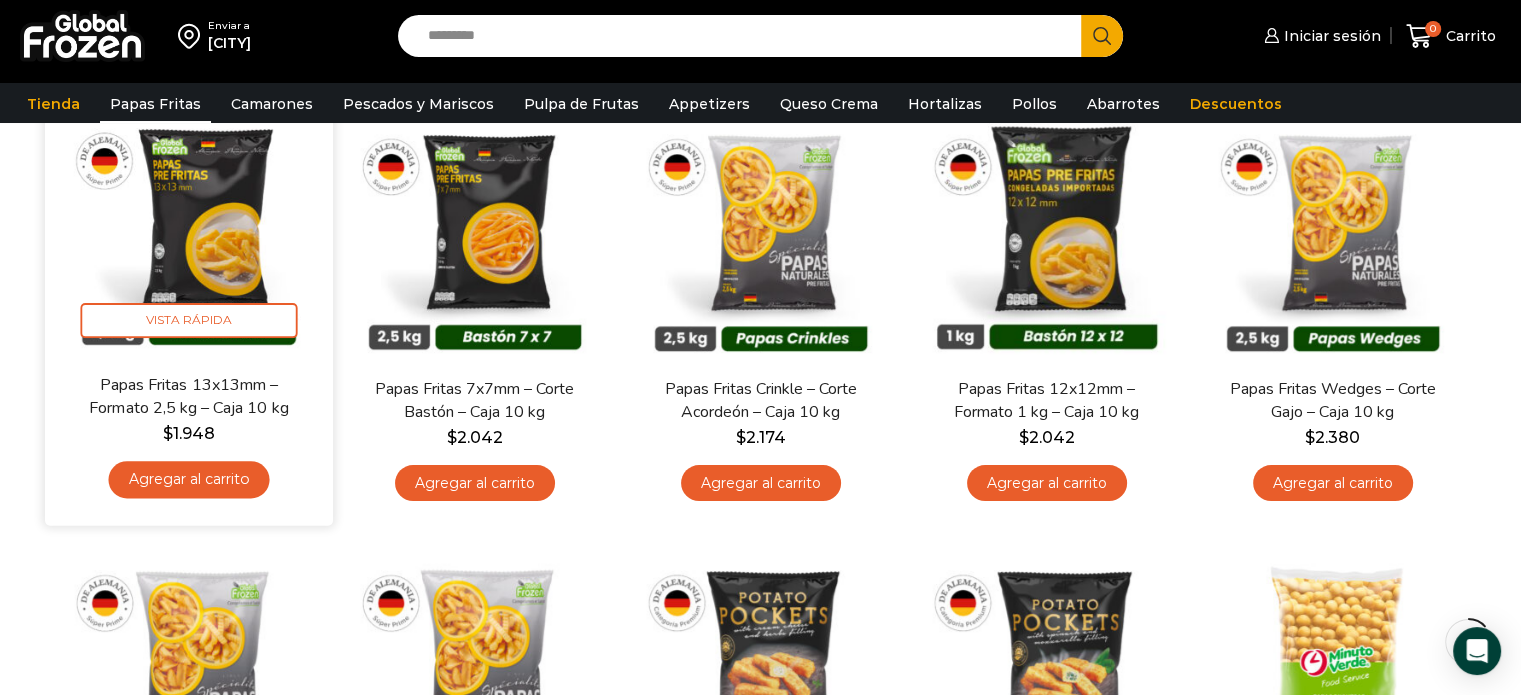 click on "Agregar al carrito" at bounding box center (188, 479) 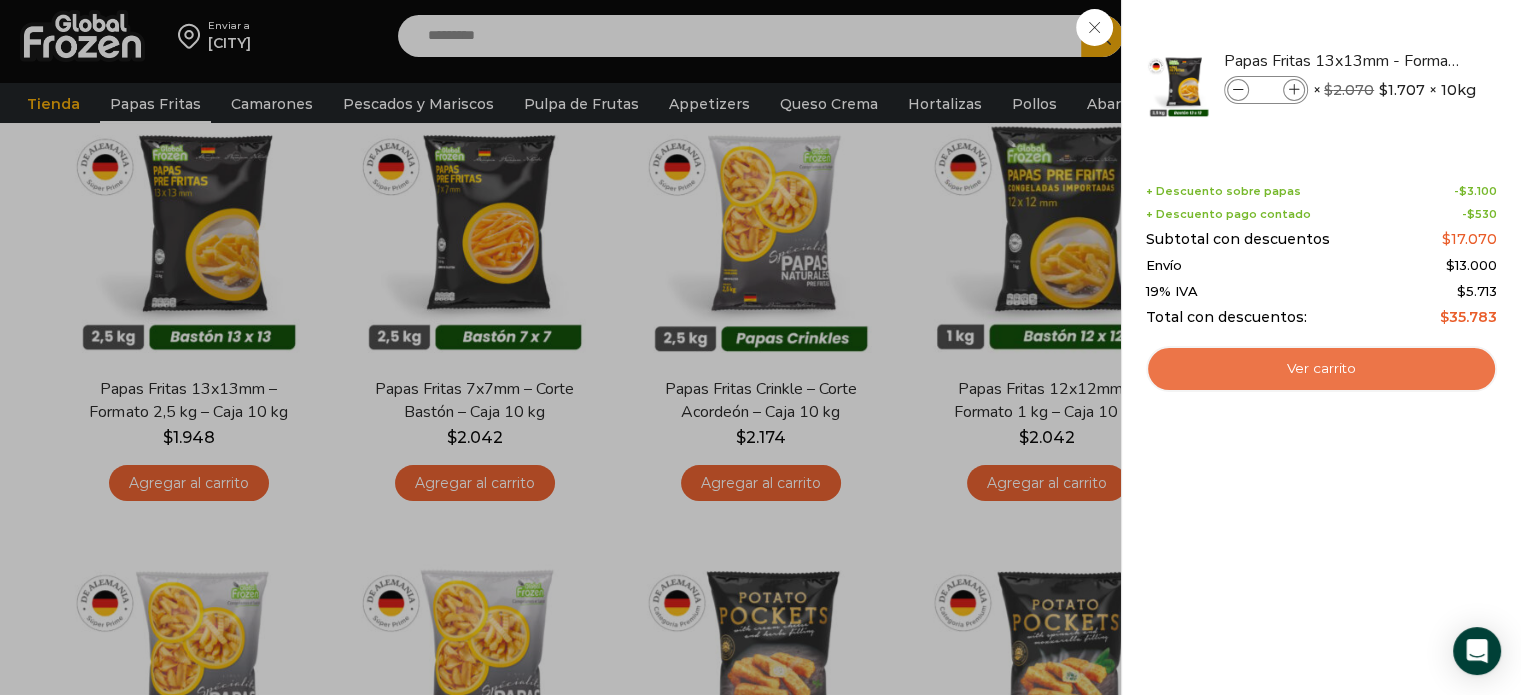 click on "Ver carrito" at bounding box center (1321, 369) 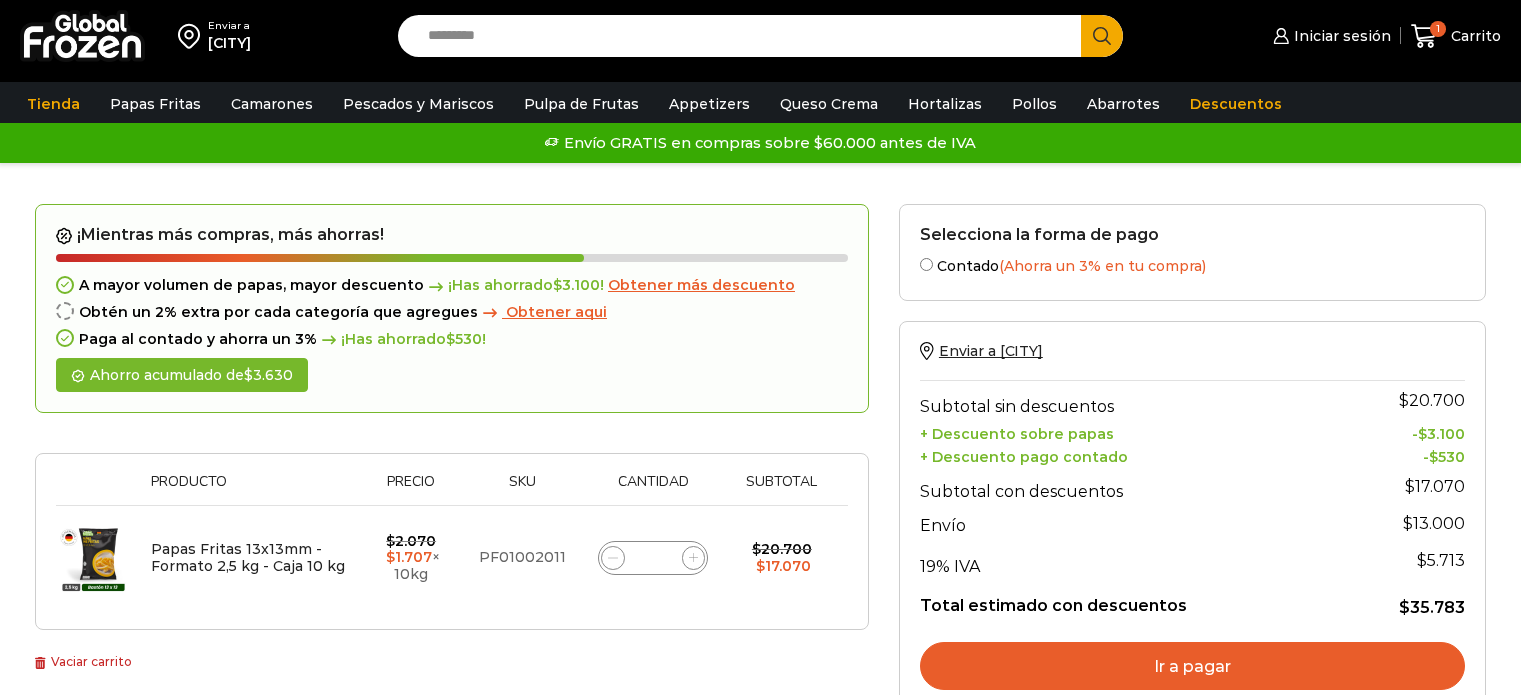 scroll, scrollTop: 0, scrollLeft: 0, axis: both 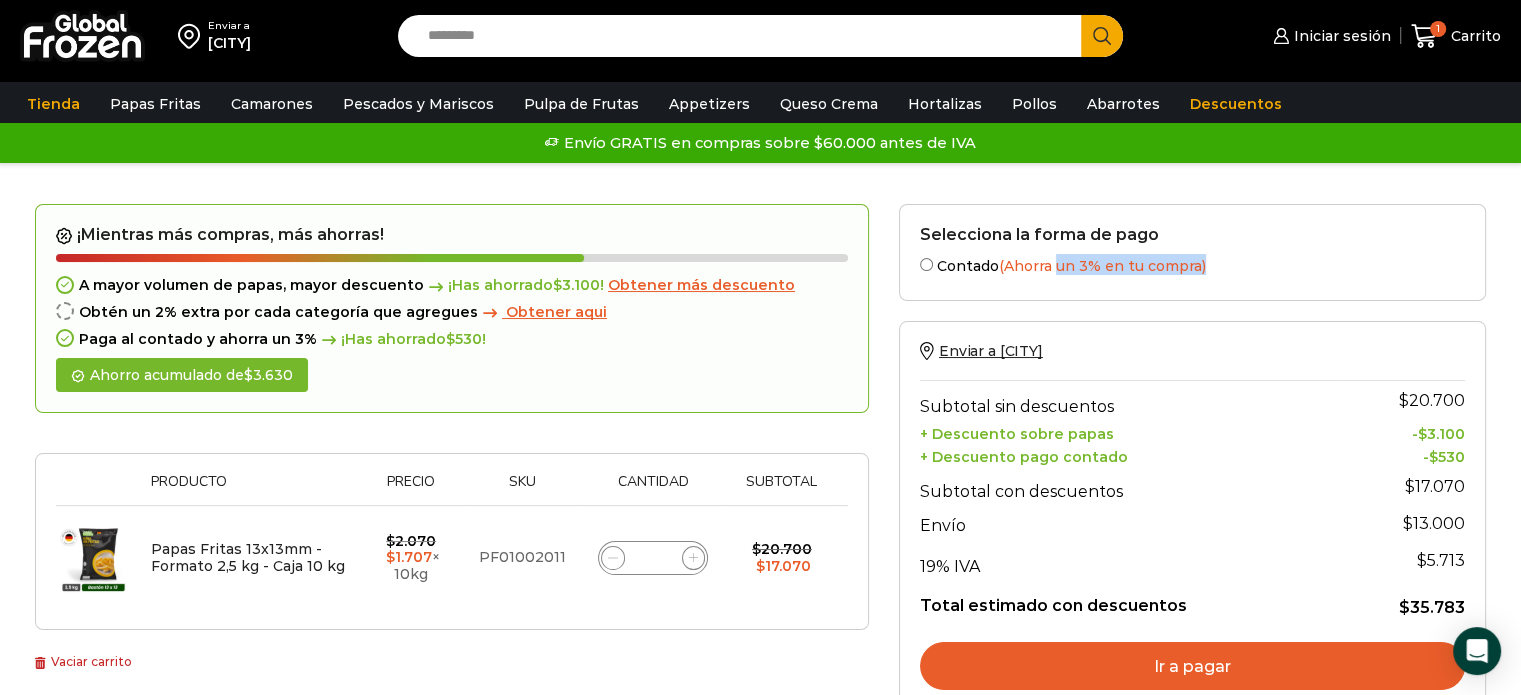 drag, startPoint x: 1228, startPoint y: 263, endPoint x: 1060, endPoint y: 266, distance: 168.02678 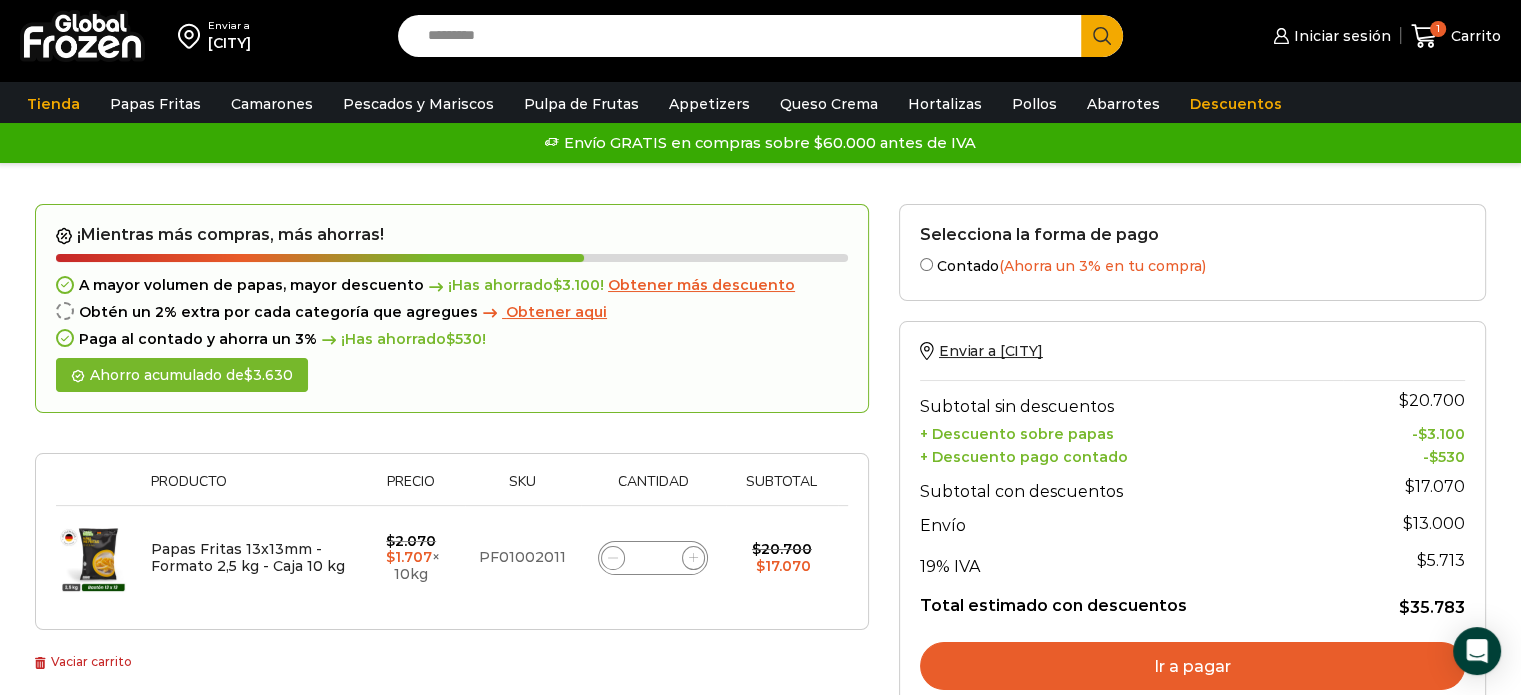 drag, startPoint x: 662, startPoint y: 552, endPoint x: 640, endPoint y: 551, distance: 22.022715 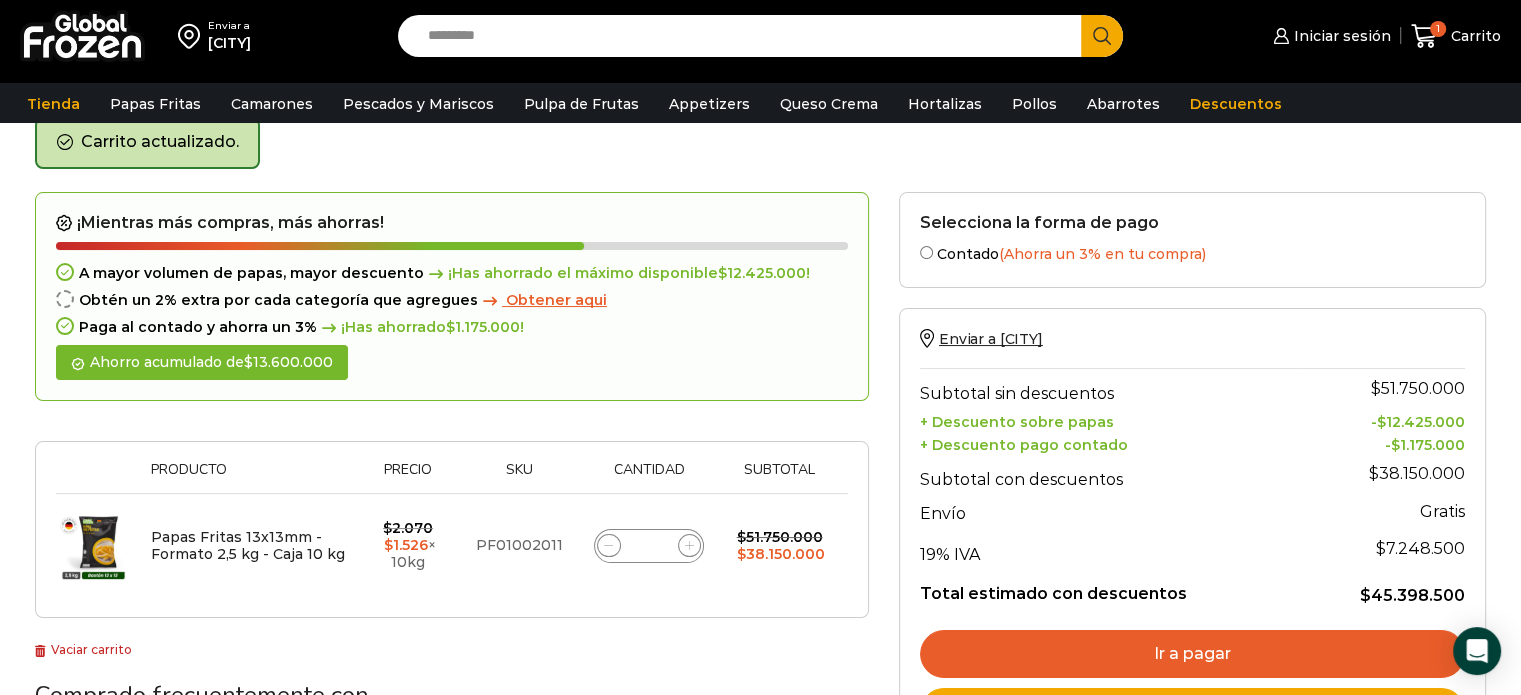 scroll, scrollTop: 102, scrollLeft: 0, axis: vertical 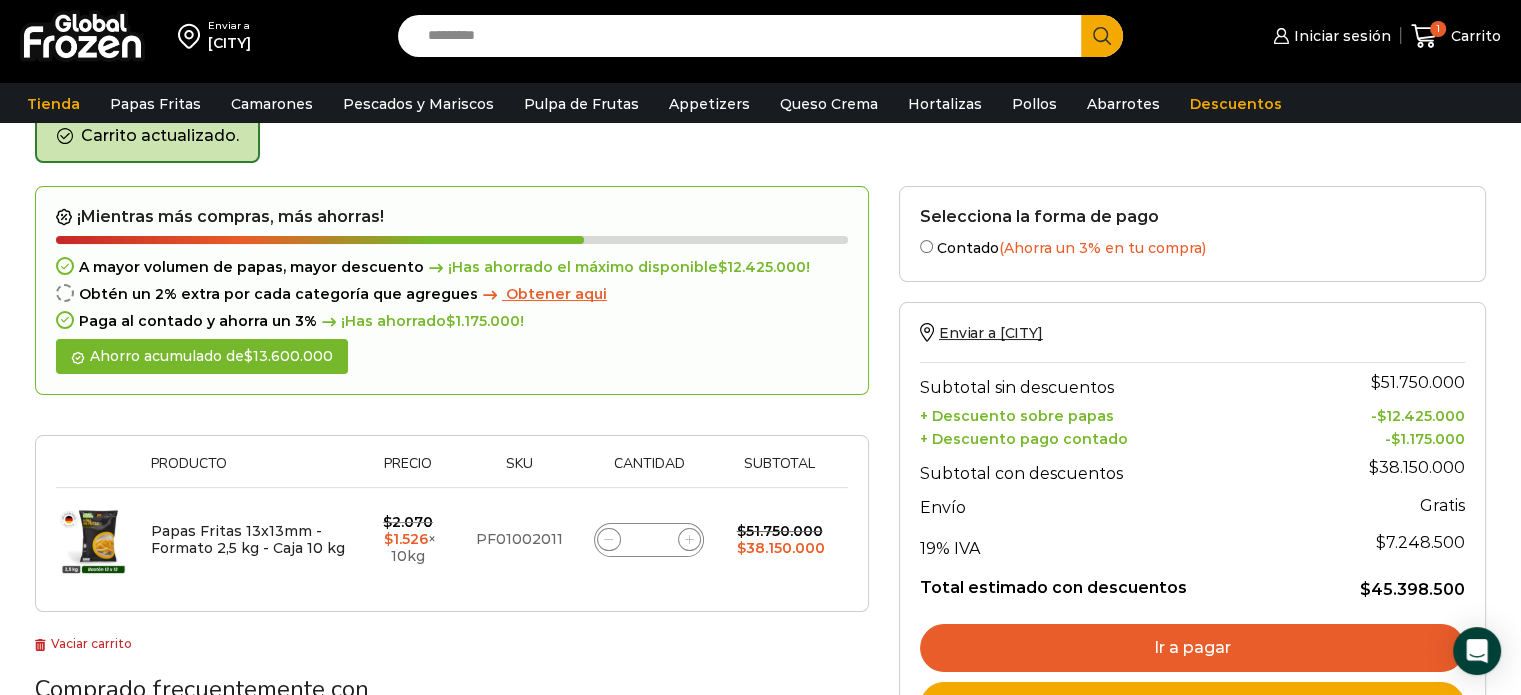 click on "****" 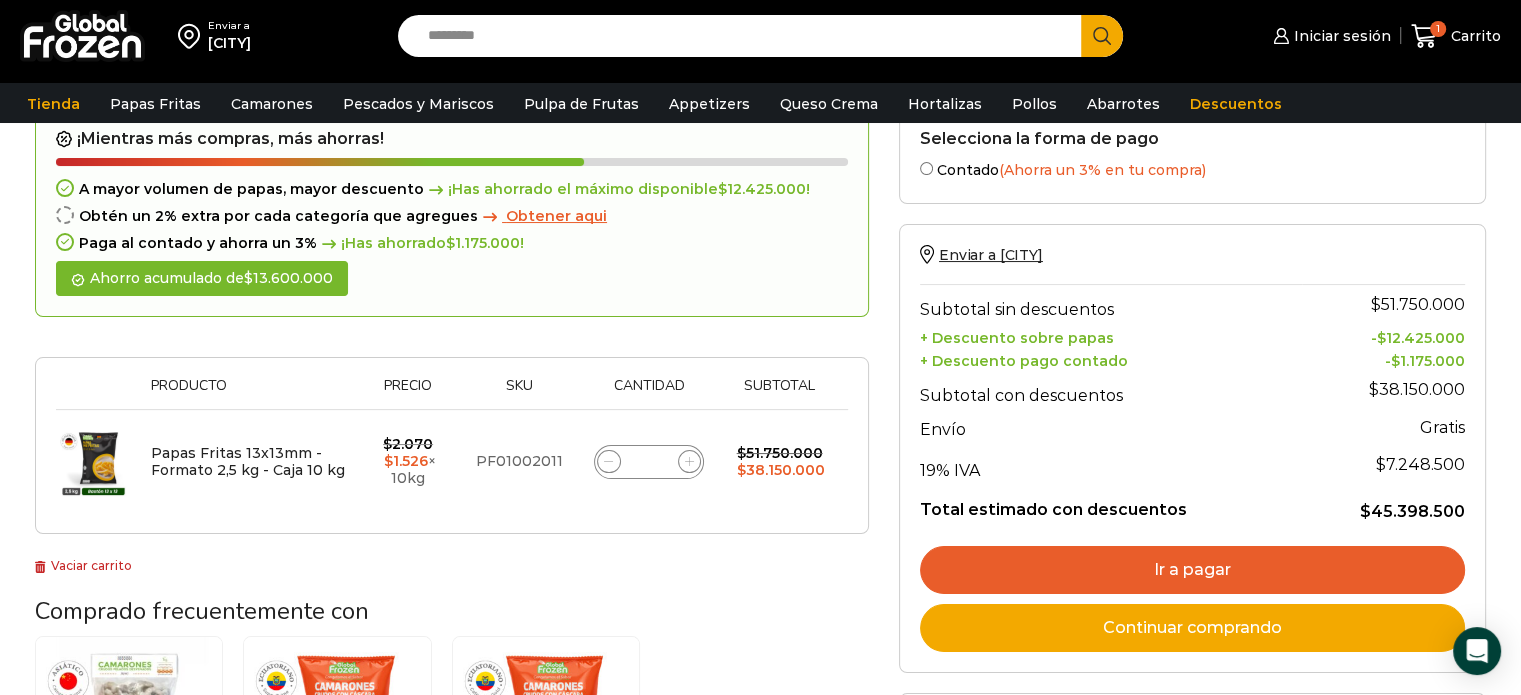 scroll, scrollTop: 202, scrollLeft: 0, axis: vertical 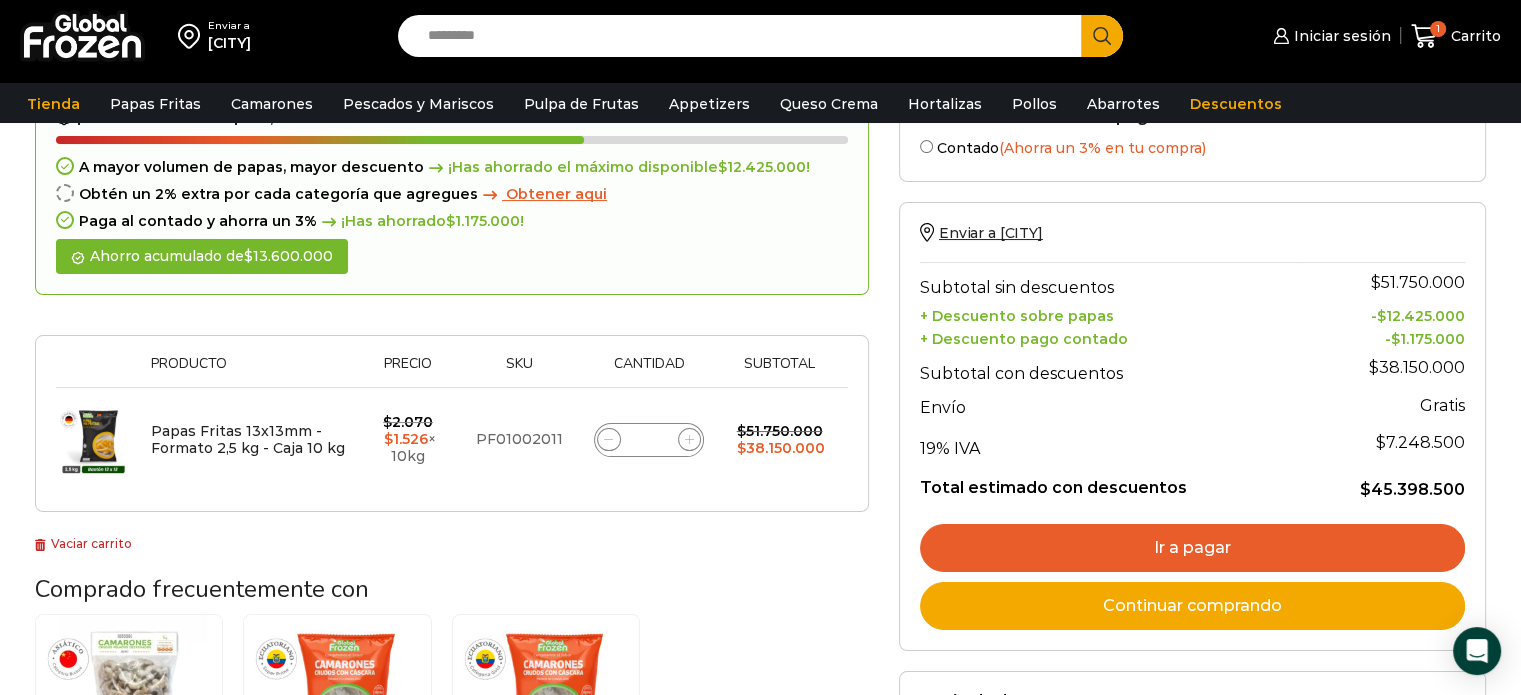 drag, startPoint x: 637, startPoint y: 435, endPoint x: 680, endPoint y: 437, distance: 43.046486 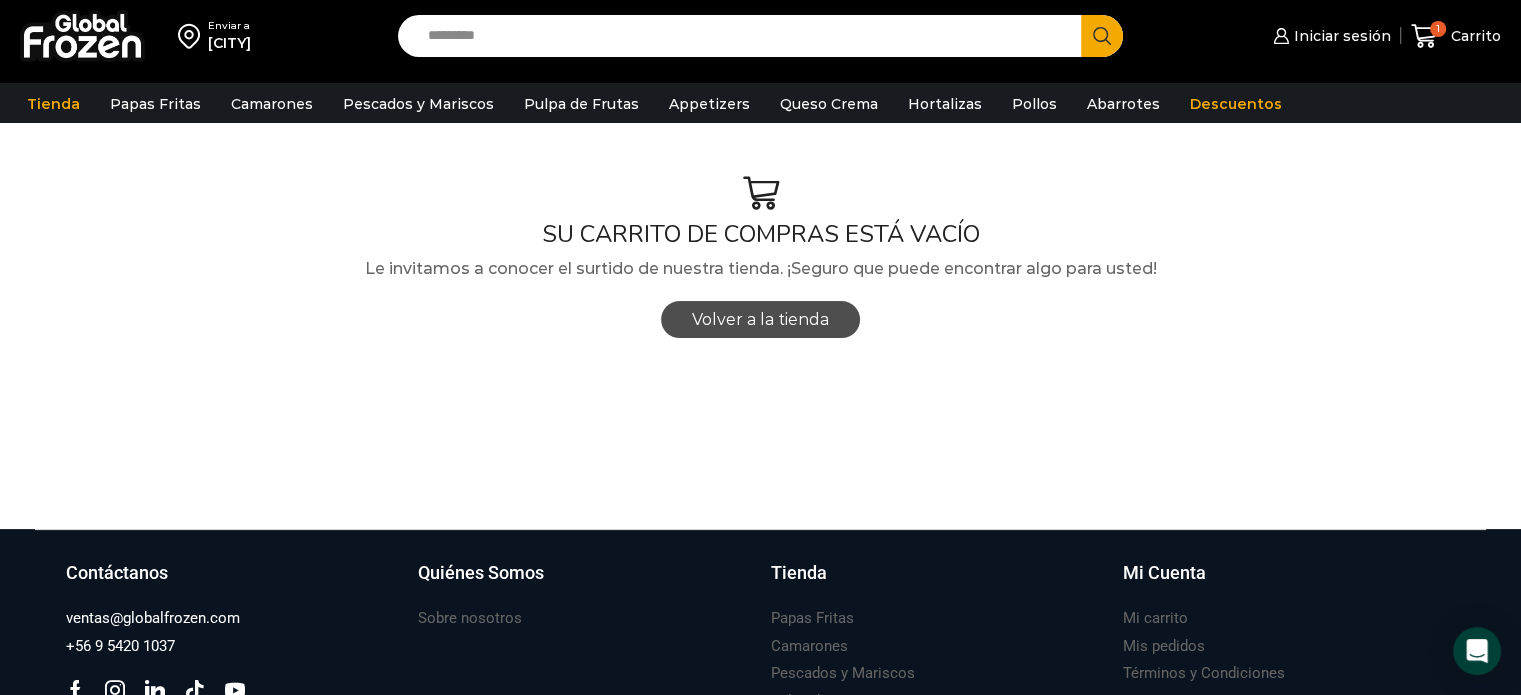 click on "Volver a la tienda" at bounding box center (760, 319) 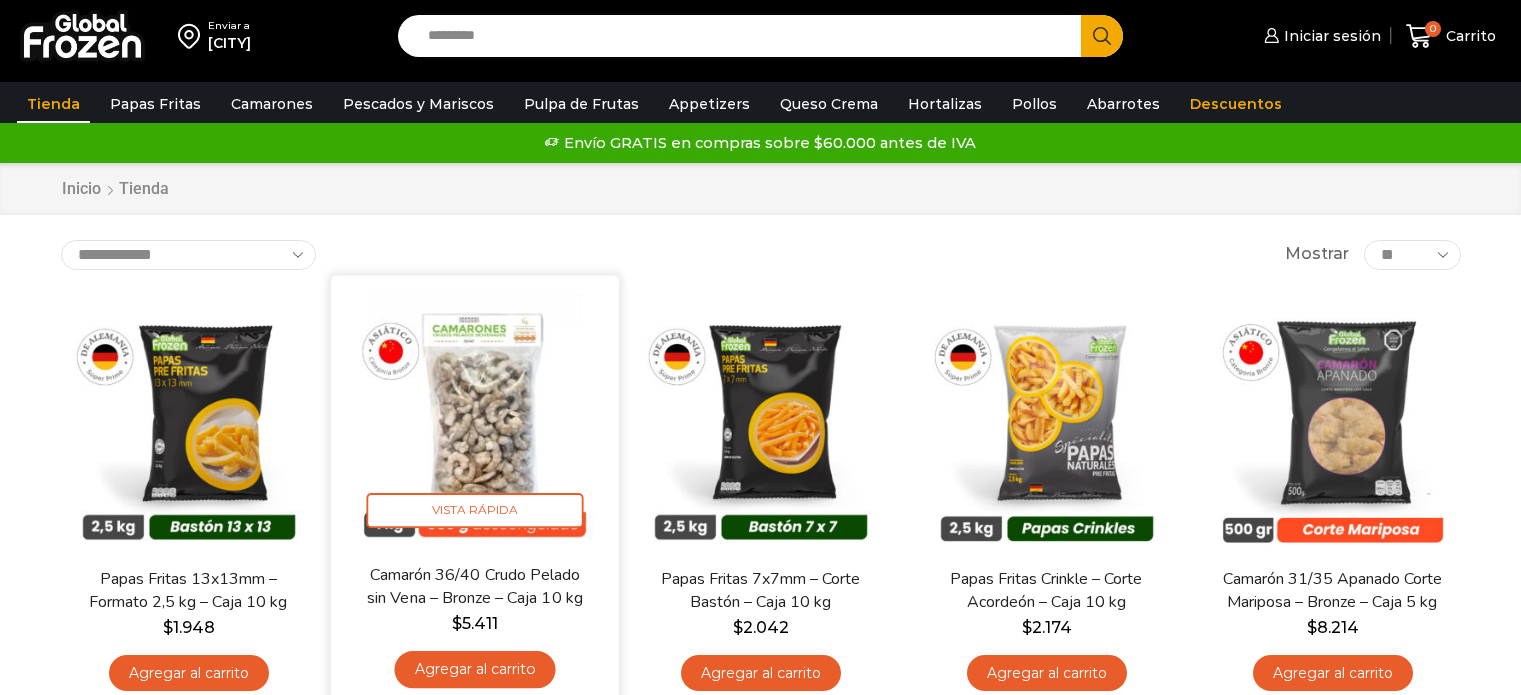 scroll, scrollTop: 0, scrollLeft: 0, axis: both 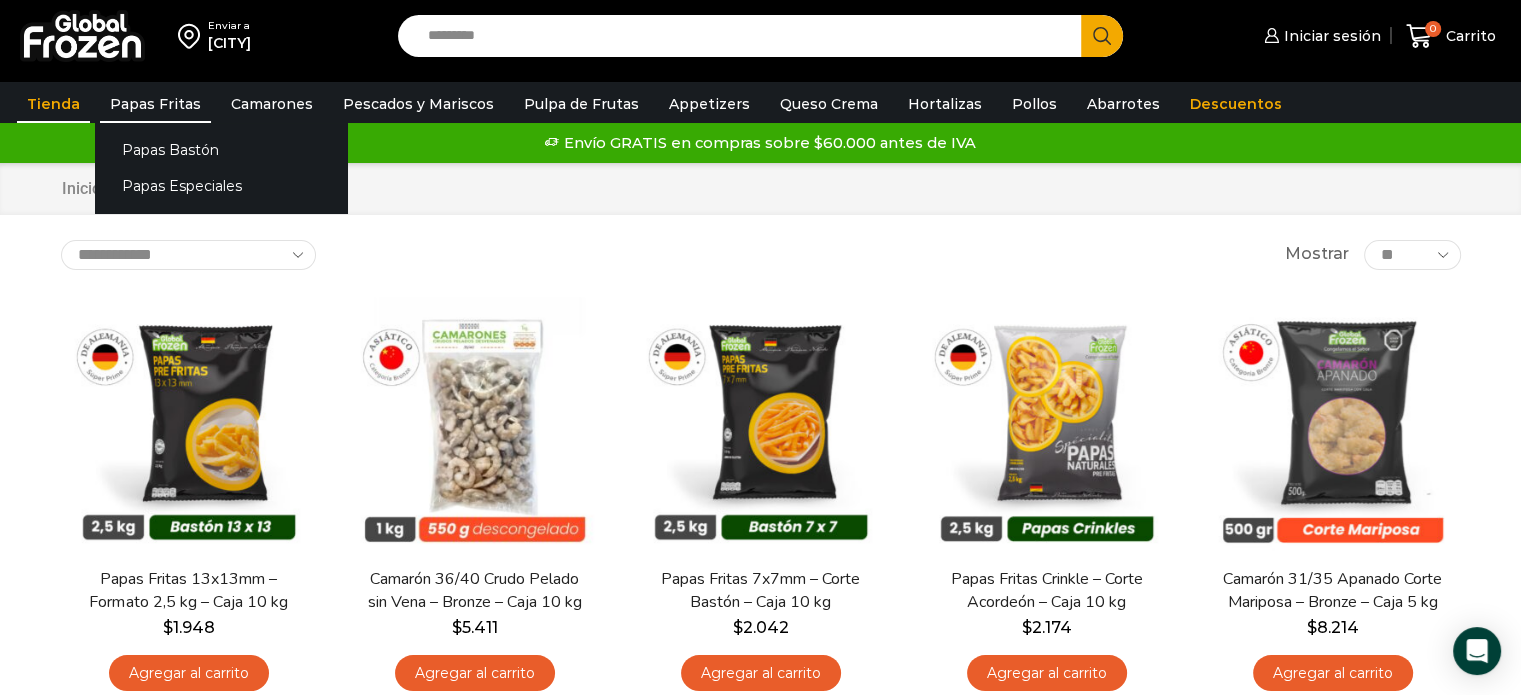 click on "Papas Fritas" at bounding box center [155, 104] 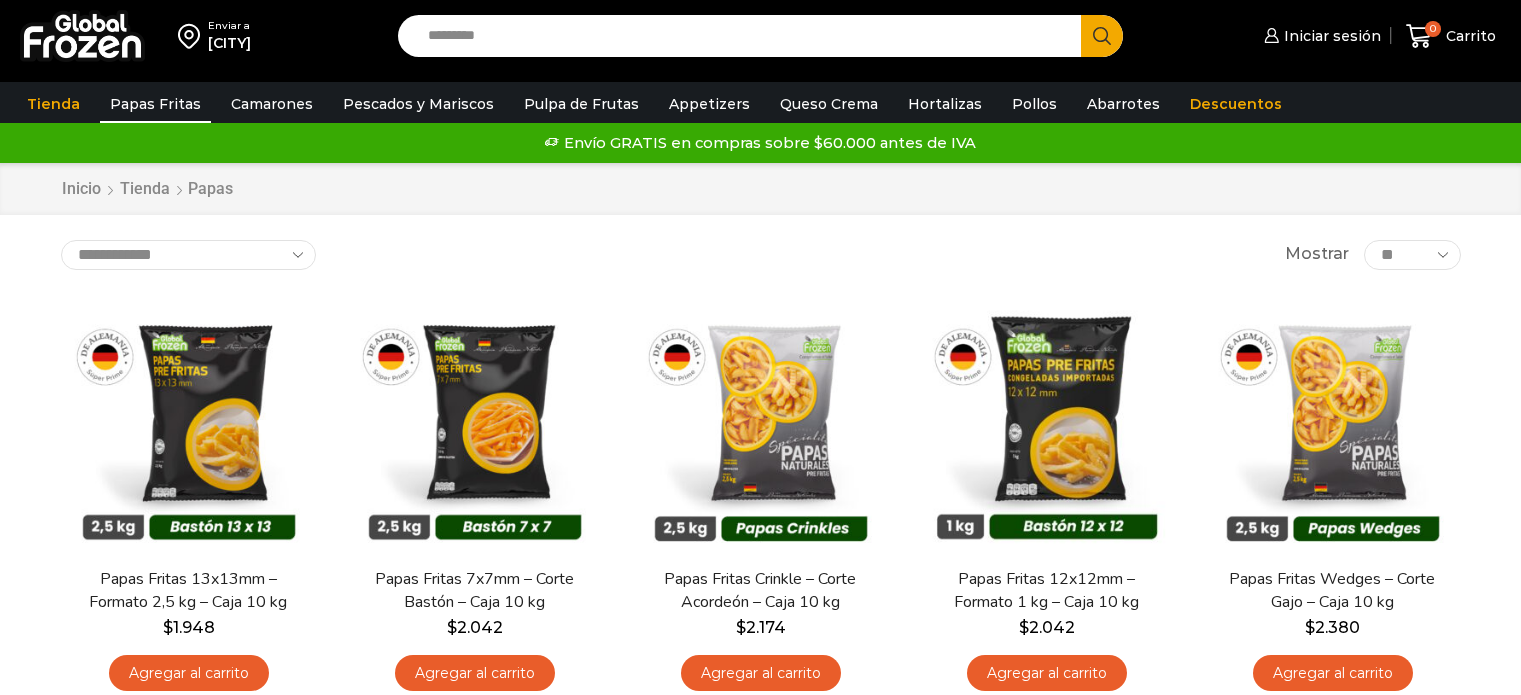 scroll, scrollTop: 0, scrollLeft: 0, axis: both 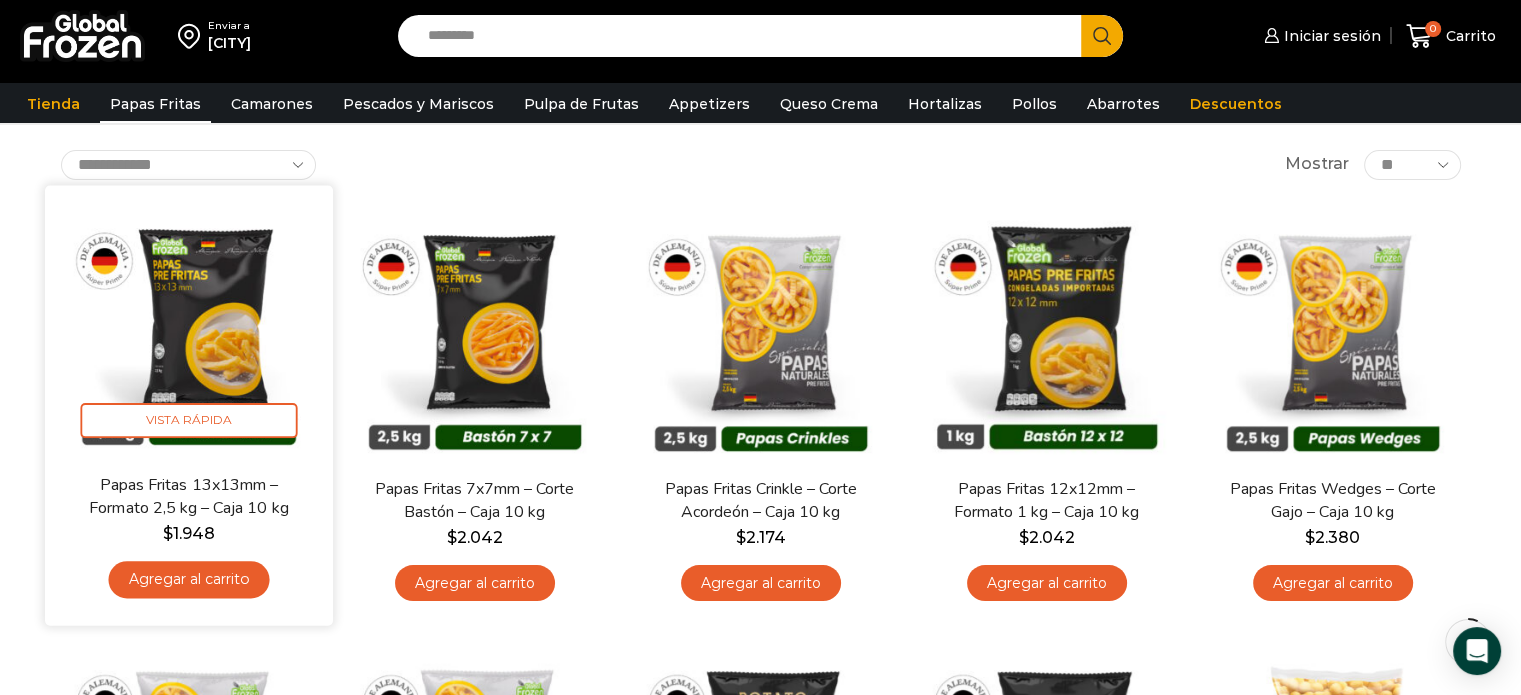 click on "Agregar al carrito" at bounding box center [188, 579] 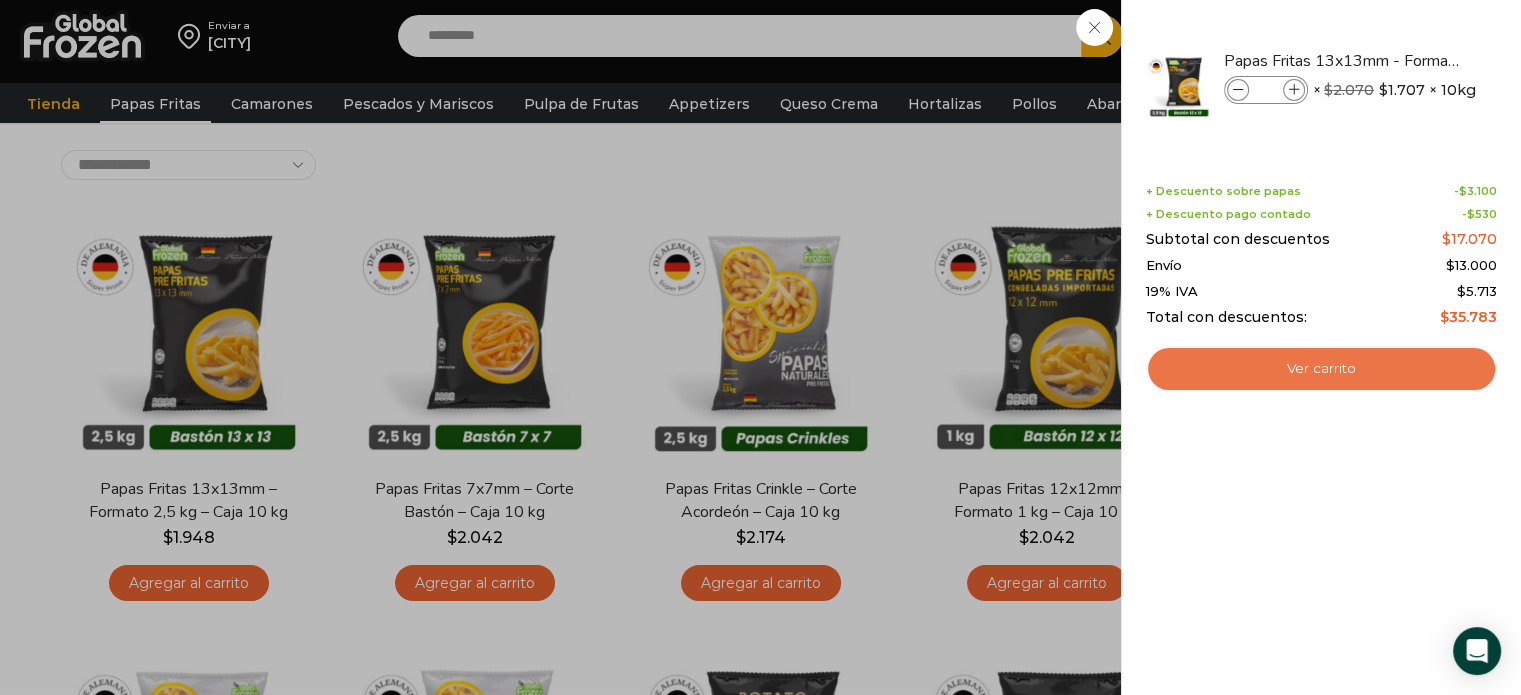 click on "Ver carrito" at bounding box center [1321, 369] 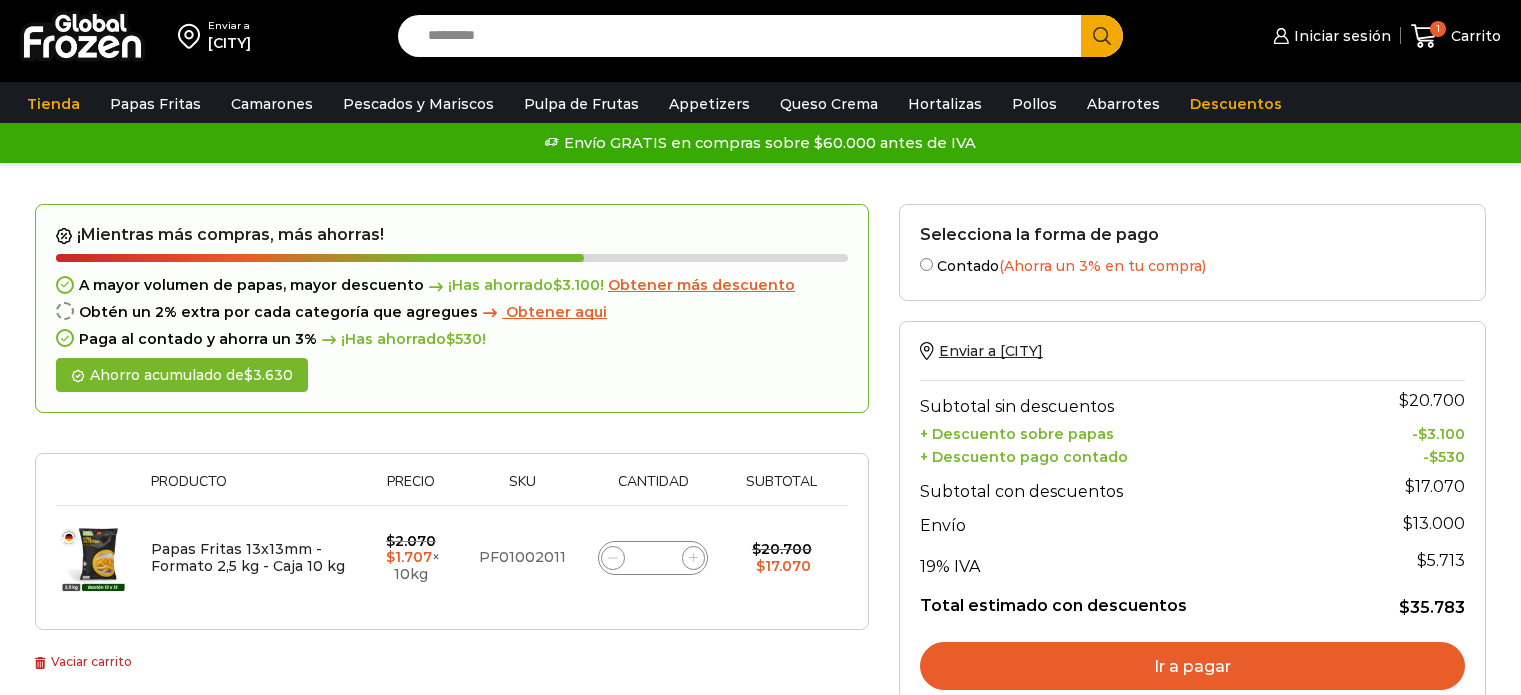 scroll, scrollTop: 0, scrollLeft: 0, axis: both 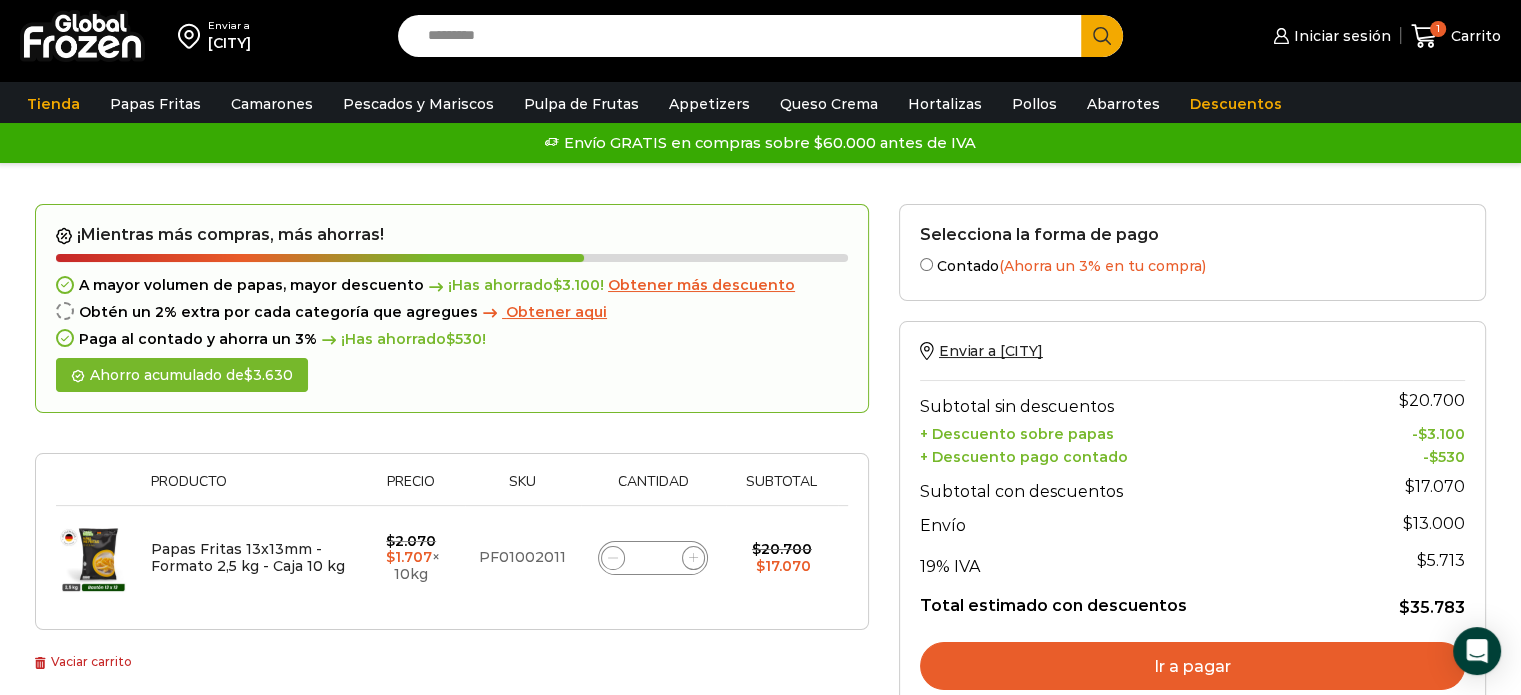 click on "*" 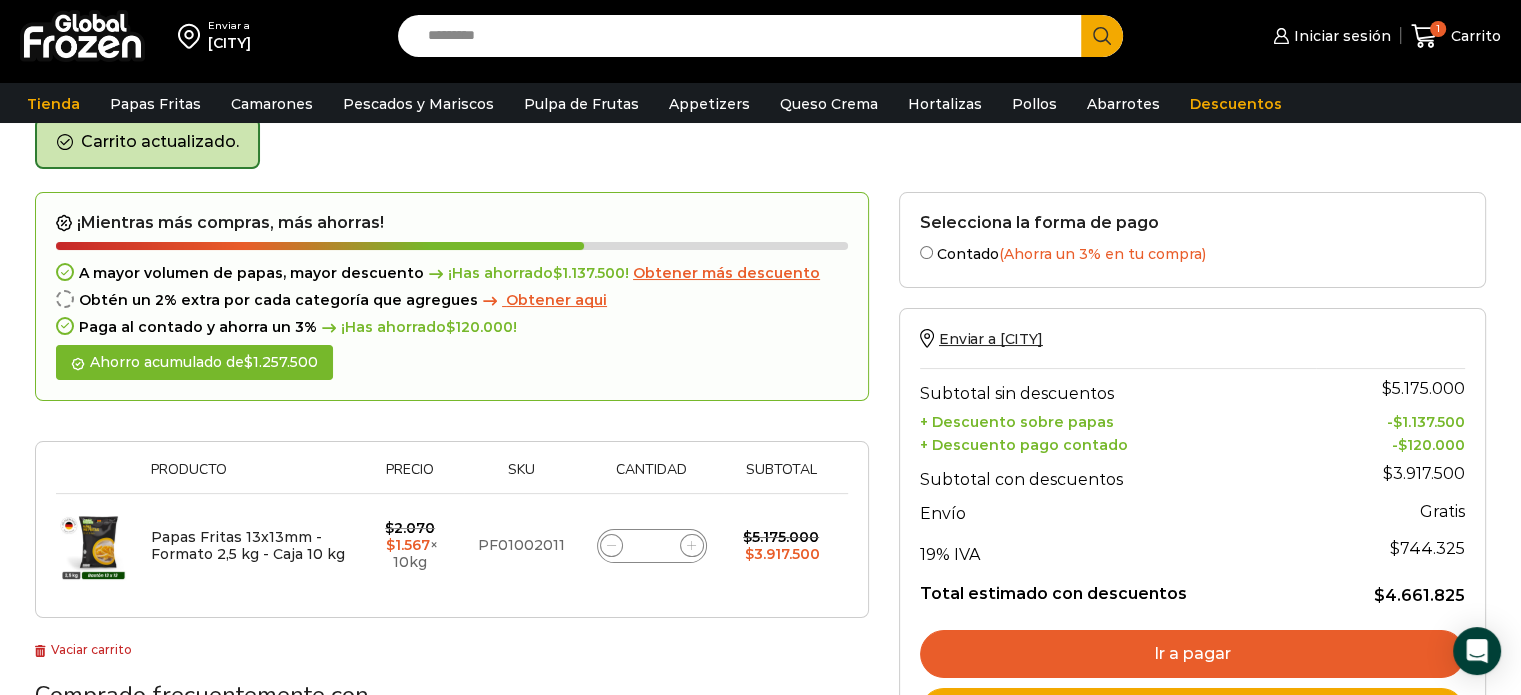 scroll, scrollTop: 102, scrollLeft: 0, axis: vertical 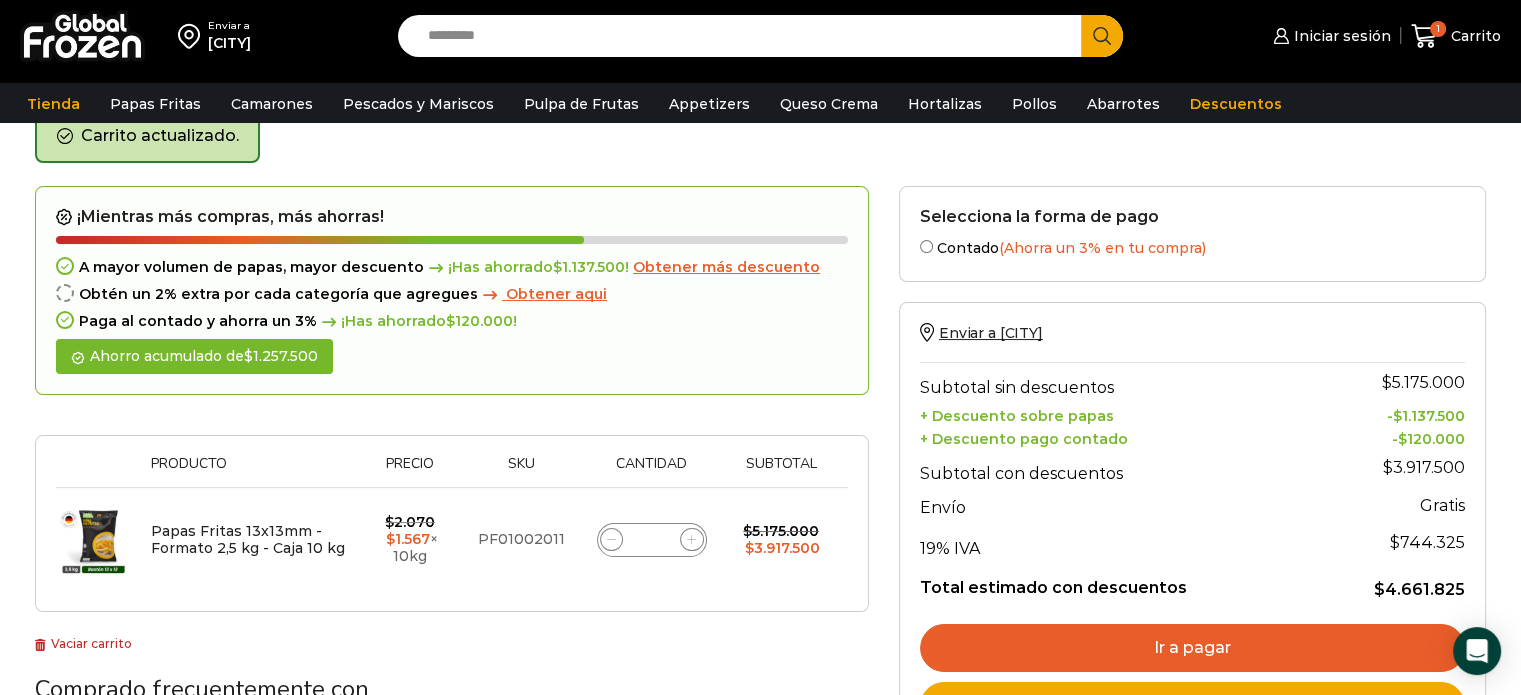 click on "Enviar a
Talca
Search input
Search
Iniciar sesión" at bounding box center (760, 512) 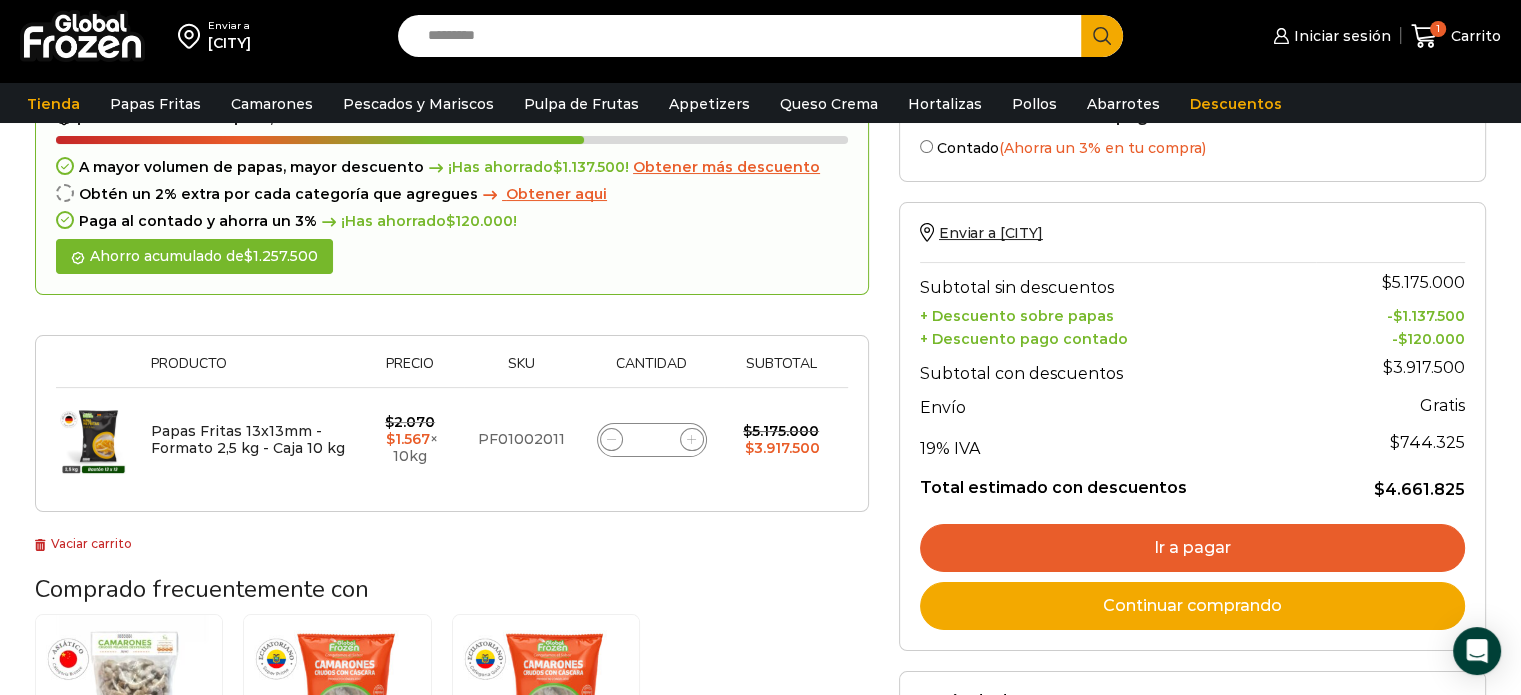 drag, startPoint x: 1202, startPoint y: 528, endPoint x: 1186, endPoint y: 528, distance: 16 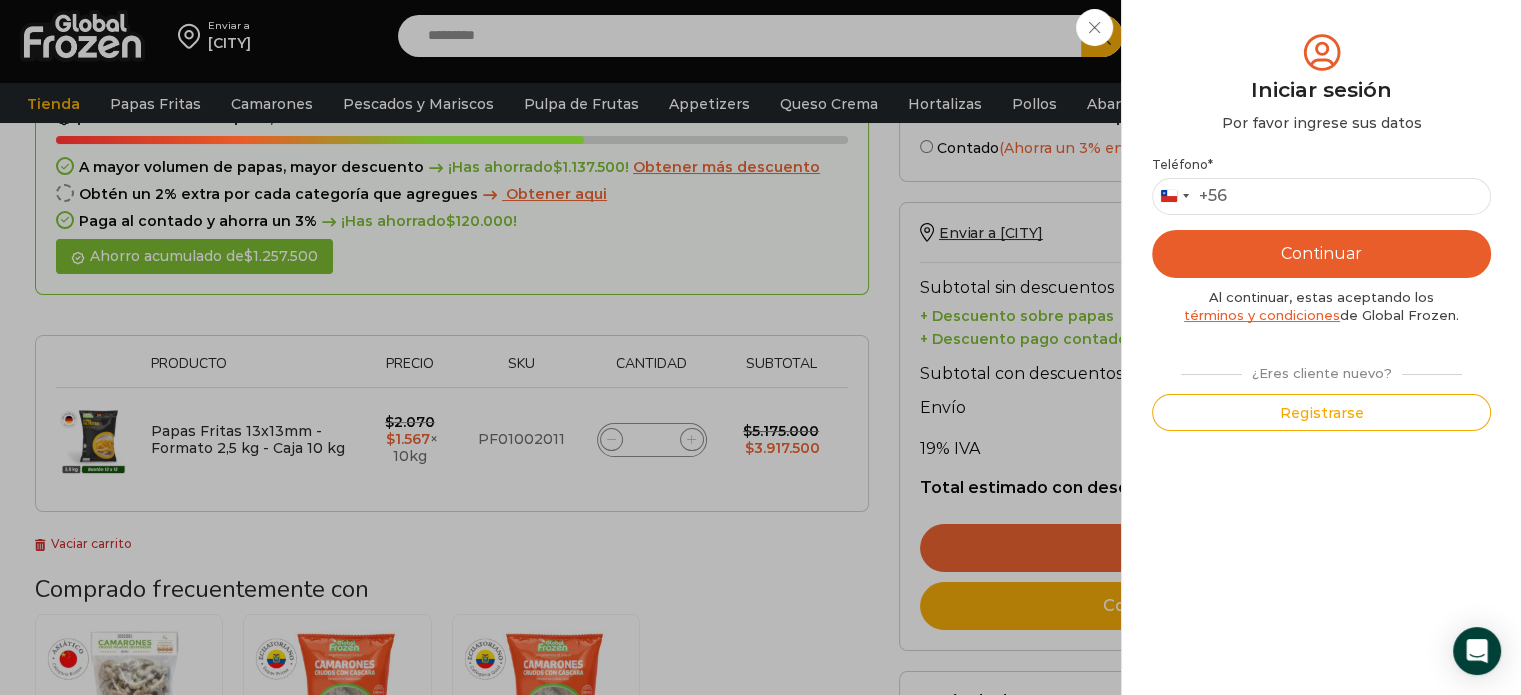 click on "Iniciar sesión
Mi cuenta
Login
Register
Iniciar sesión
Por favor ingrese sus datos
Iniciar sesión
Se envió un mensaje de WhatsApp con el código de verificación a tu teléfono
* ." at bounding box center [1329, 36] 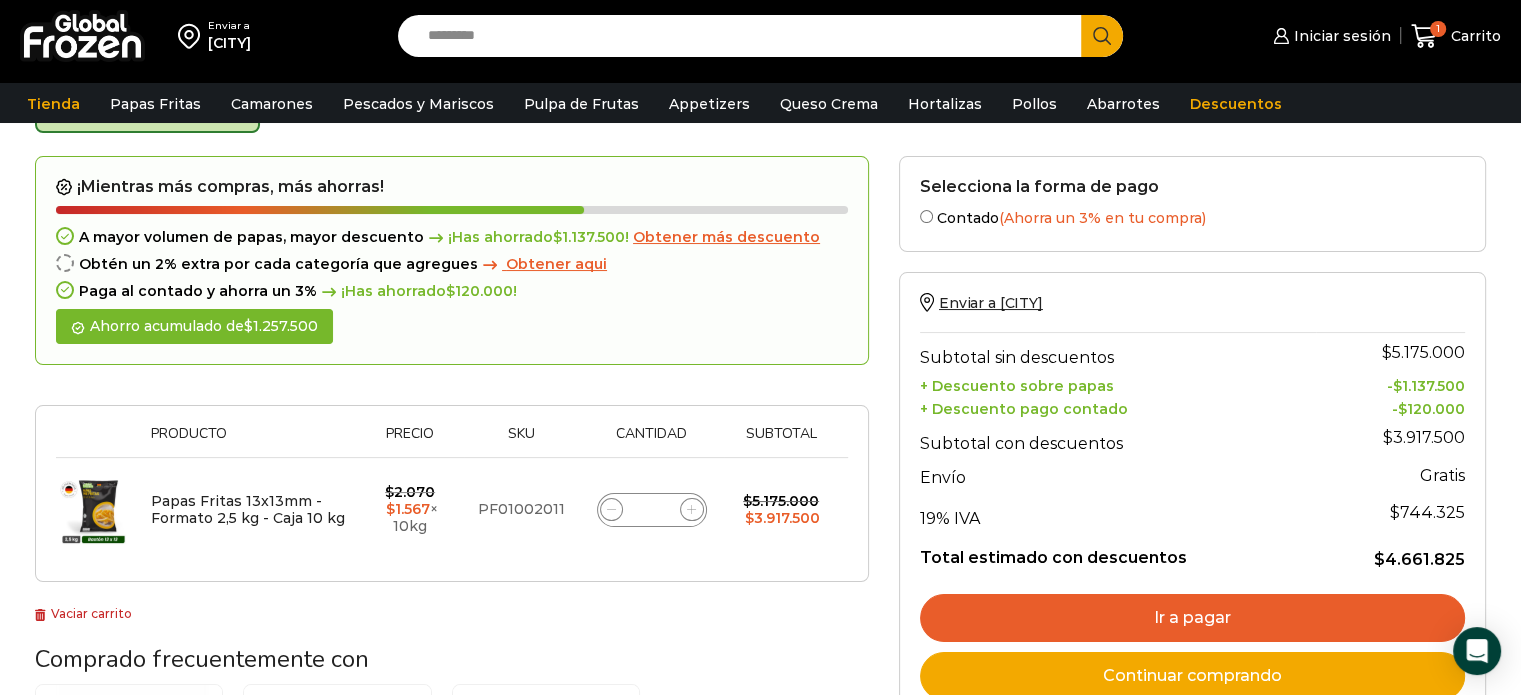 scroll, scrollTop: 102, scrollLeft: 0, axis: vertical 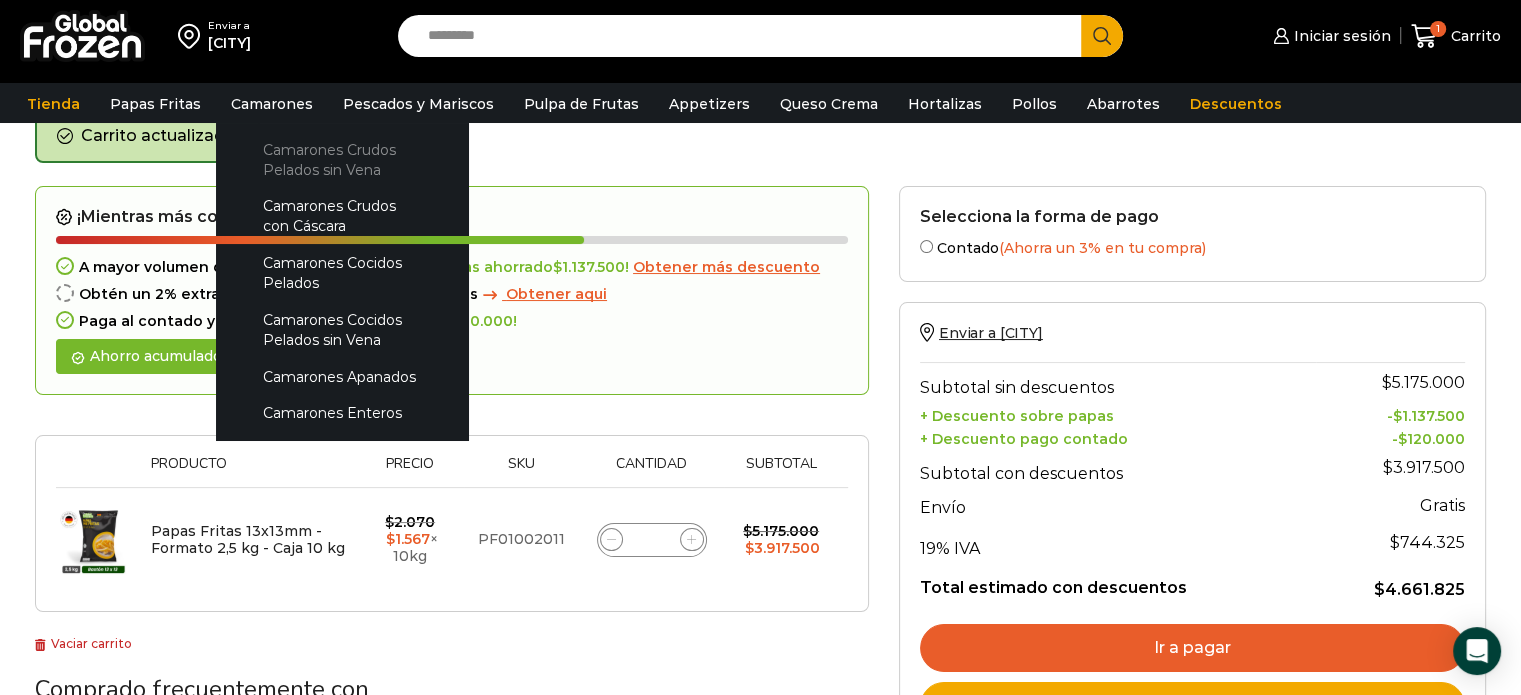 click on "Camarones Crudos Pelados sin Vena" at bounding box center [342, 159] 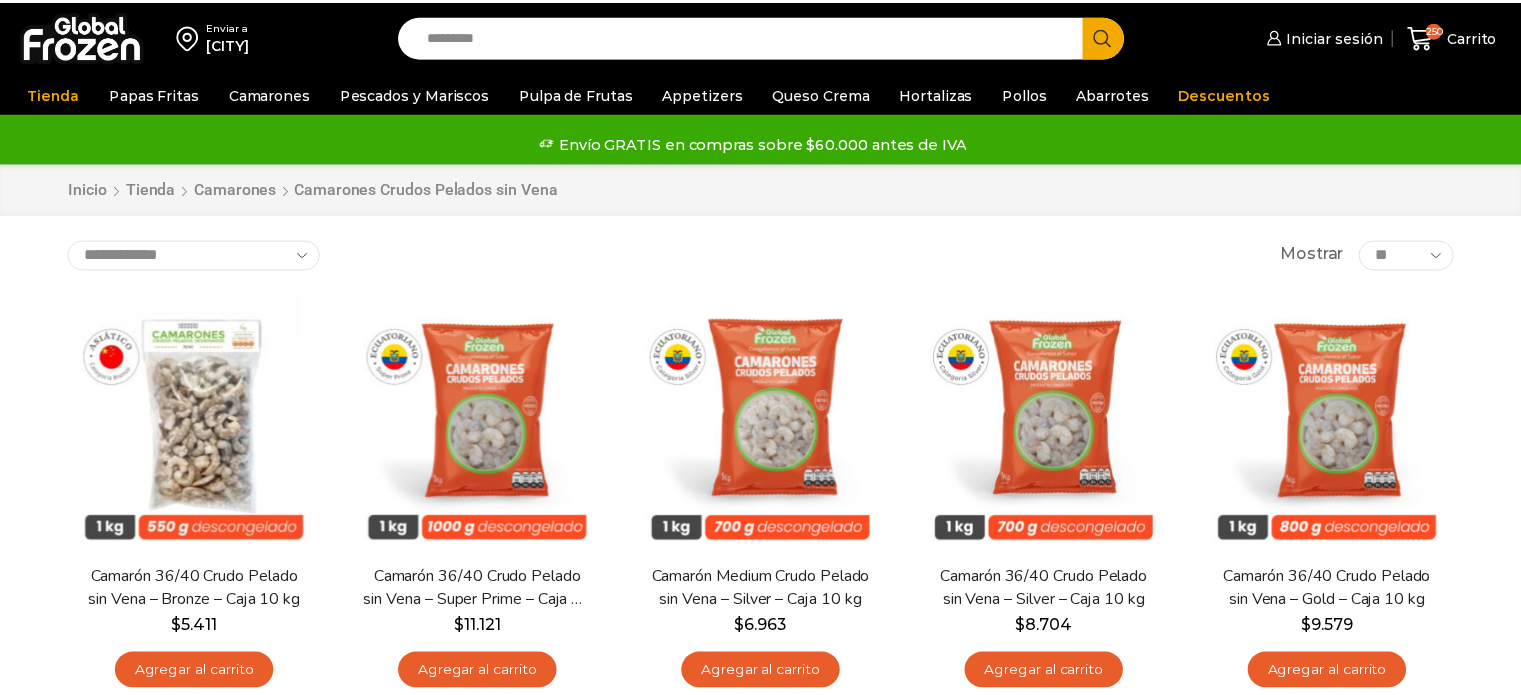 scroll, scrollTop: 0, scrollLeft: 0, axis: both 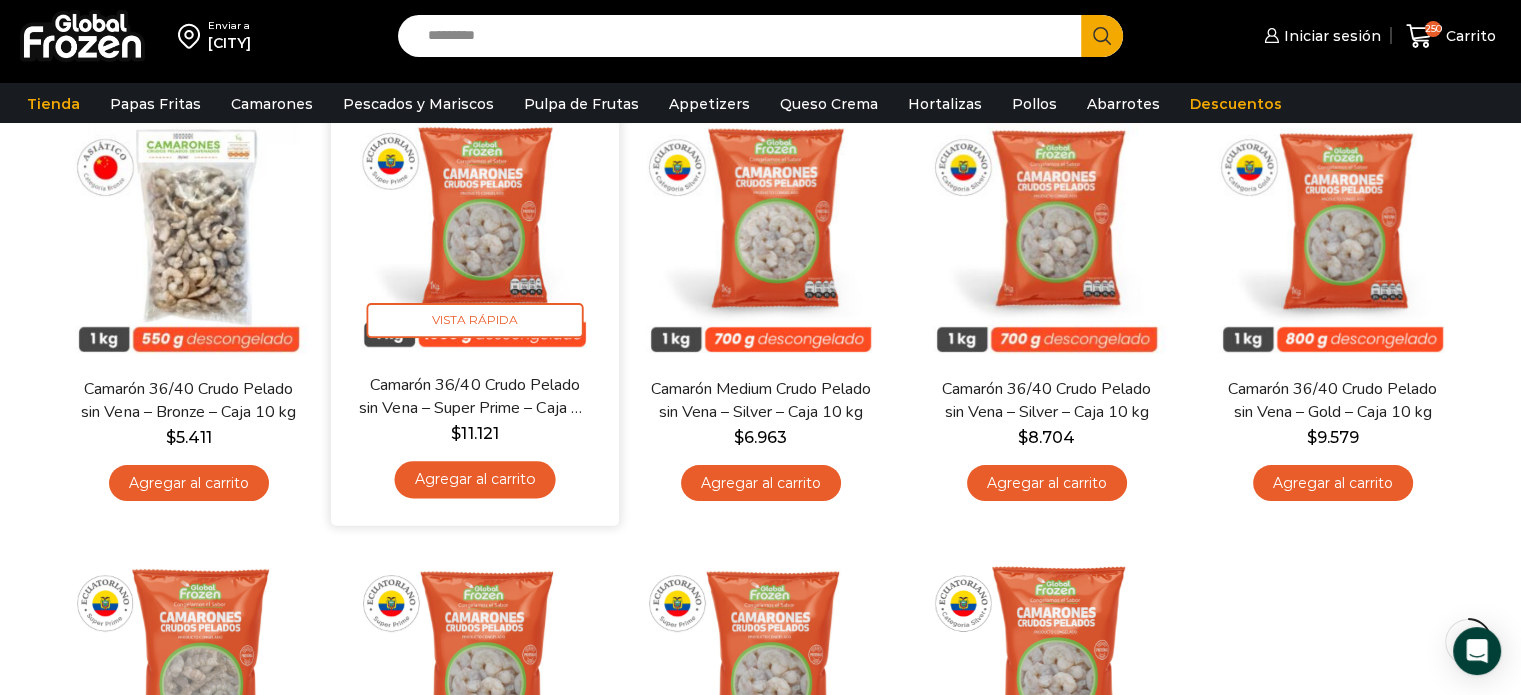 click at bounding box center [475, 229] 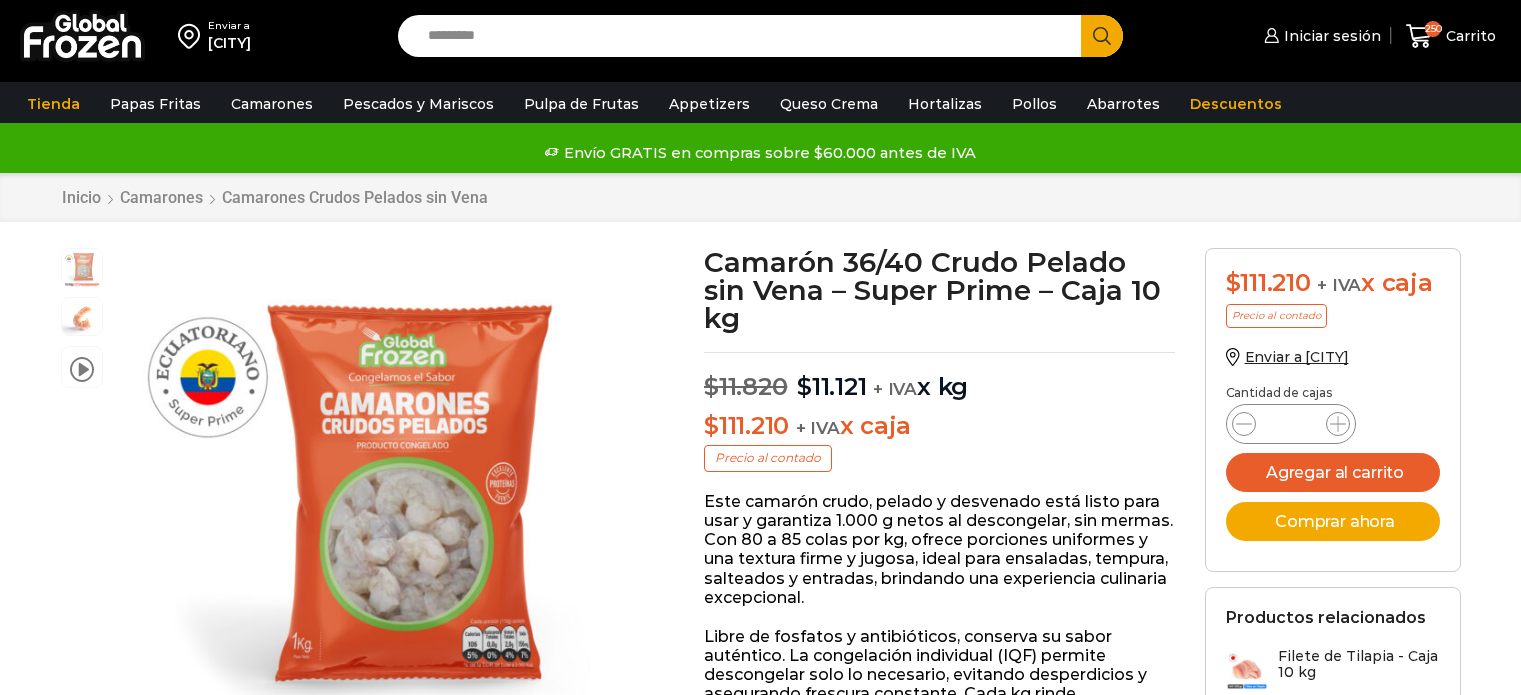 scroll, scrollTop: 0, scrollLeft: 0, axis: both 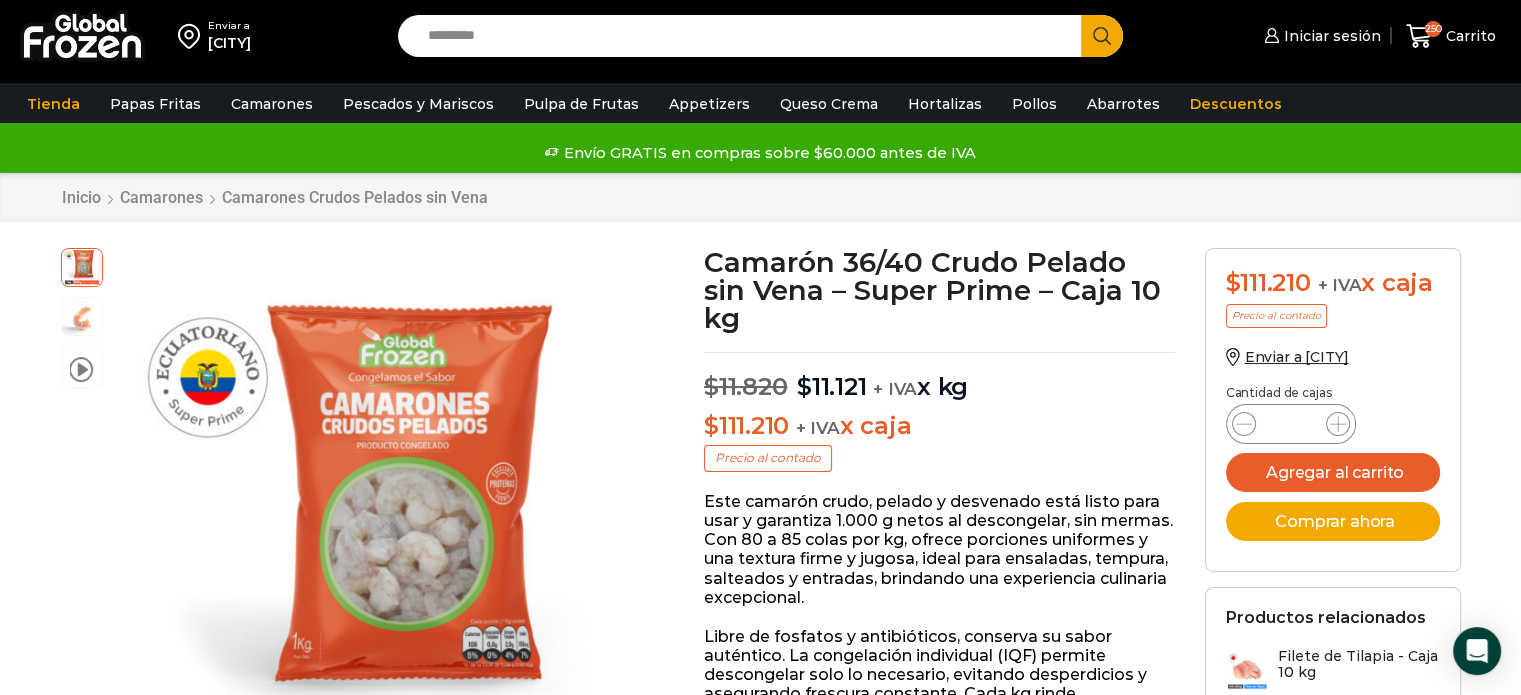 drag, startPoint x: 1296, startPoint y: 423, endPoint x: 1281, endPoint y: 420, distance: 15.297058 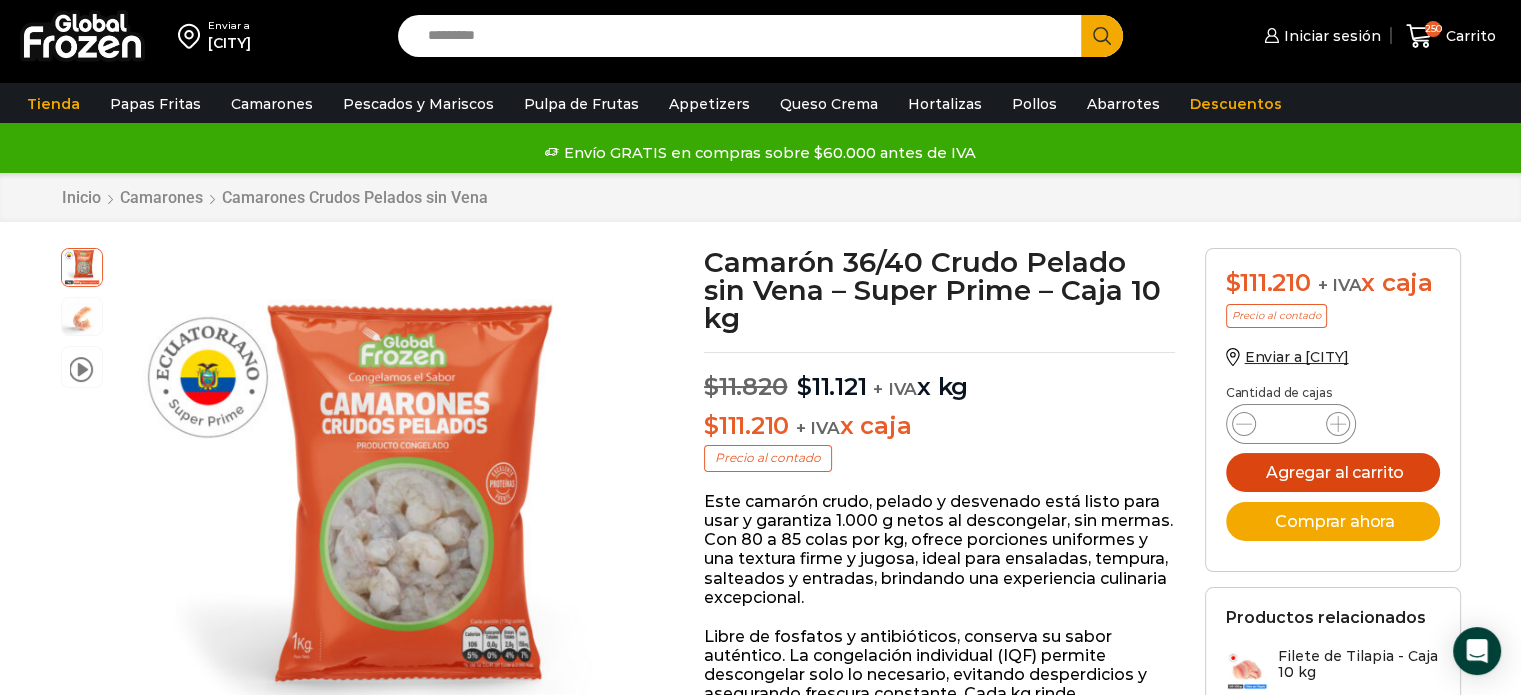 type on "**" 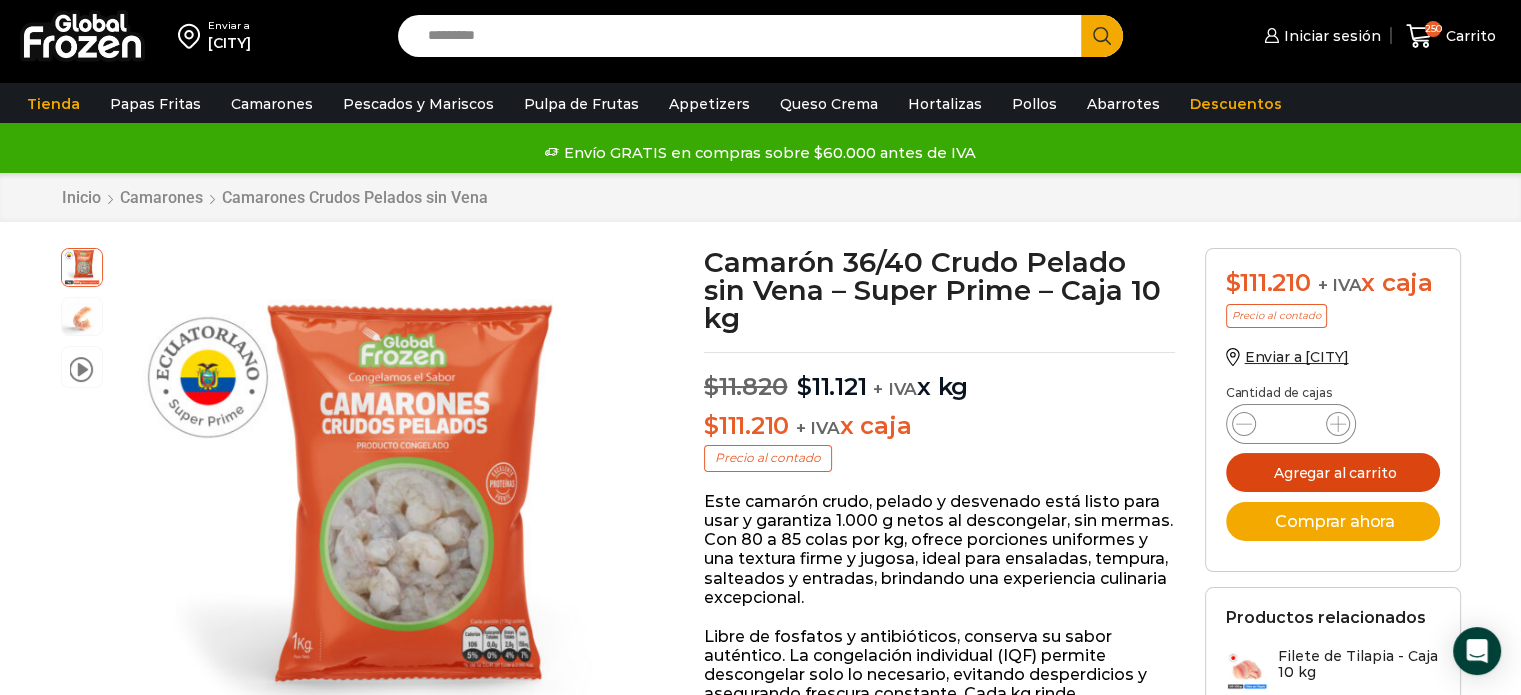 click on "Agregar al carrito" at bounding box center [1333, 472] 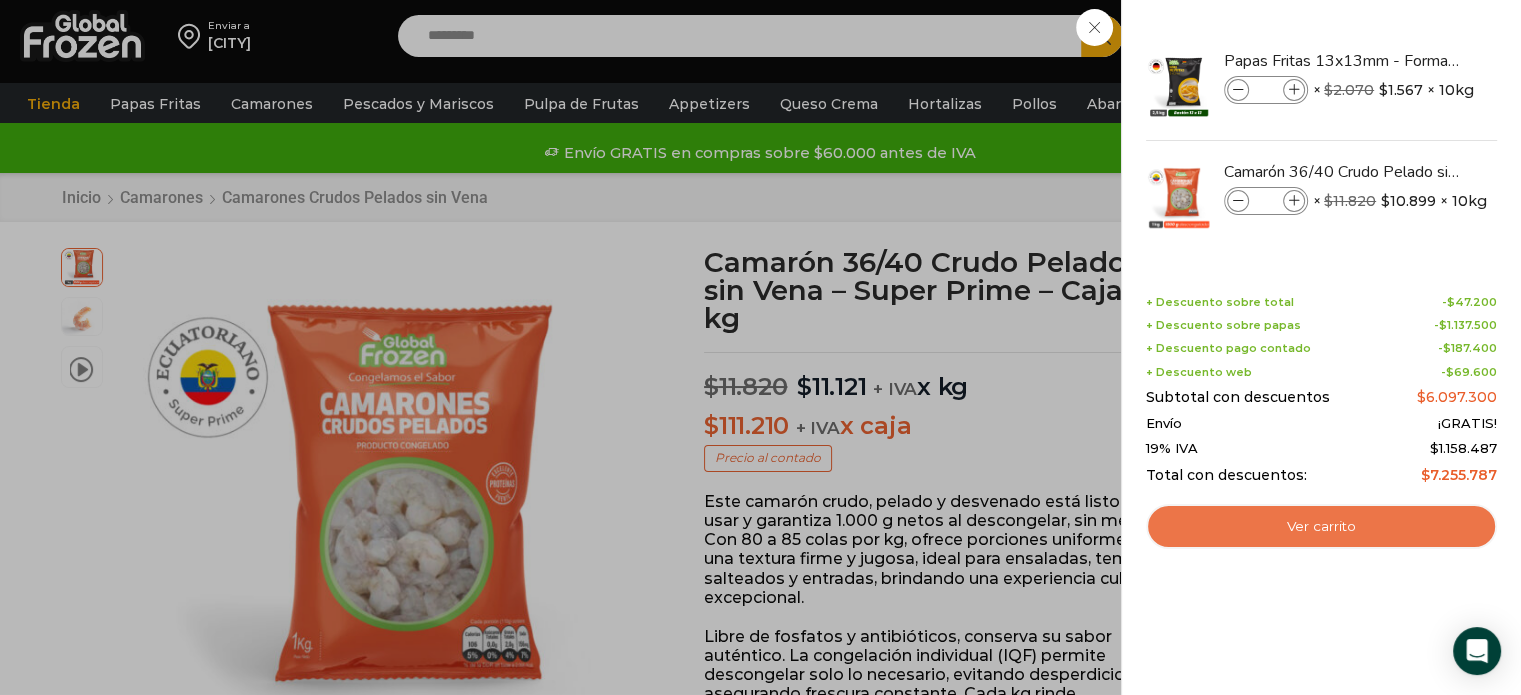 click on "Ver carrito" at bounding box center (1321, 527) 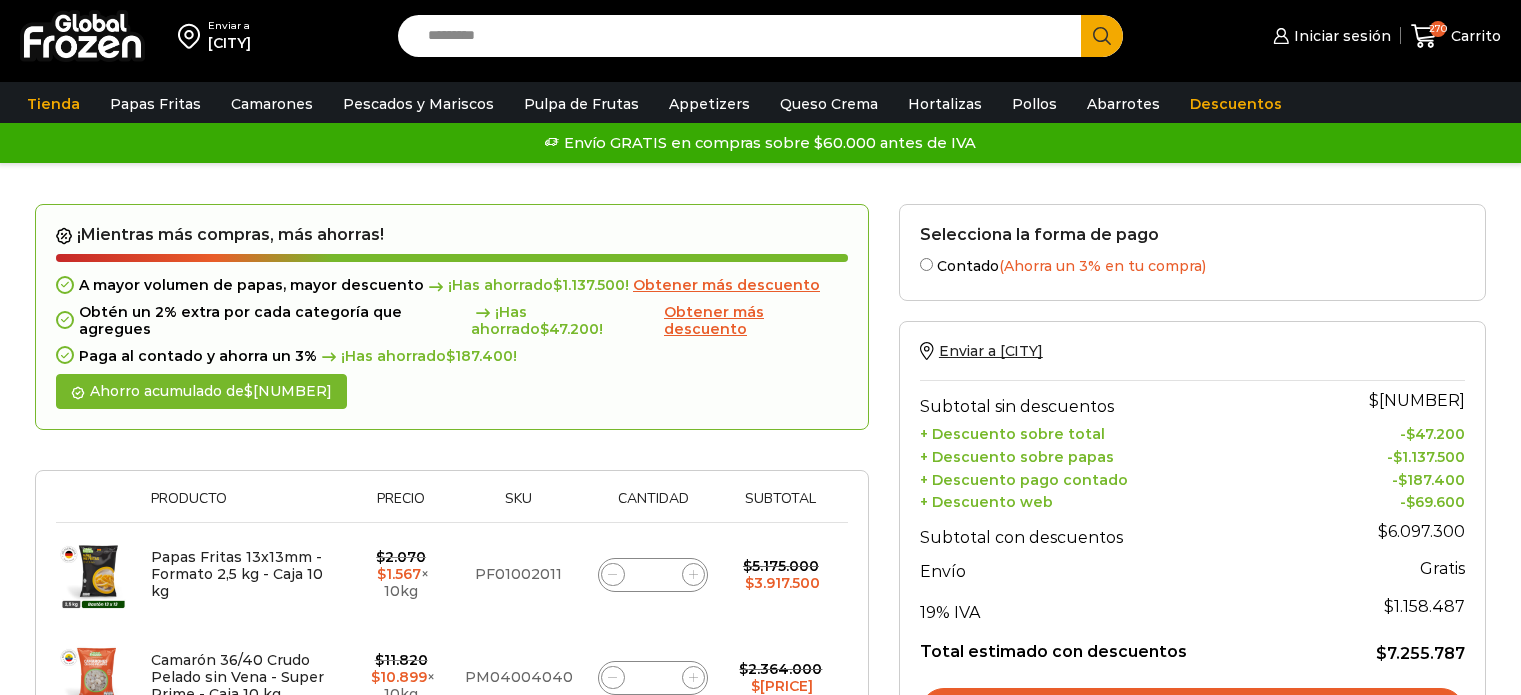 scroll, scrollTop: 0, scrollLeft: 0, axis: both 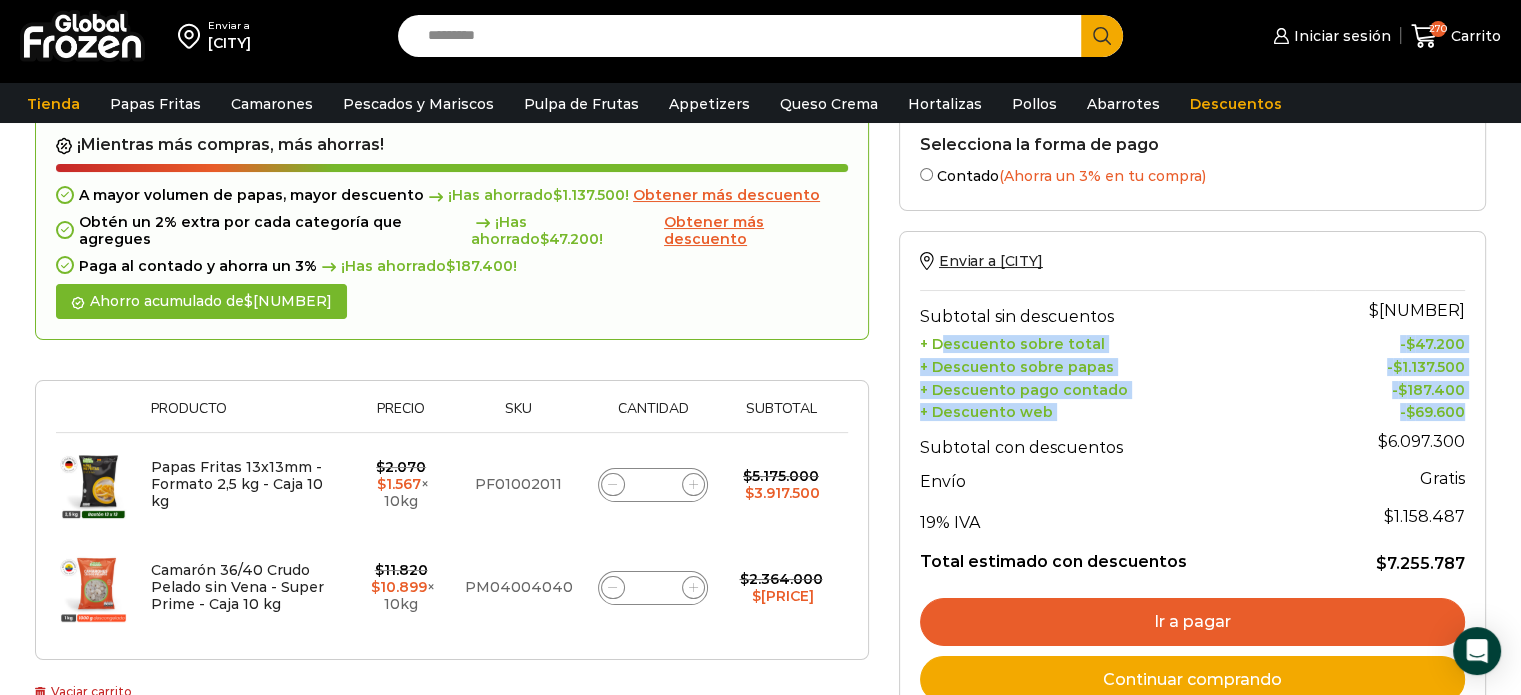 drag, startPoint x: 1460, startPoint y: 411, endPoint x: 940, endPoint y: 336, distance: 525.3808 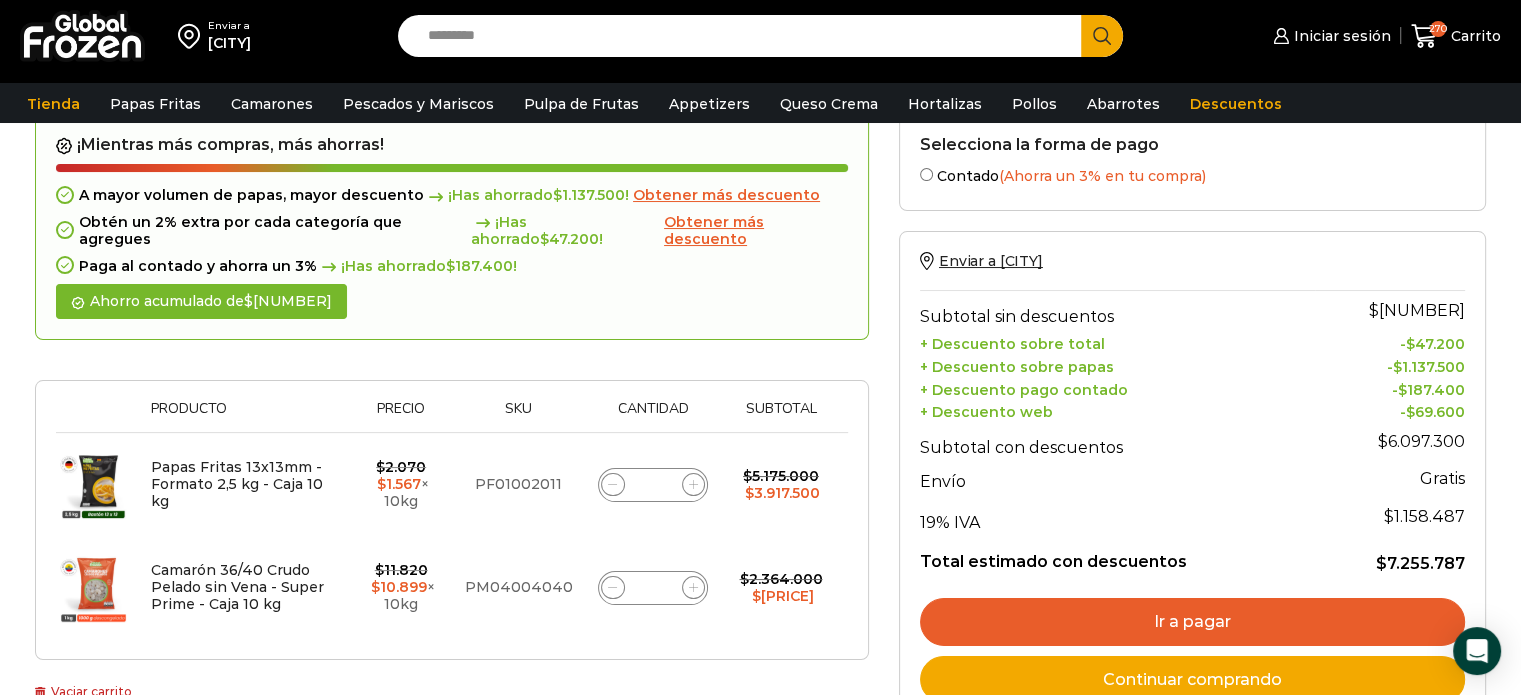 click on "Enviar a Talca
Subtotal sin descuentos
$ 7.539.000
+ Descuento sobre total
- $ 47.200
+ Descuento sobre papas
- $ 1.137.500
+ Descuento pago contado
- $ 187.400
+ Descuento web
- $ 69.600
Subtotal con descuentos
$ 6.097.300
Envío
Flat rate
Gratis
Gratis
19% IVA
$ 1.158.487
Total estimado con descuentos
$ 7.255.787
Ir a pagar
Continuar comprando" at bounding box center [1192, 478] 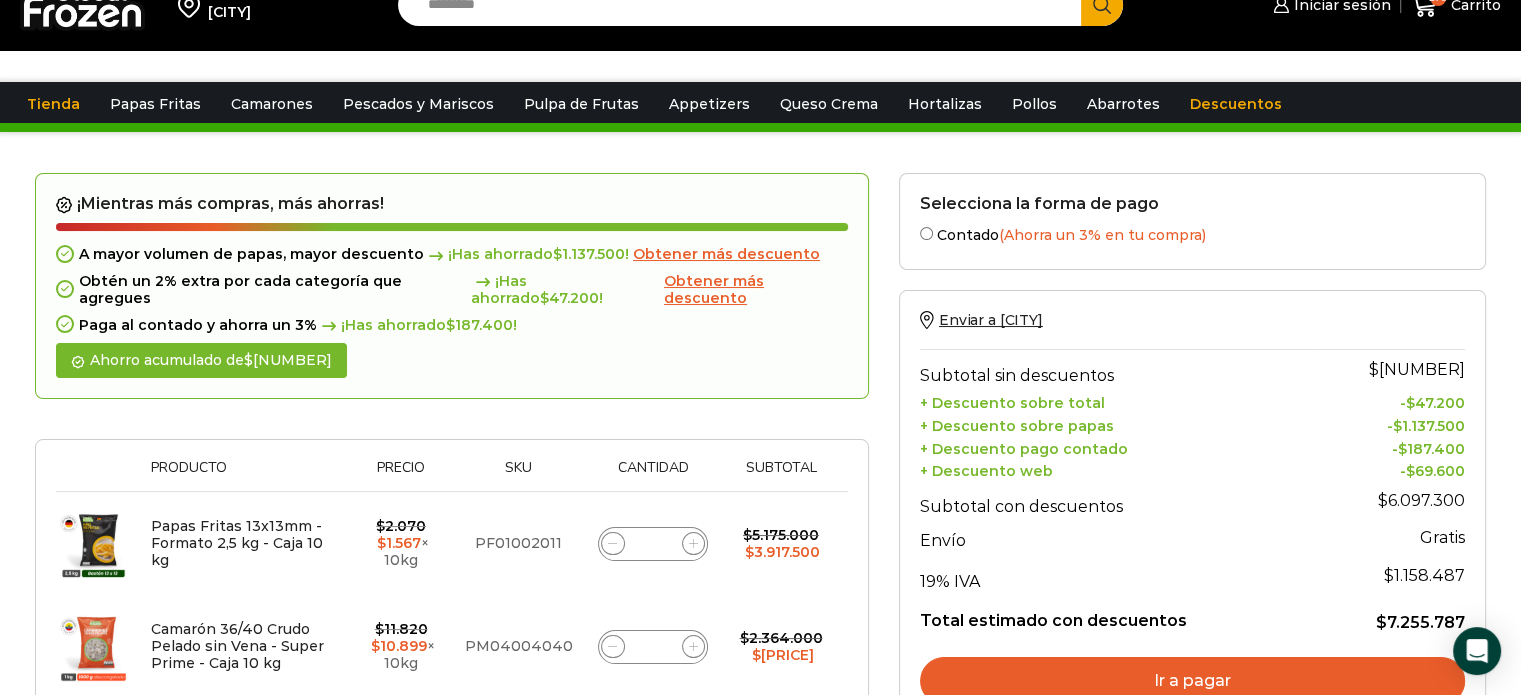 scroll, scrollTop: 0, scrollLeft: 0, axis: both 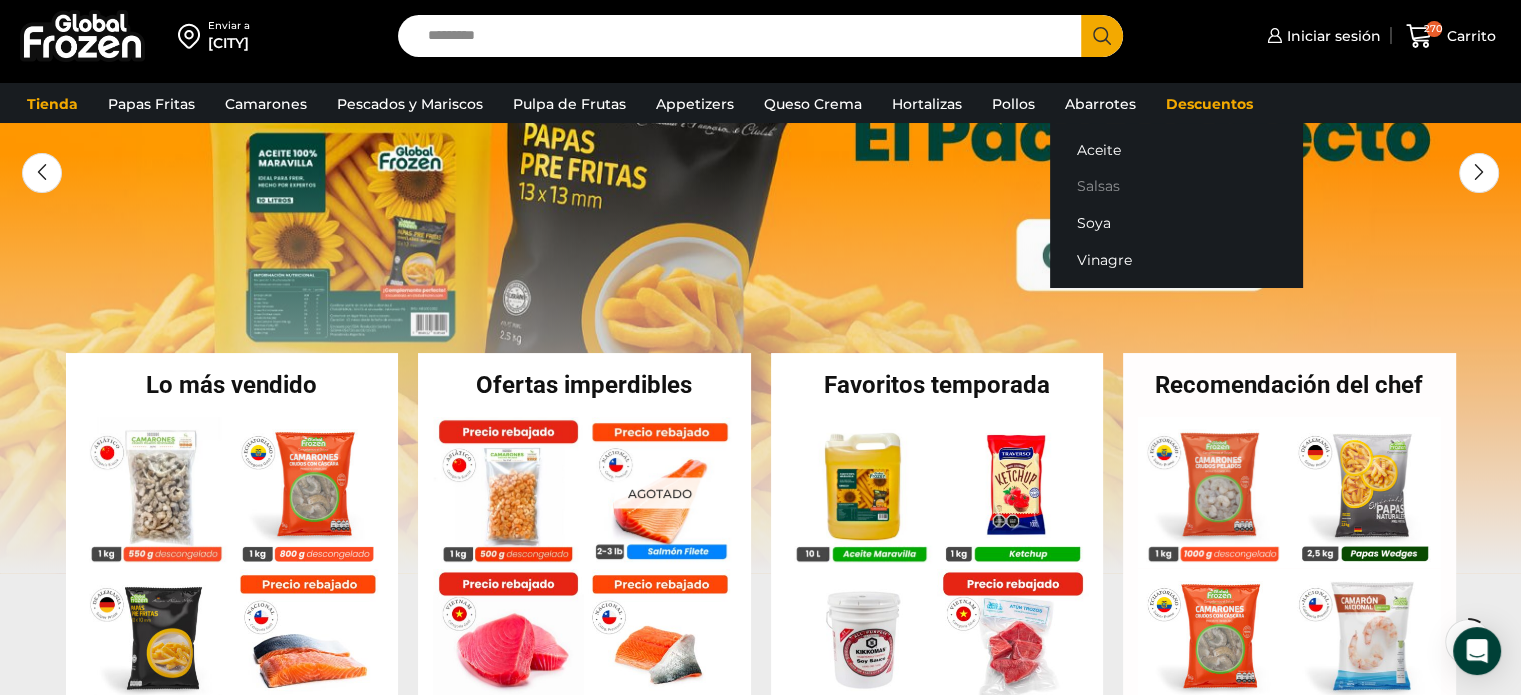 click on "Salsas" at bounding box center [1176, 186] 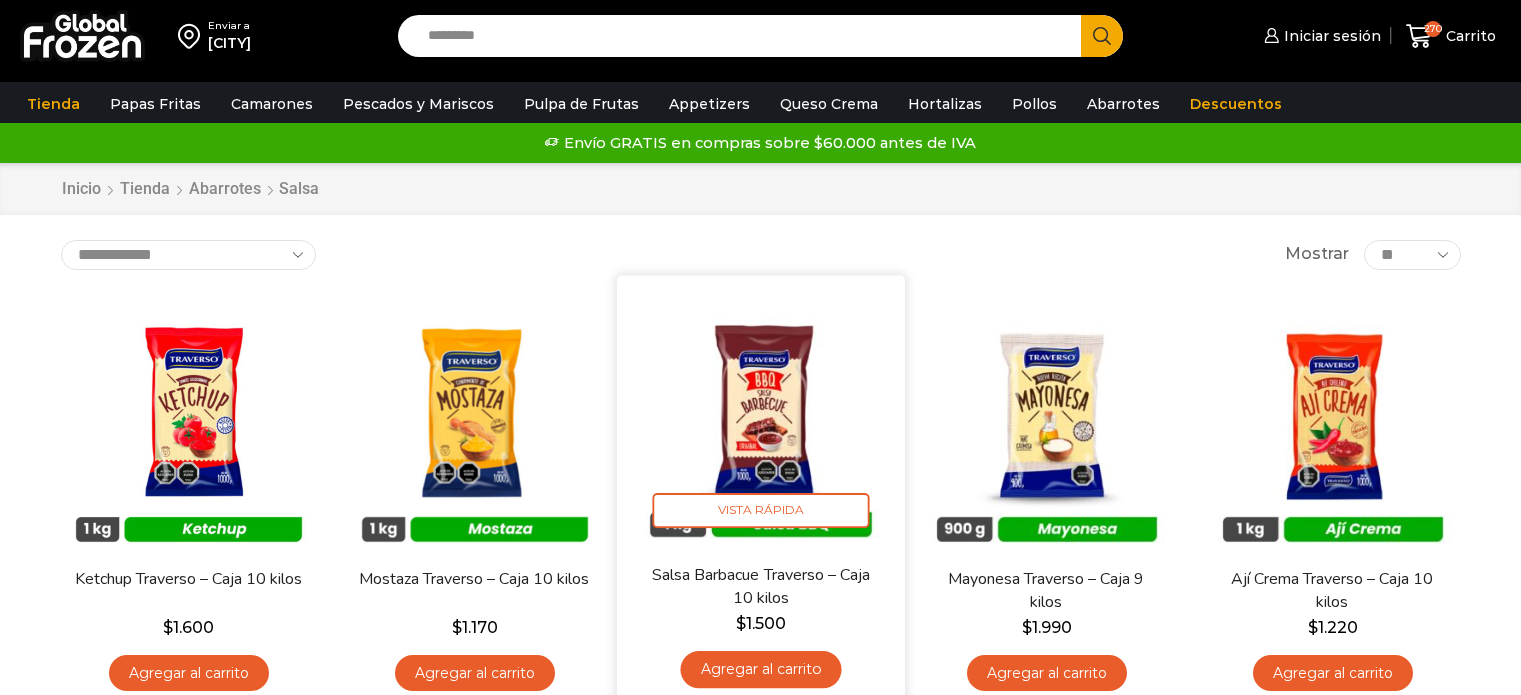 scroll, scrollTop: 0, scrollLeft: 0, axis: both 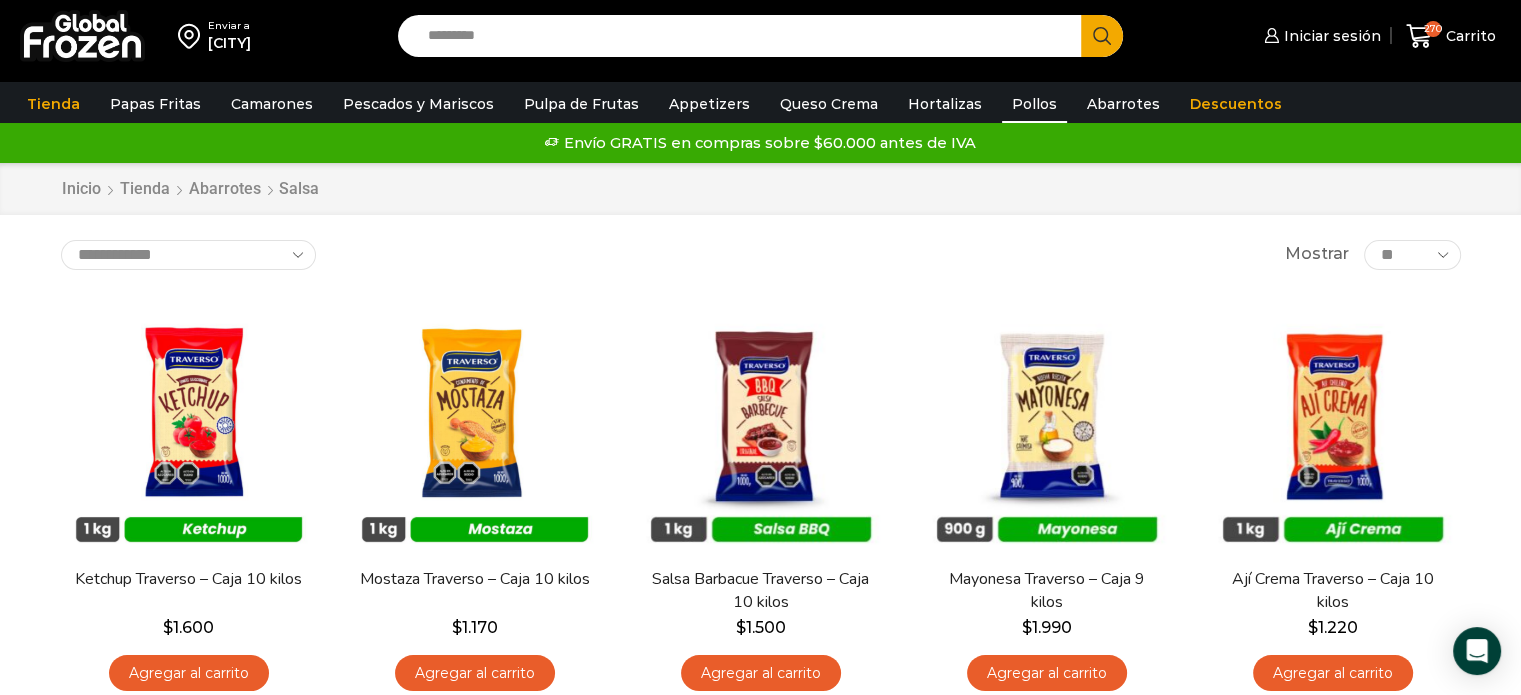 click on "Pollos" at bounding box center [1034, 104] 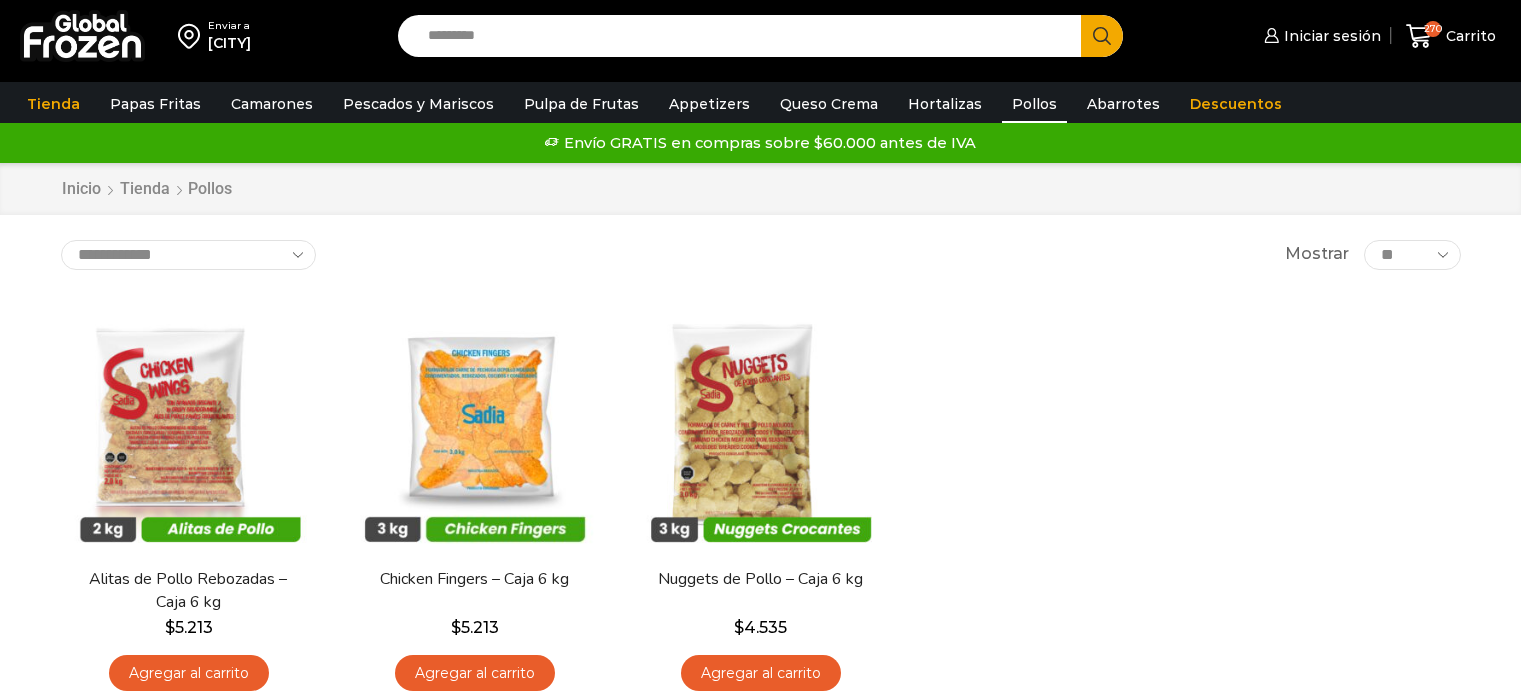 scroll, scrollTop: 0, scrollLeft: 0, axis: both 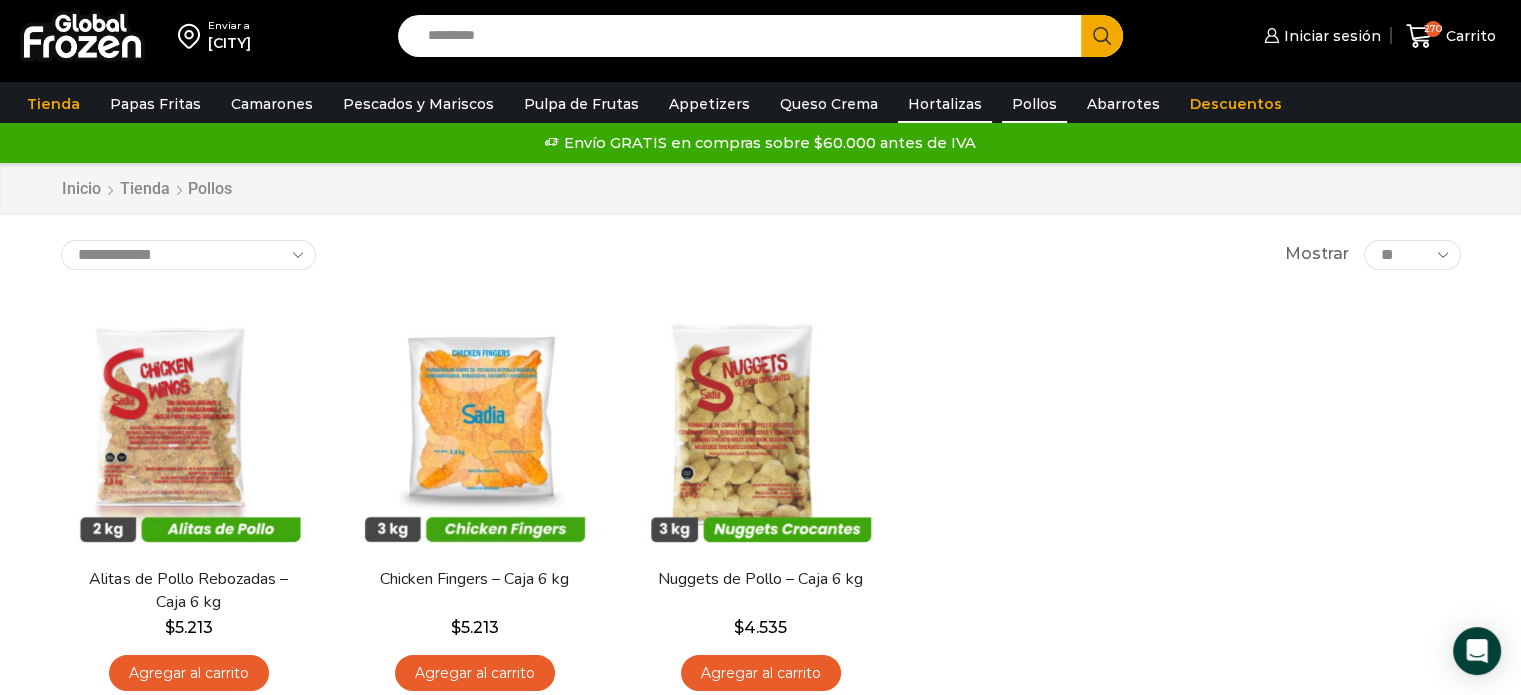 click on "Hortalizas" at bounding box center (945, 104) 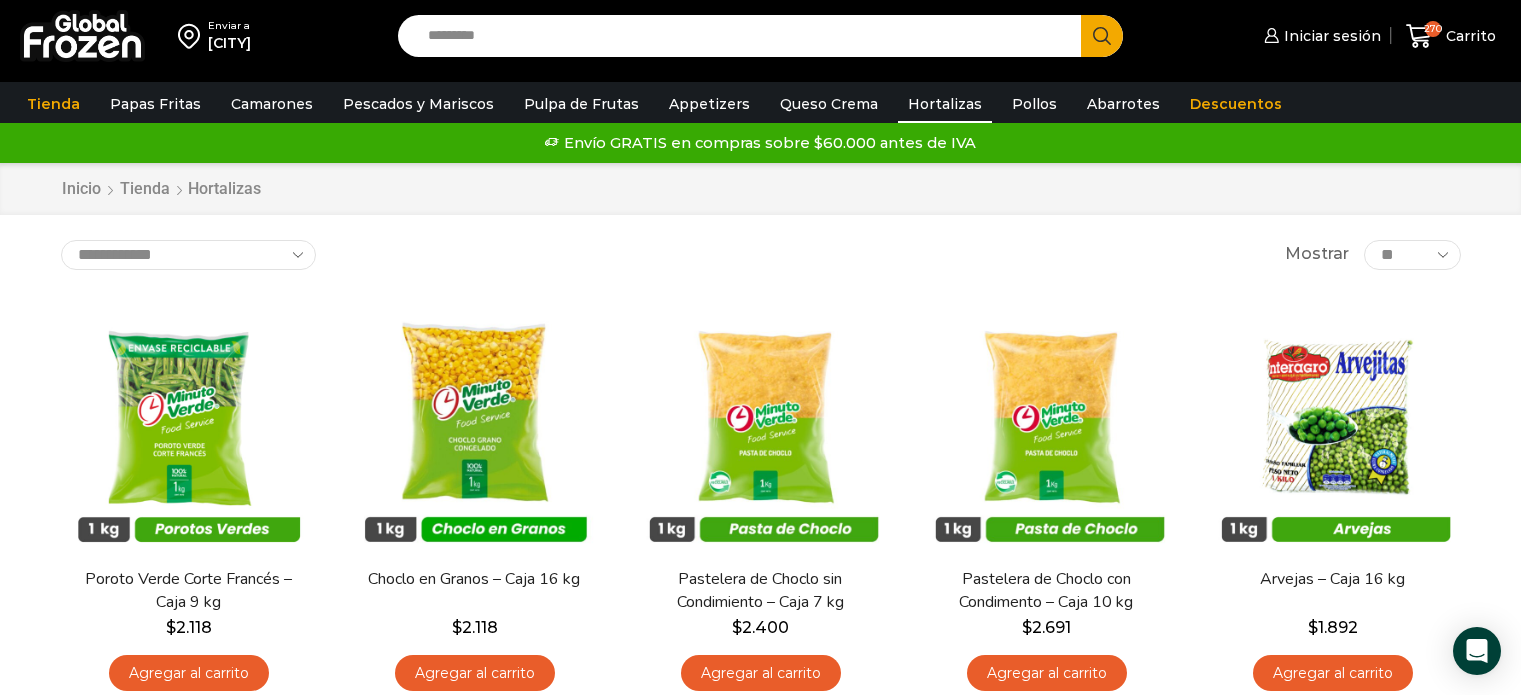 scroll, scrollTop: 0, scrollLeft: 0, axis: both 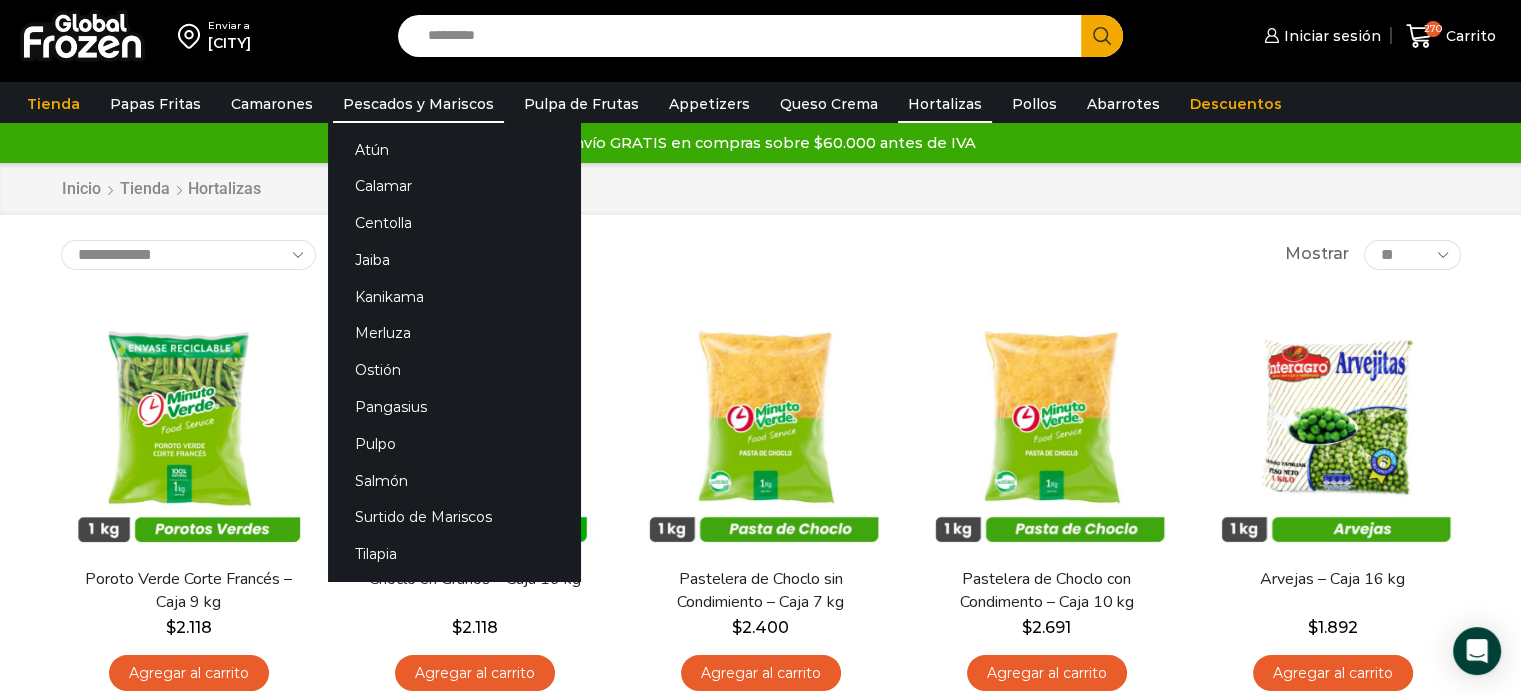 click on "Pescados y Mariscos" at bounding box center [418, 104] 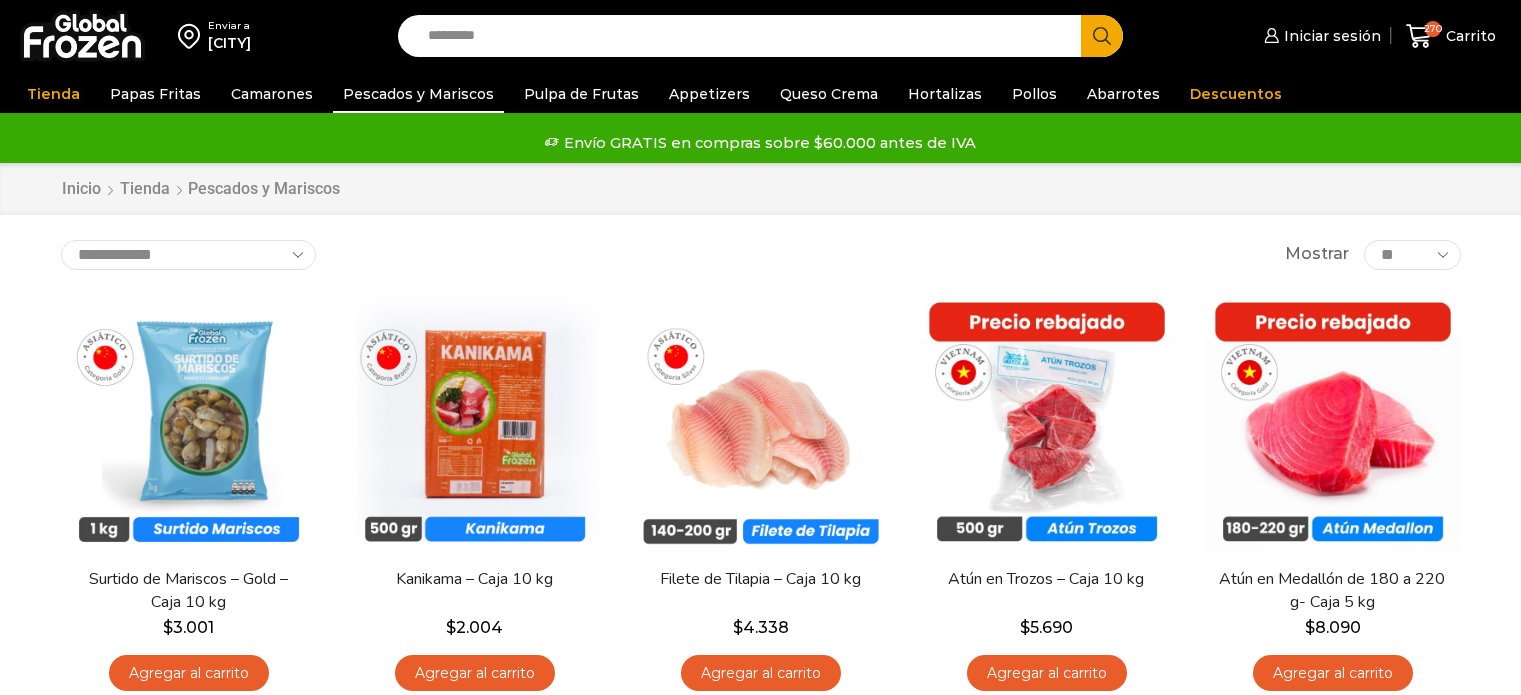 scroll, scrollTop: 0, scrollLeft: 0, axis: both 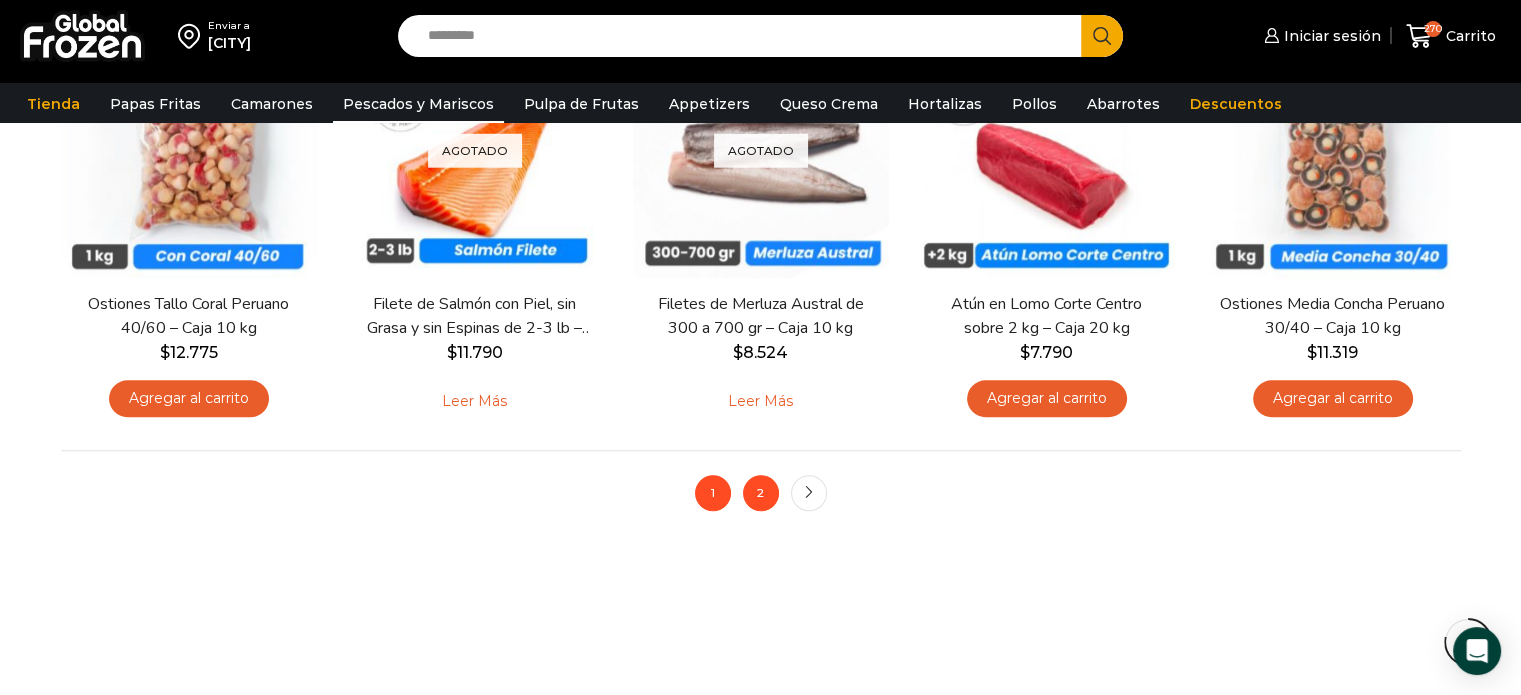 click on "2" at bounding box center [761, 493] 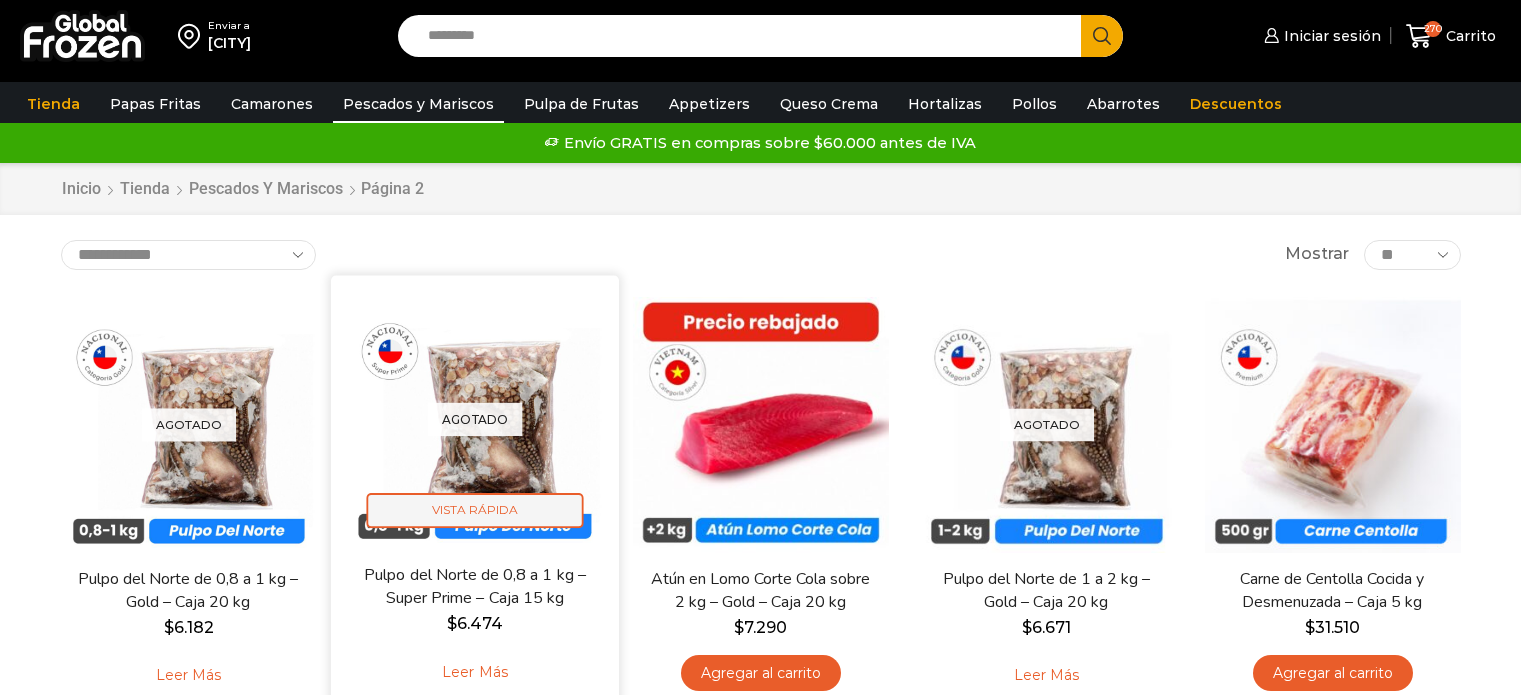 scroll, scrollTop: 0, scrollLeft: 0, axis: both 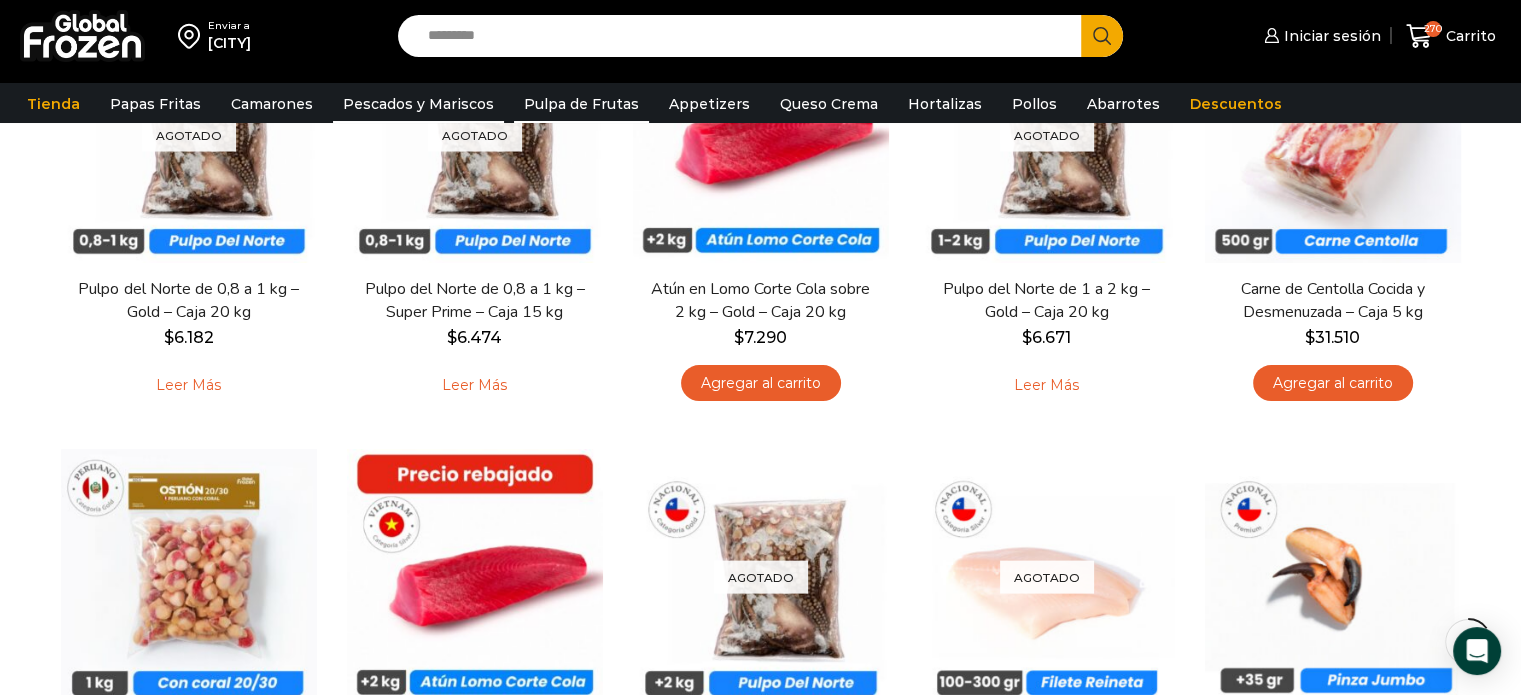 click on "Pulpa de Frutas" 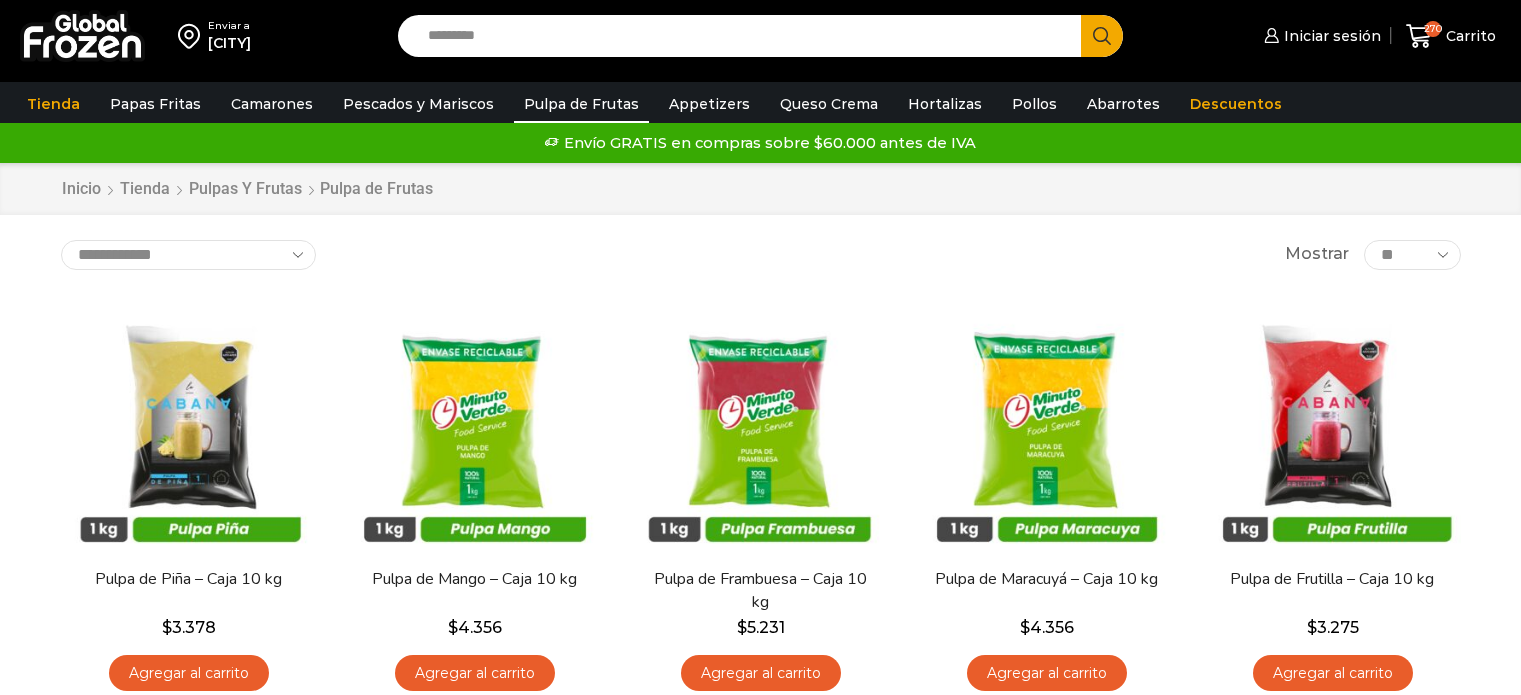 scroll, scrollTop: 0, scrollLeft: 0, axis: both 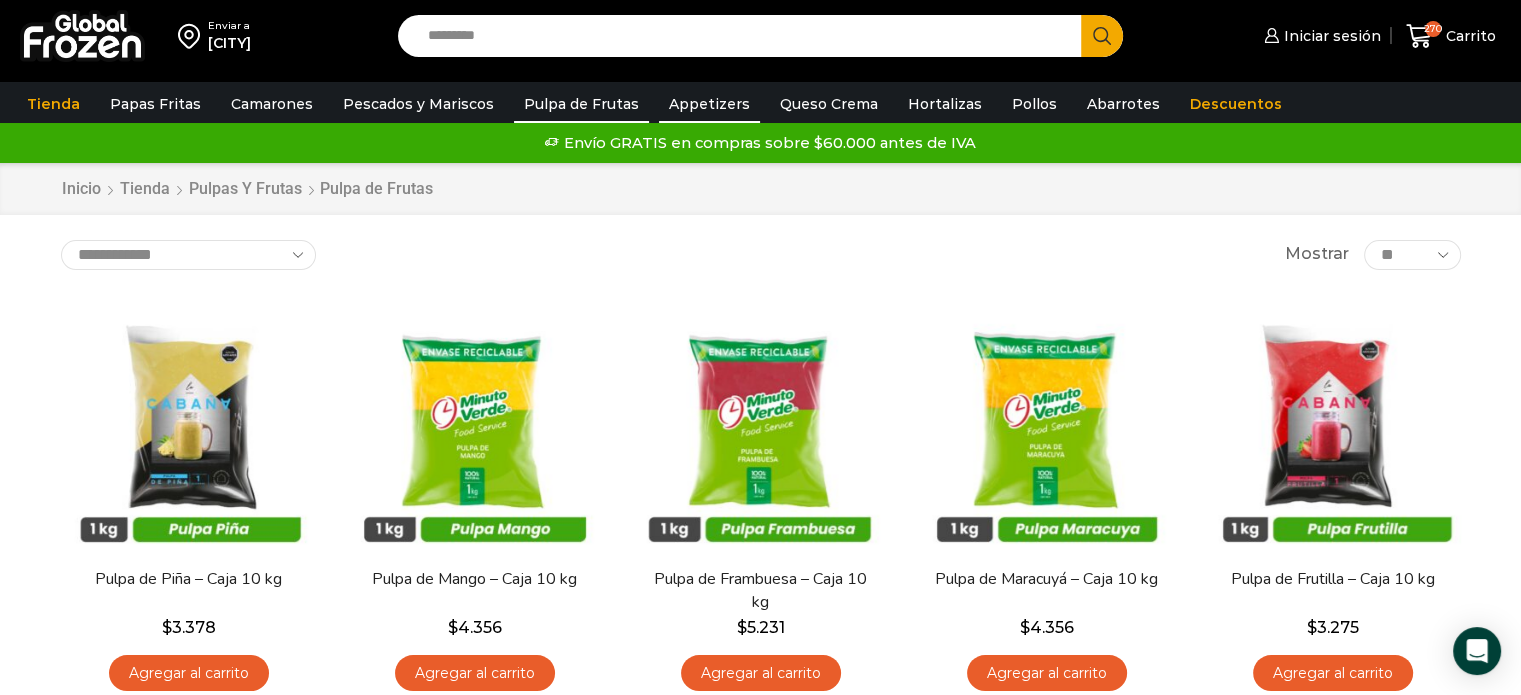 click on "Appetizers" at bounding box center [709, 104] 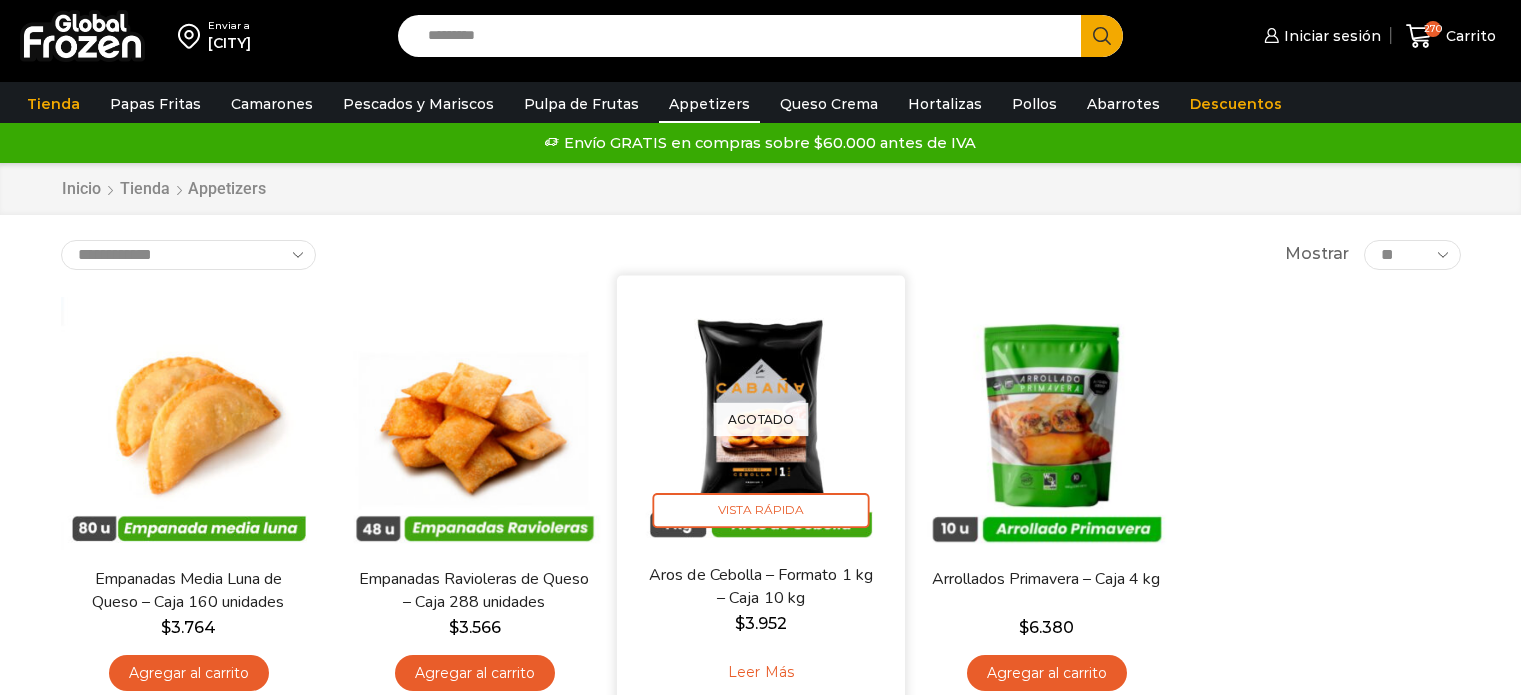 scroll, scrollTop: 0, scrollLeft: 0, axis: both 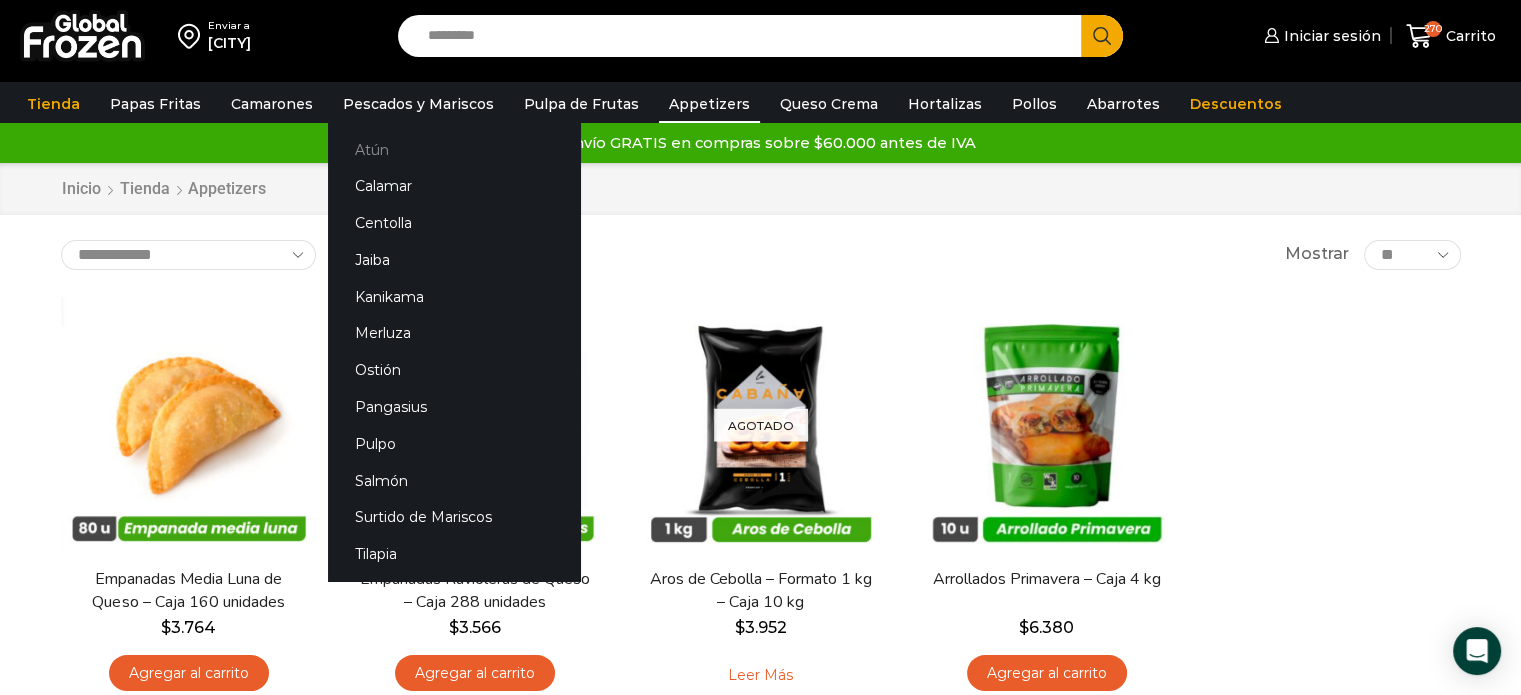 click on "Atún" at bounding box center [454, 149] 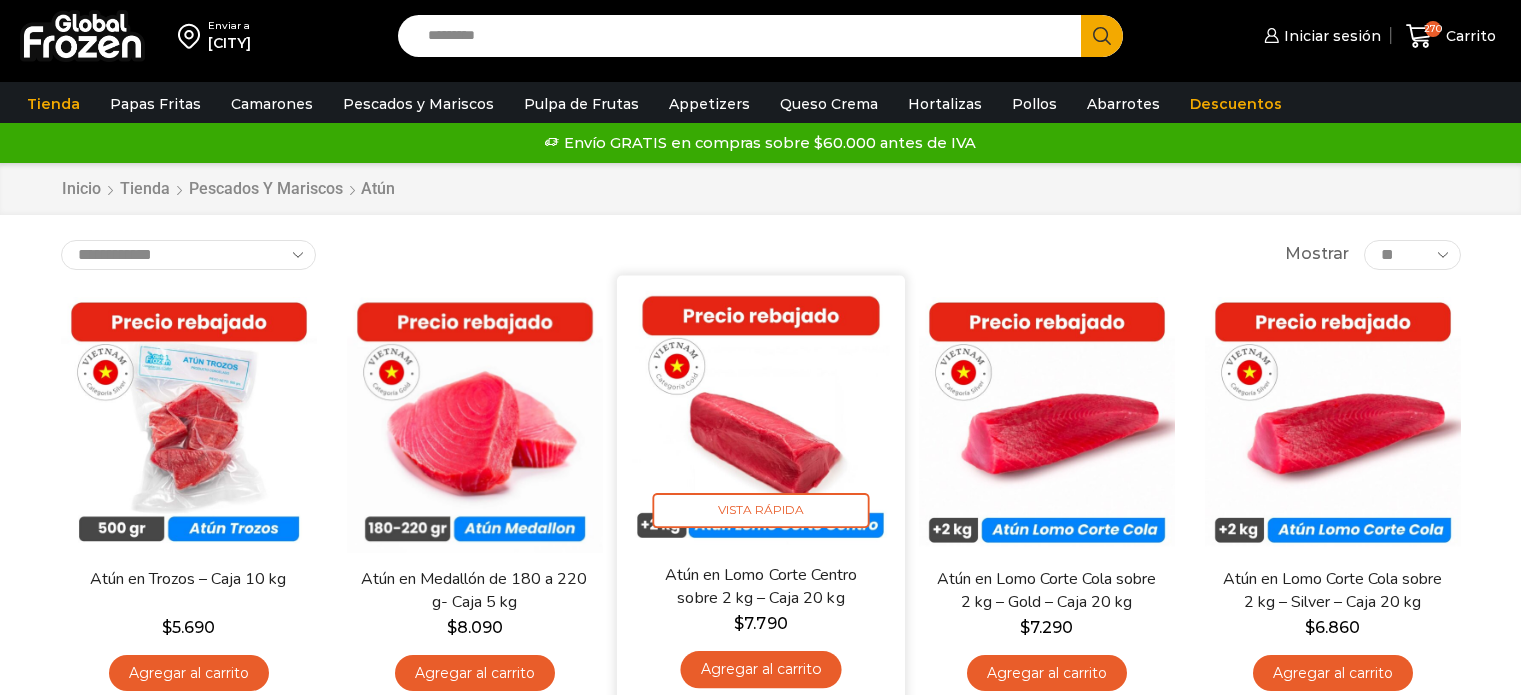 scroll, scrollTop: 0, scrollLeft: 0, axis: both 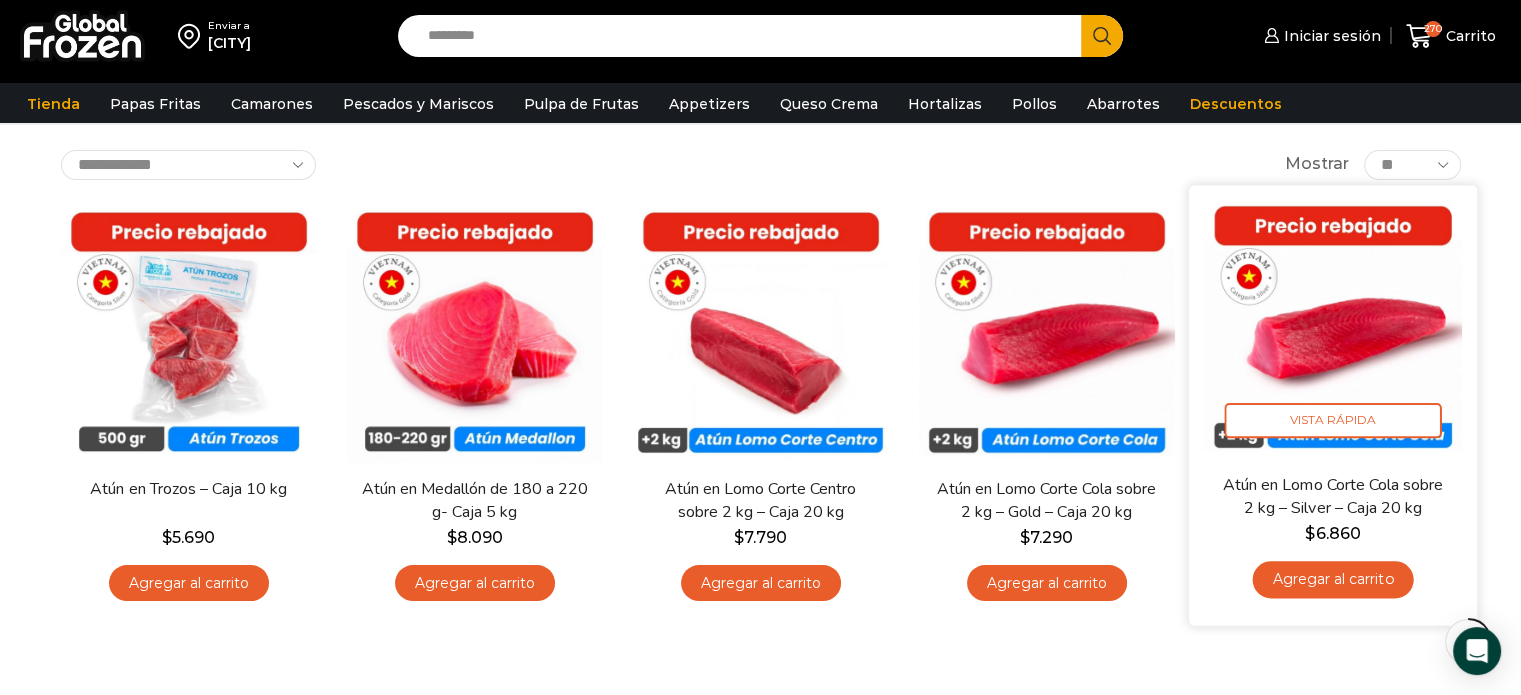 click at bounding box center [1333, 329] 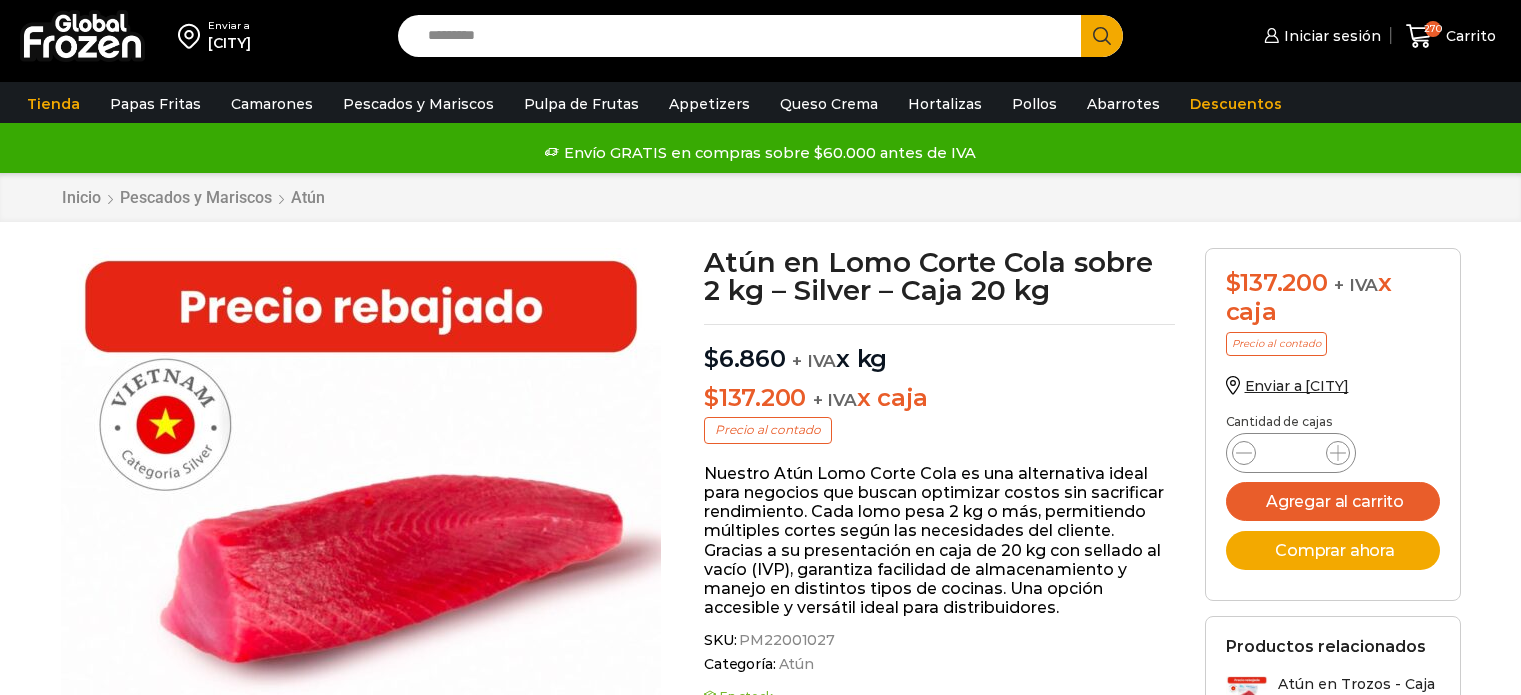 scroll, scrollTop: 0, scrollLeft: 0, axis: both 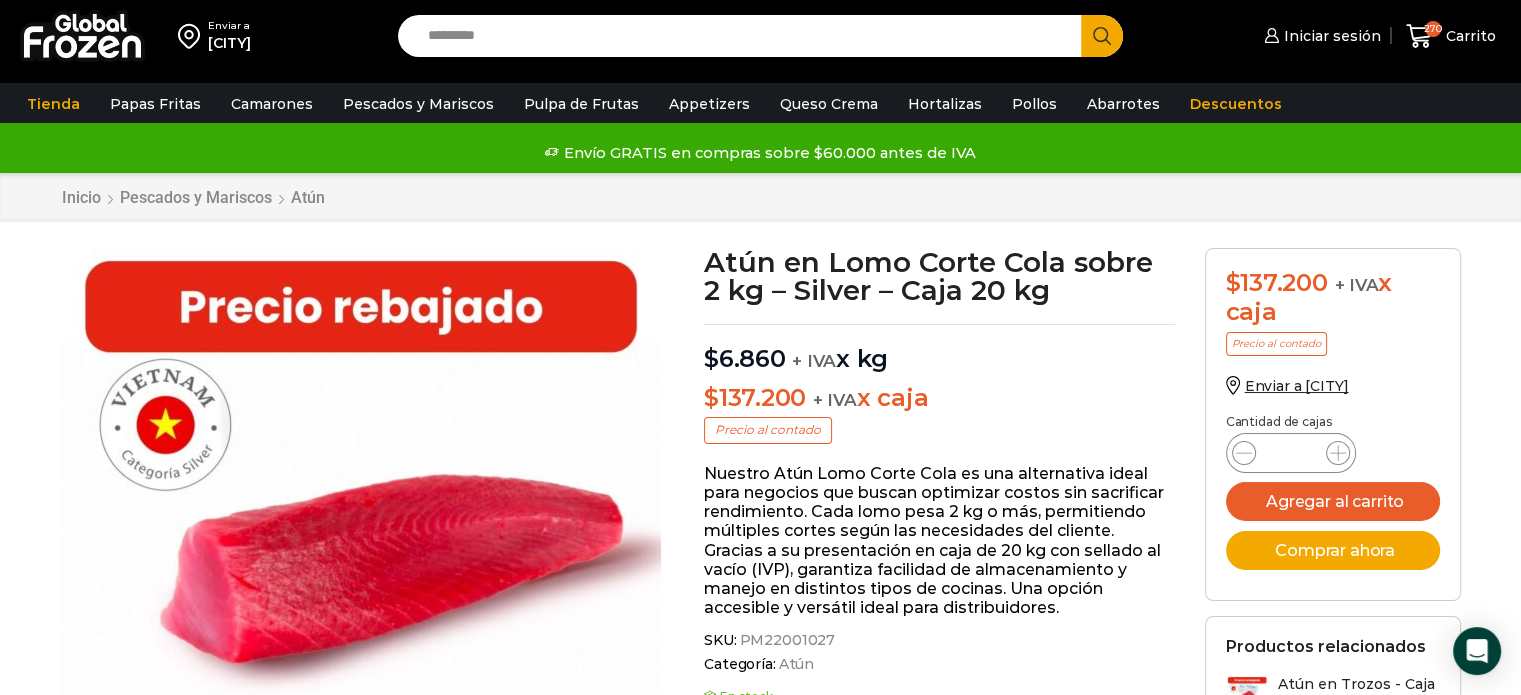 drag, startPoint x: 1302, startPoint y: 451, endPoint x: 1272, endPoint y: 451, distance: 30 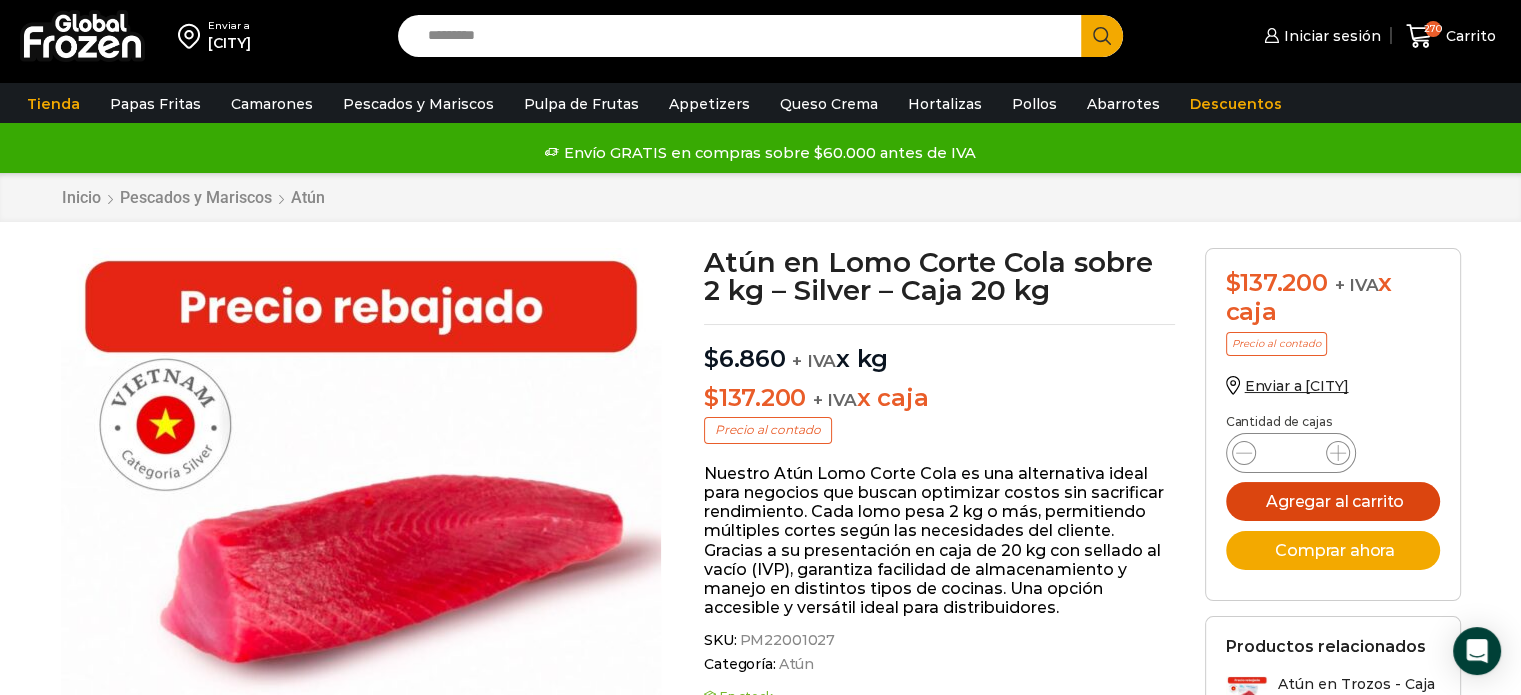 type on "**" 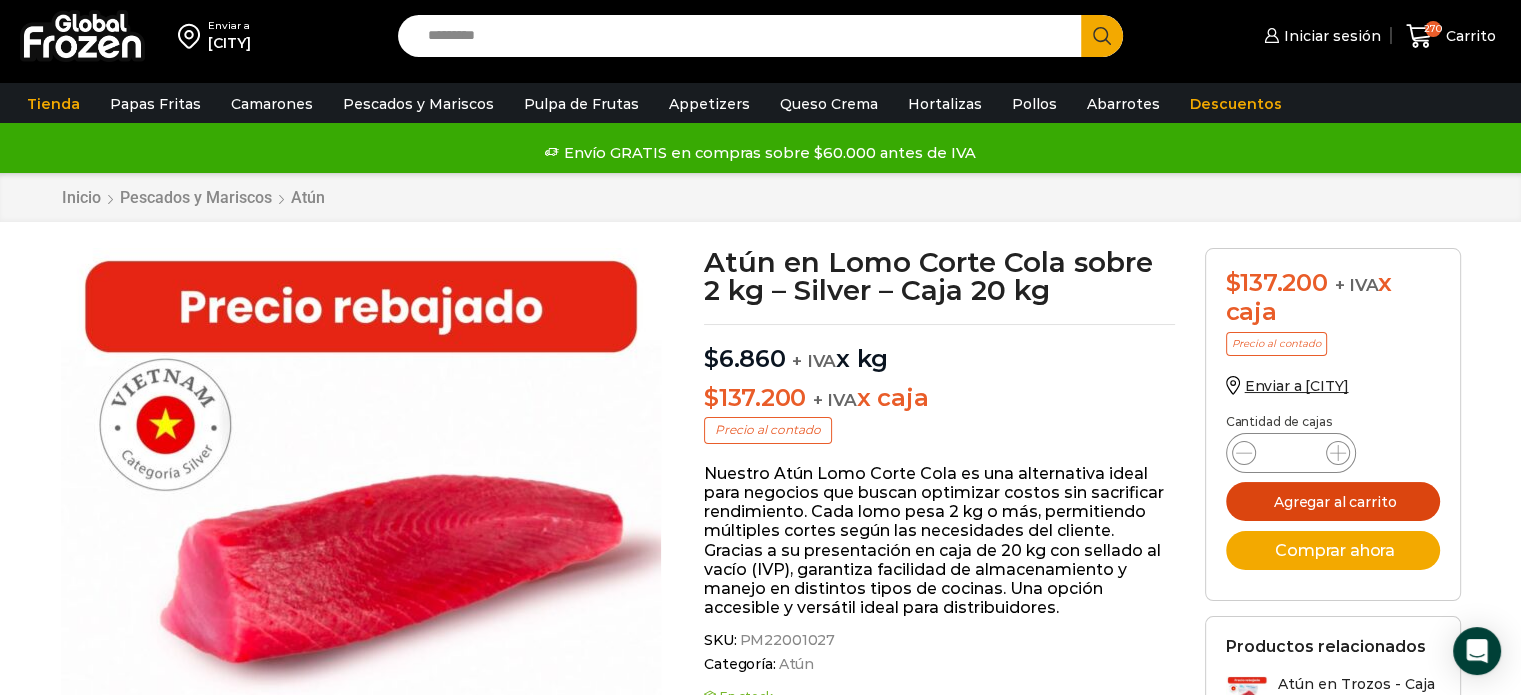 click on "Agregar al carrito" at bounding box center (1333, 501) 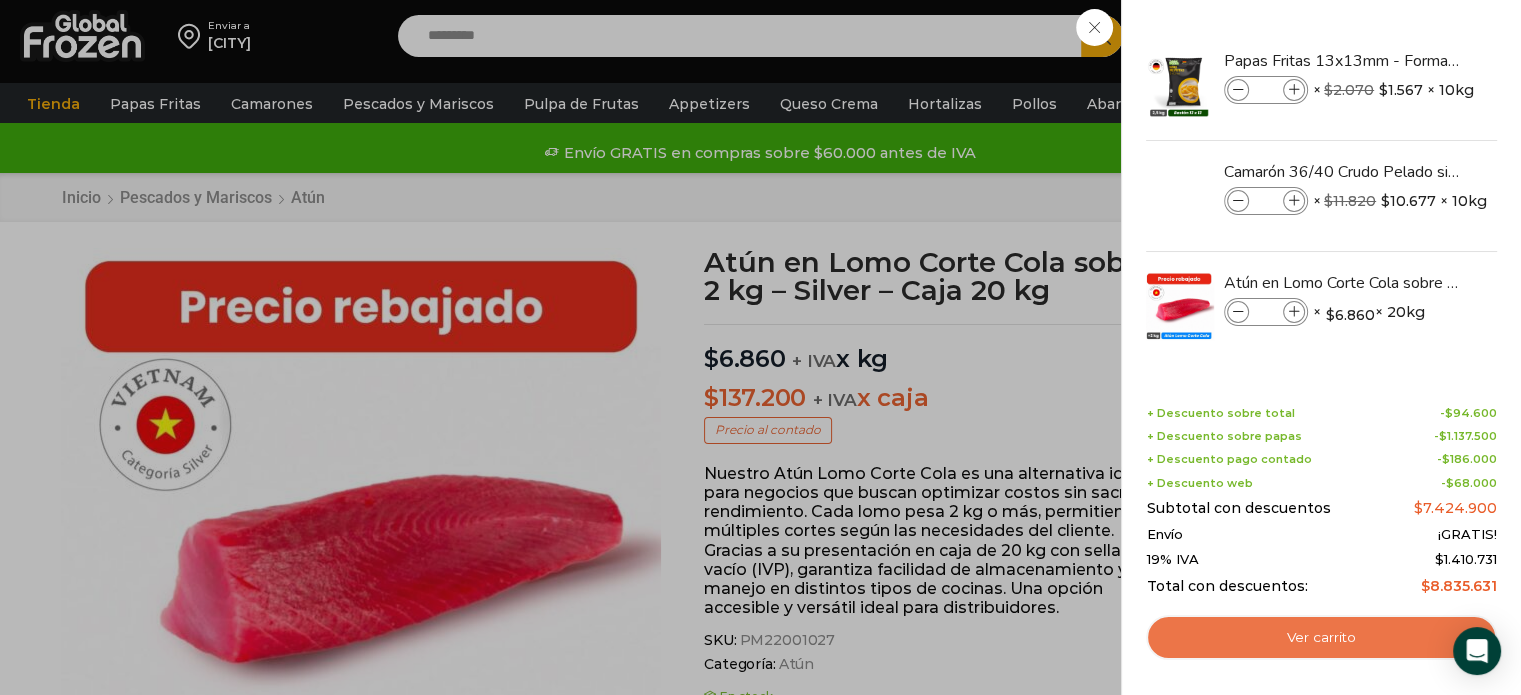 click on "Ver carrito" at bounding box center (1321, 638) 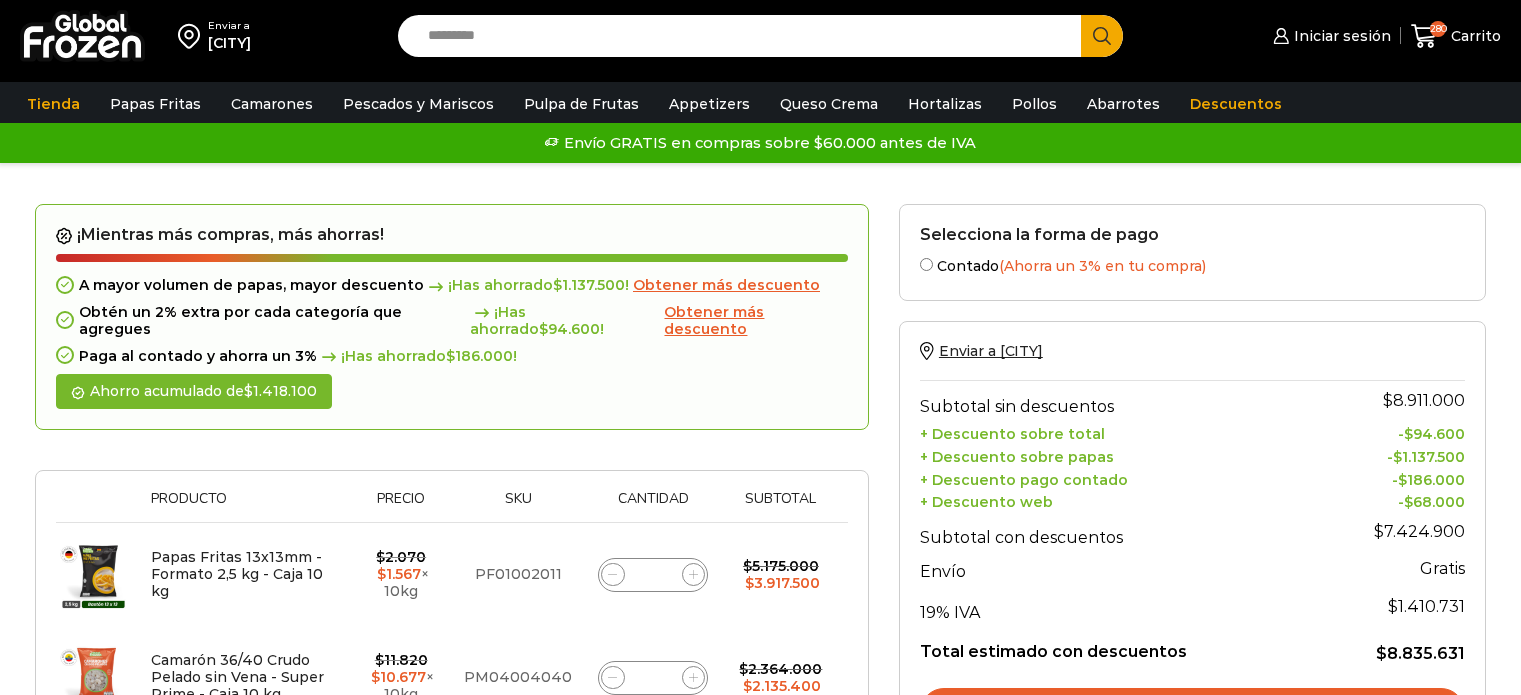 scroll, scrollTop: 135, scrollLeft: 0, axis: vertical 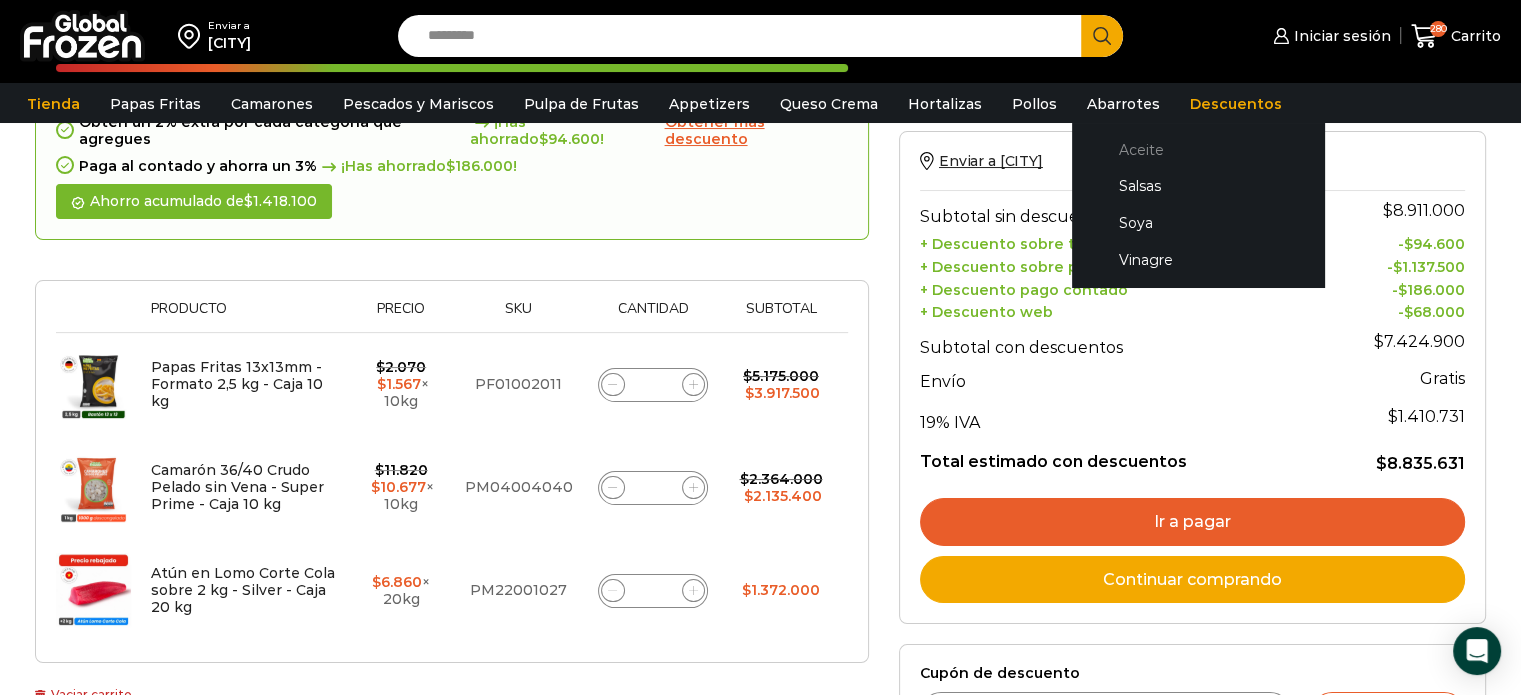 click on "Aceite" at bounding box center [1198, 149] 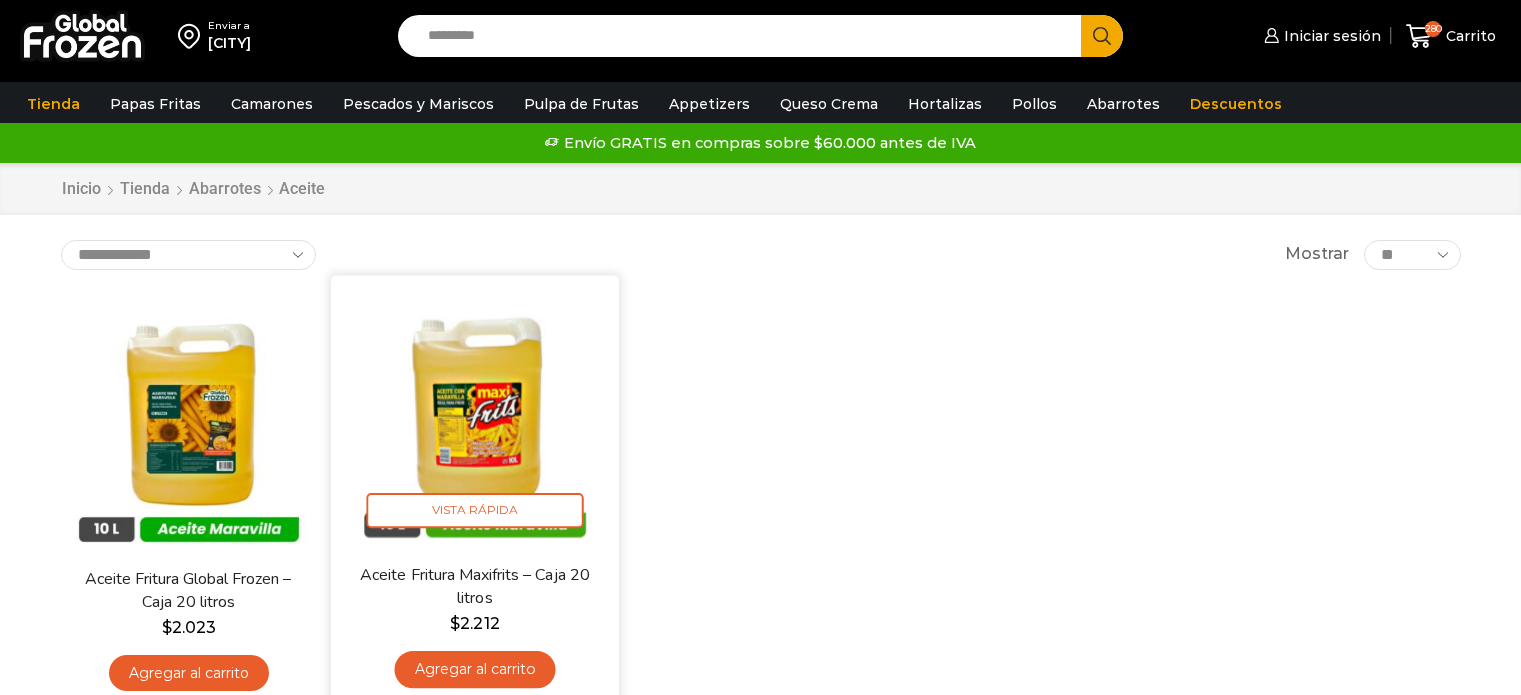 scroll, scrollTop: 0, scrollLeft: 0, axis: both 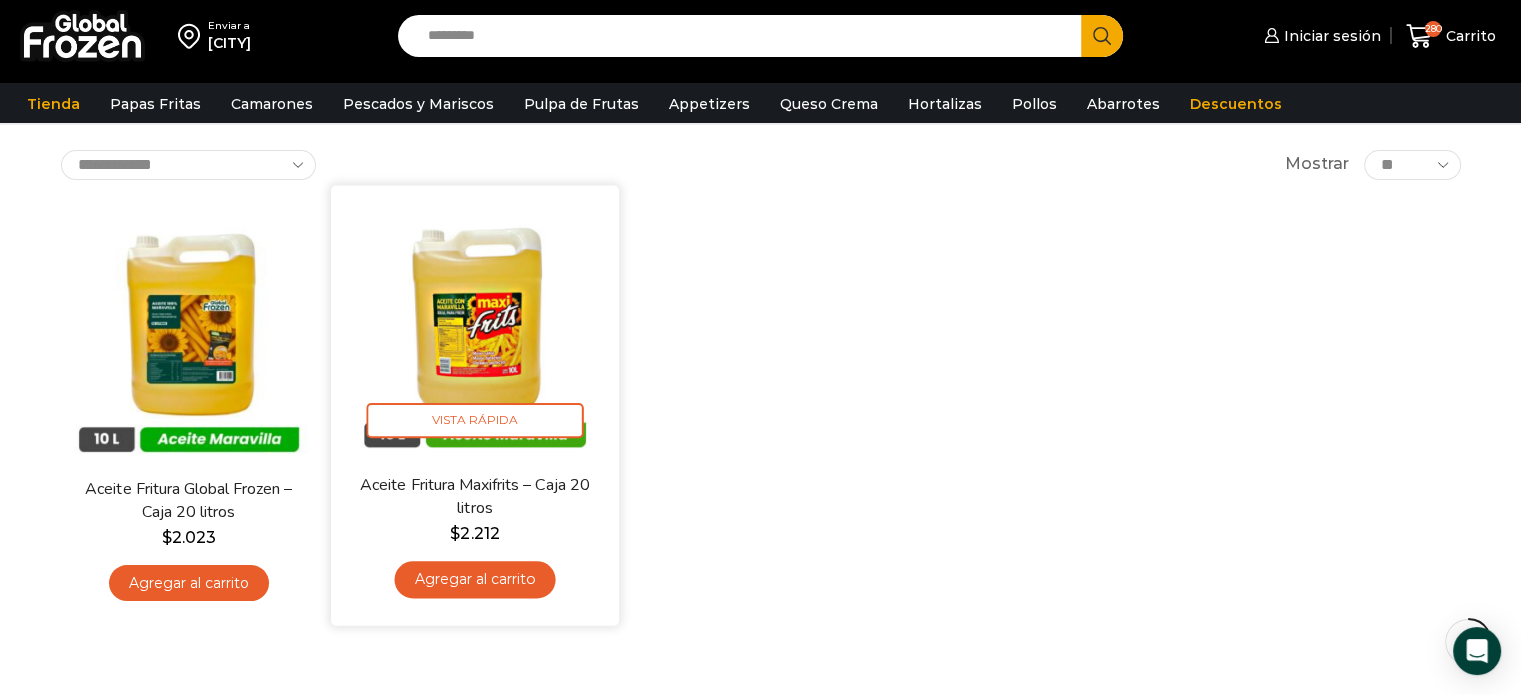 click on "Agregar al carrito" at bounding box center [474, 579] 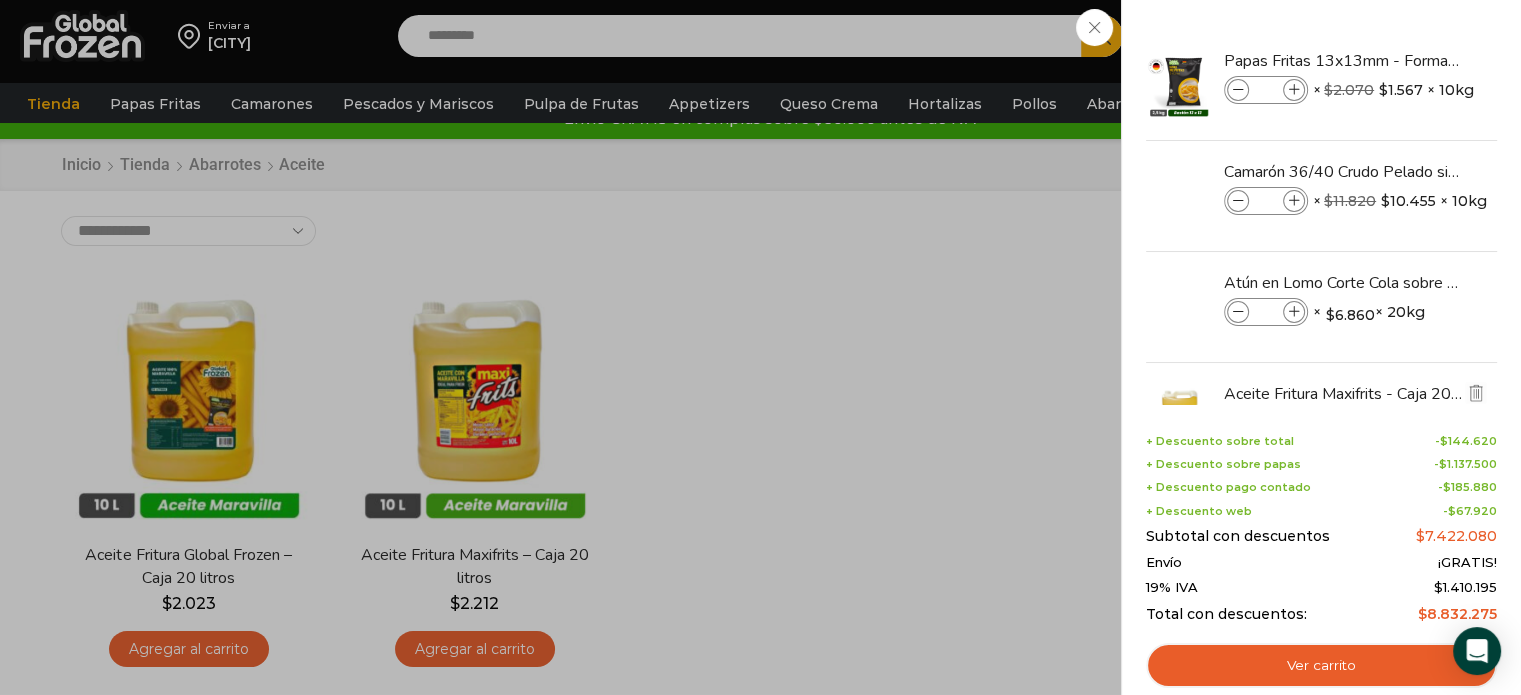 scroll, scrollTop: 0, scrollLeft: 0, axis: both 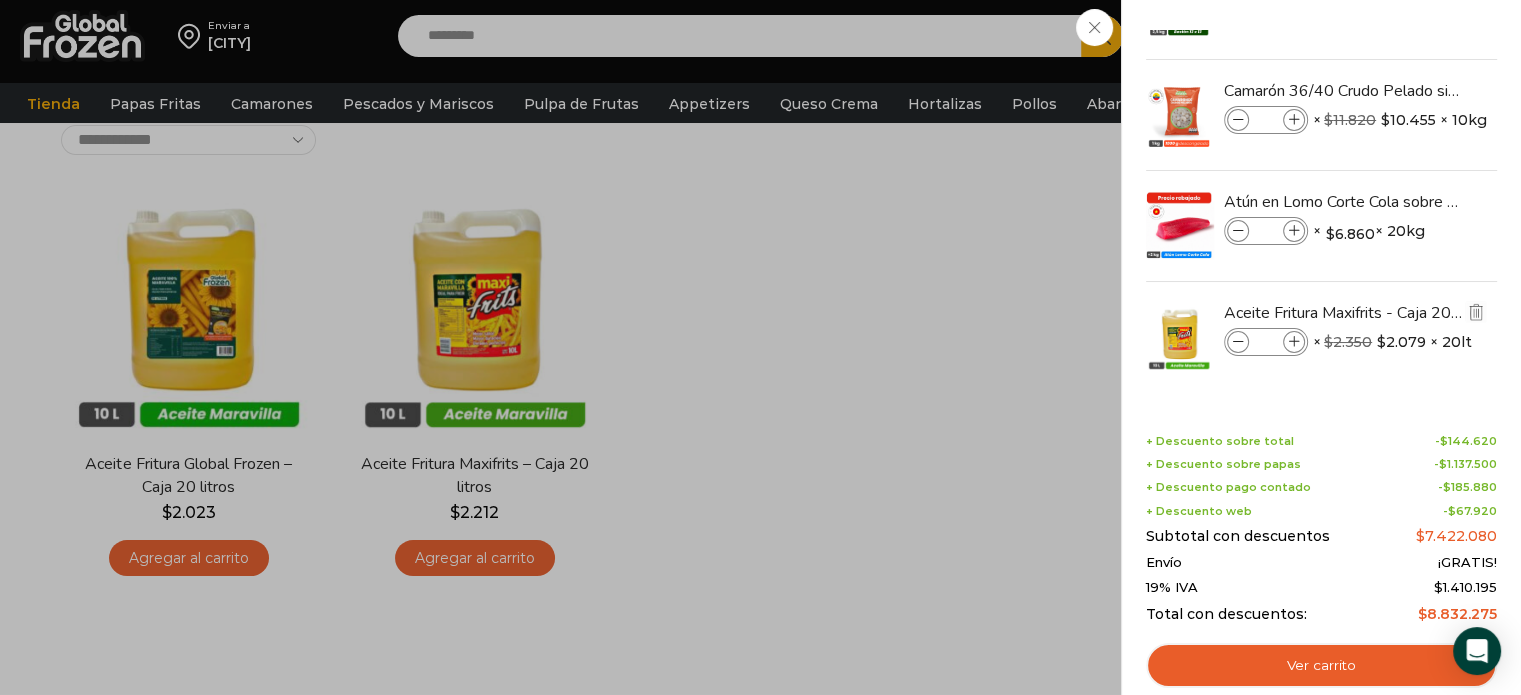 drag, startPoint x: 1272, startPoint y: 343, endPoint x: 1258, endPoint y: 343, distance: 14 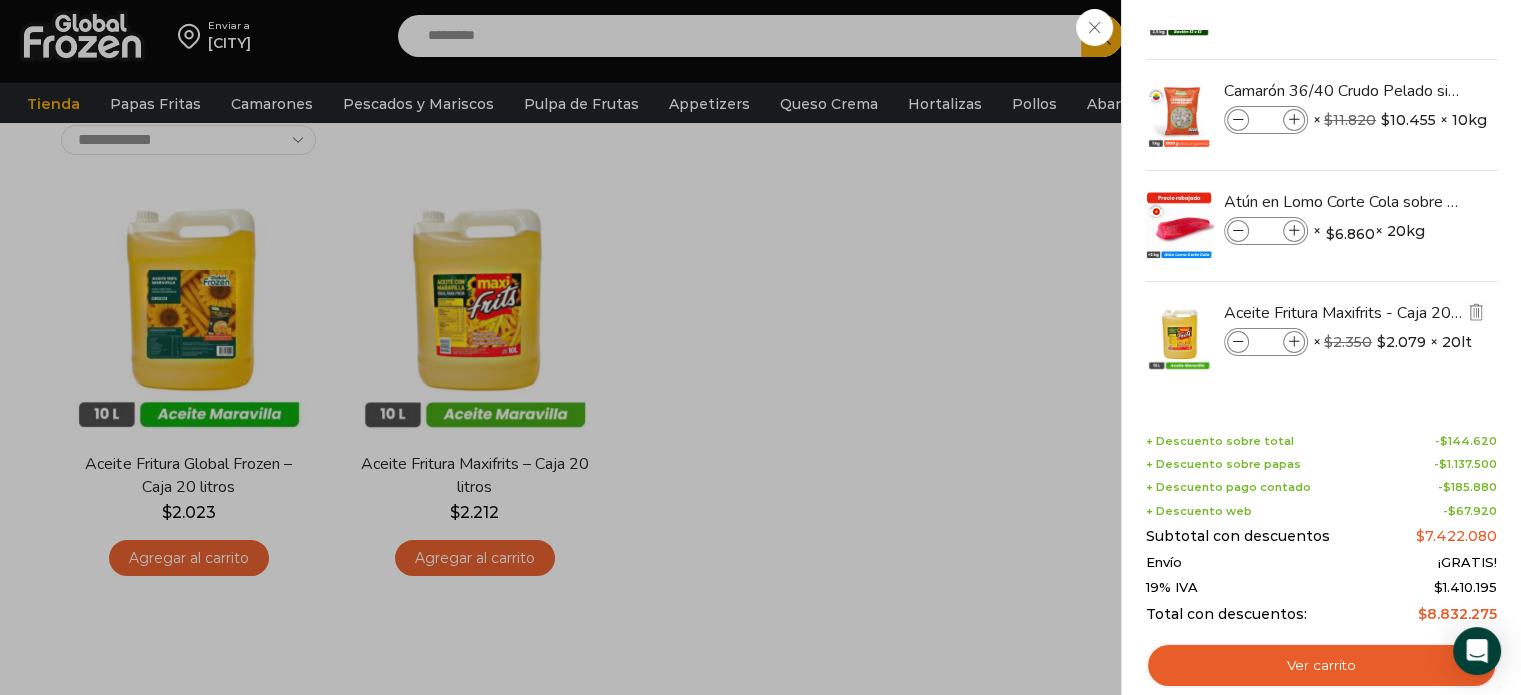 click on "*" at bounding box center (1266, 342) 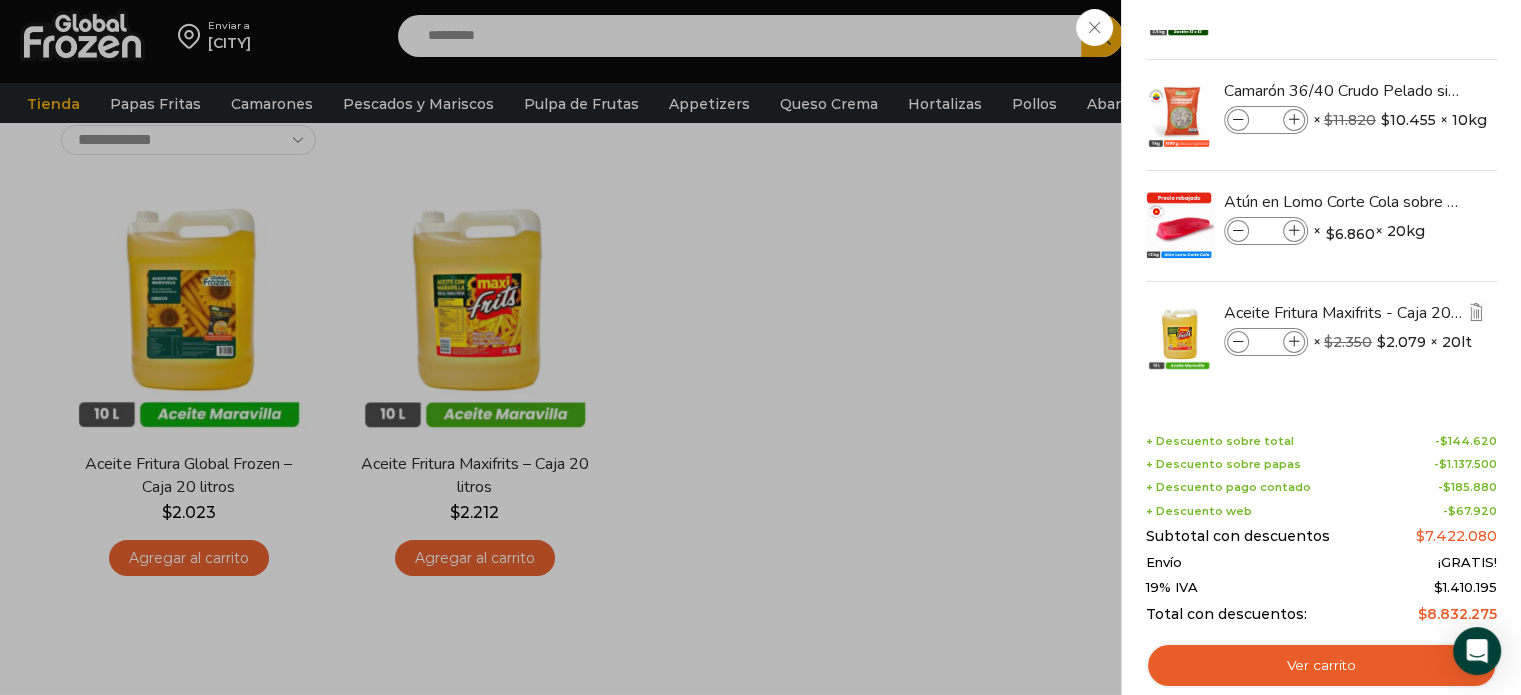 click on "*" at bounding box center [1266, 342] 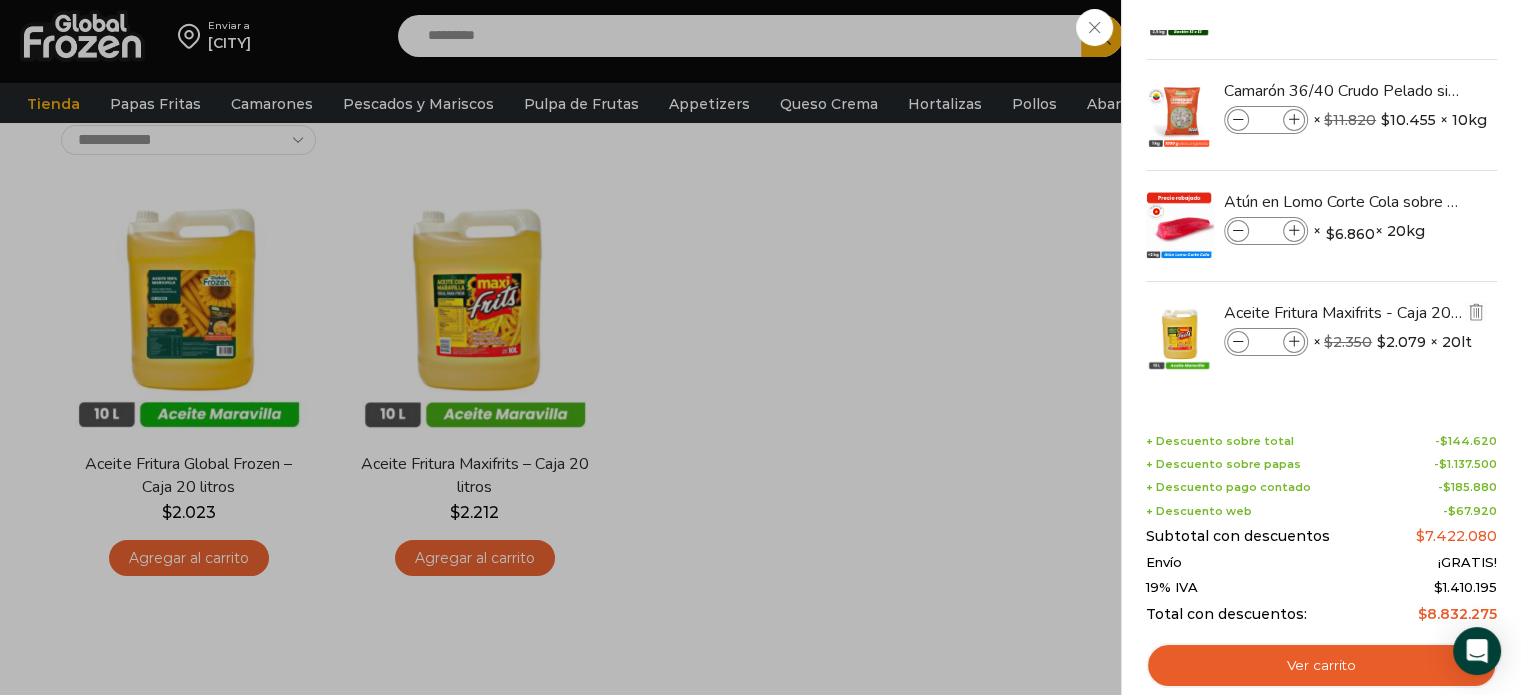 type on "**" 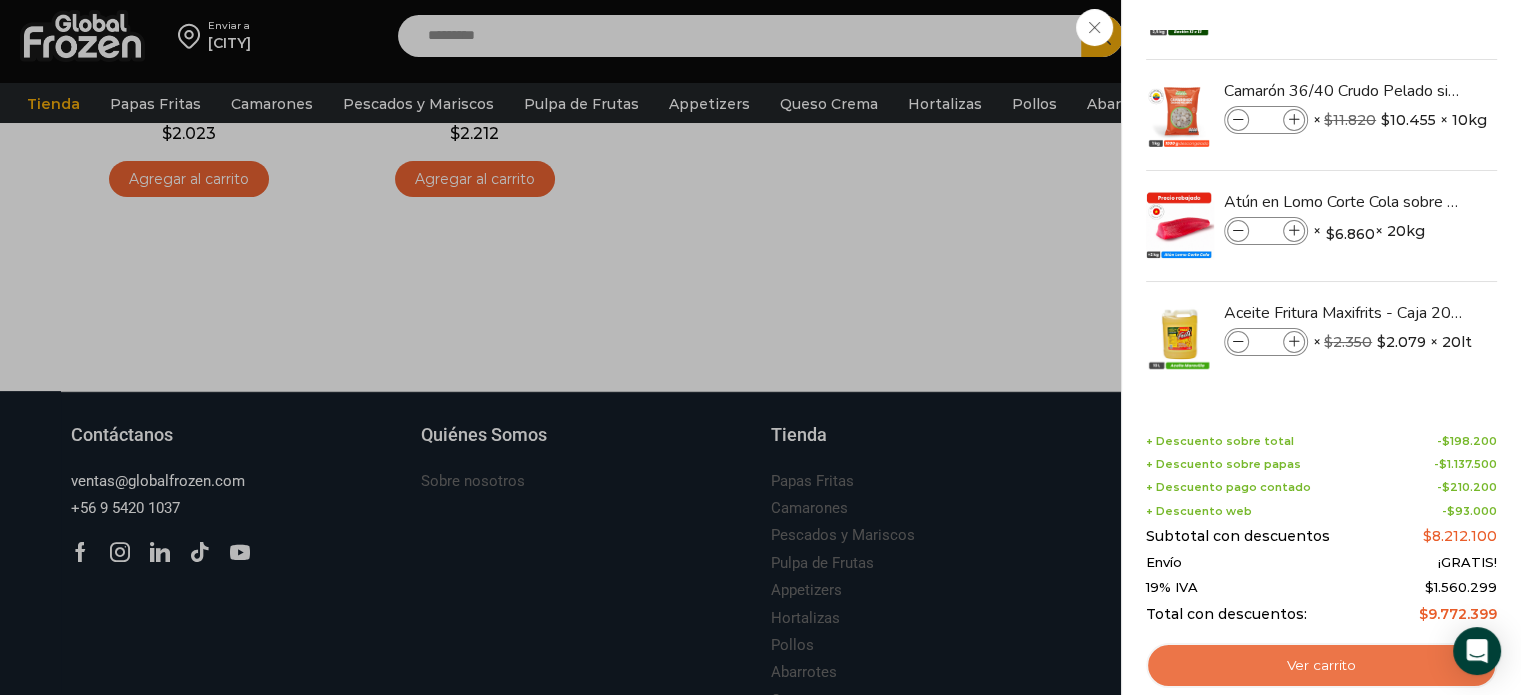 scroll, scrollTop: 525, scrollLeft: 0, axis: vertical 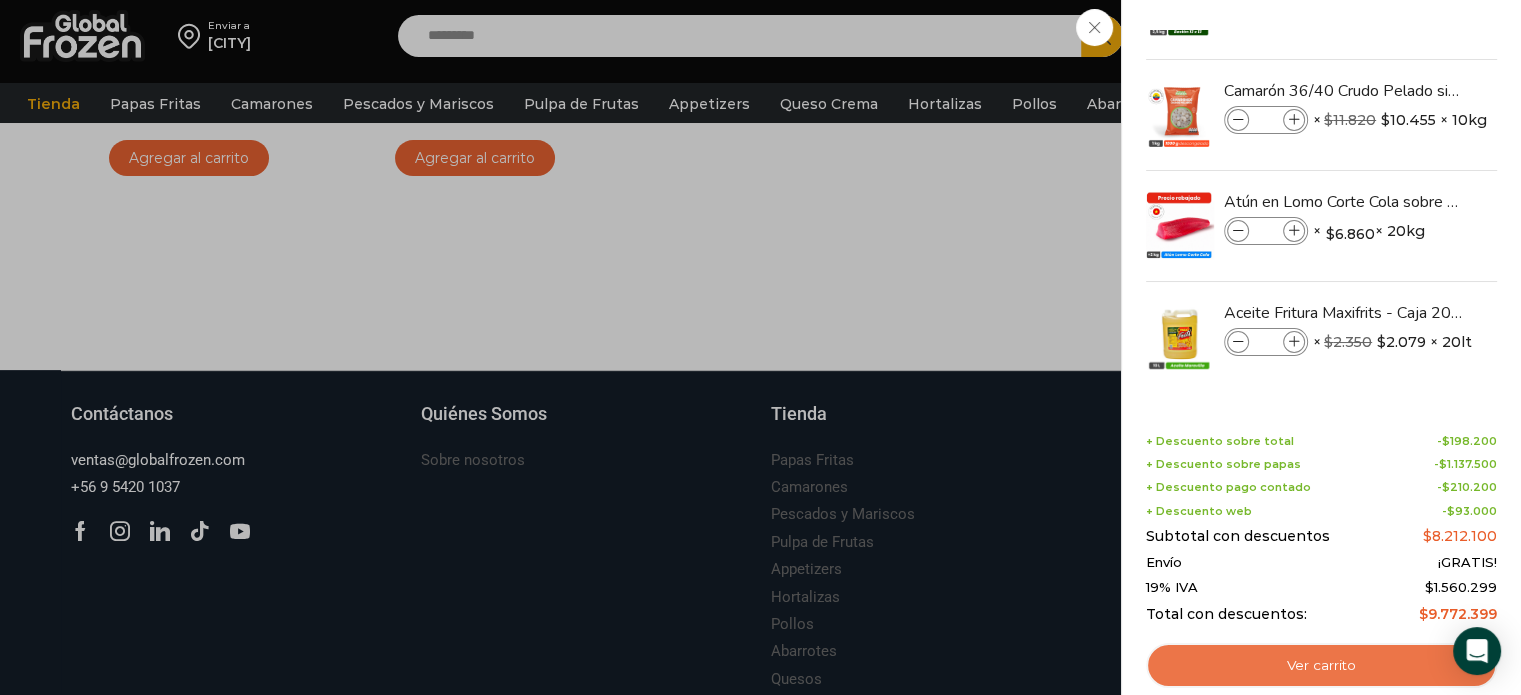 click on "Ver carrito" at bounding box center [1321, 666] 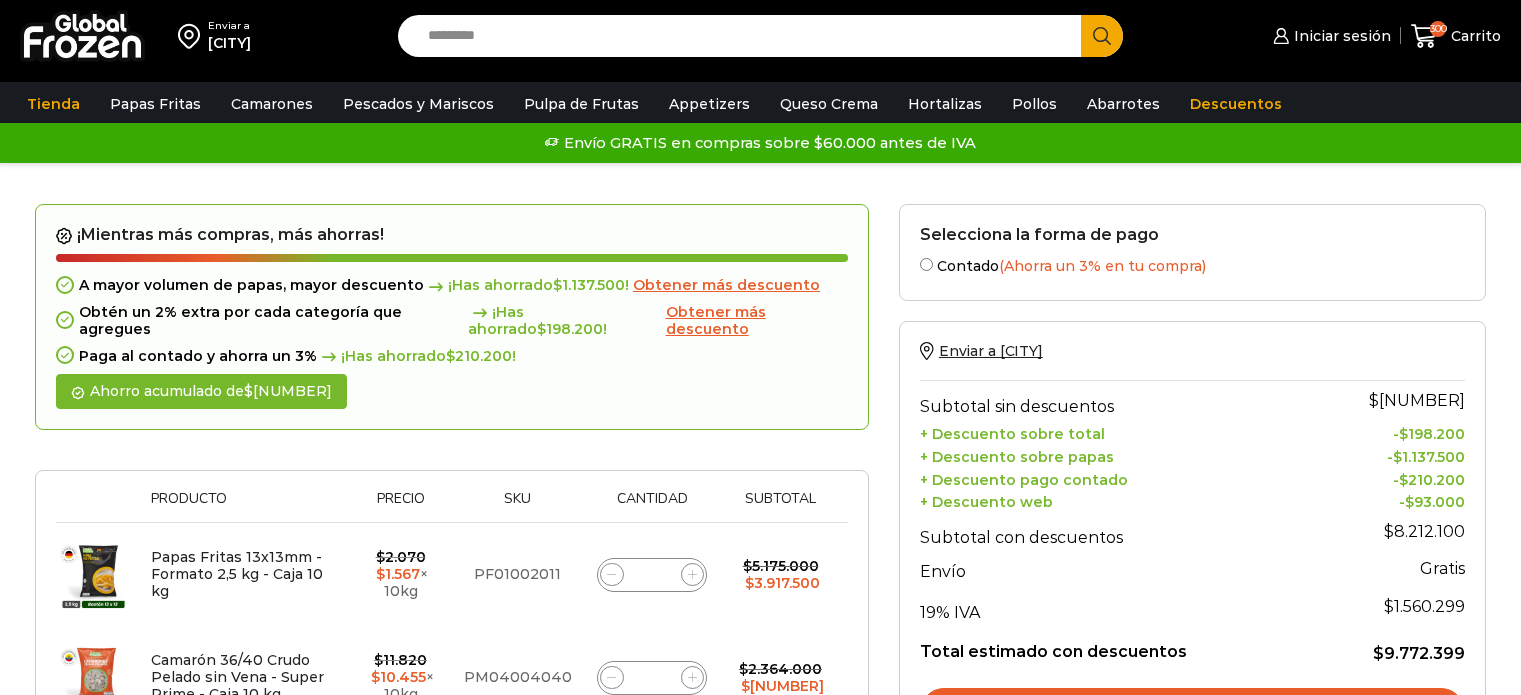scroll, scrollTop: 0, scrollLeft: 0, axis: both 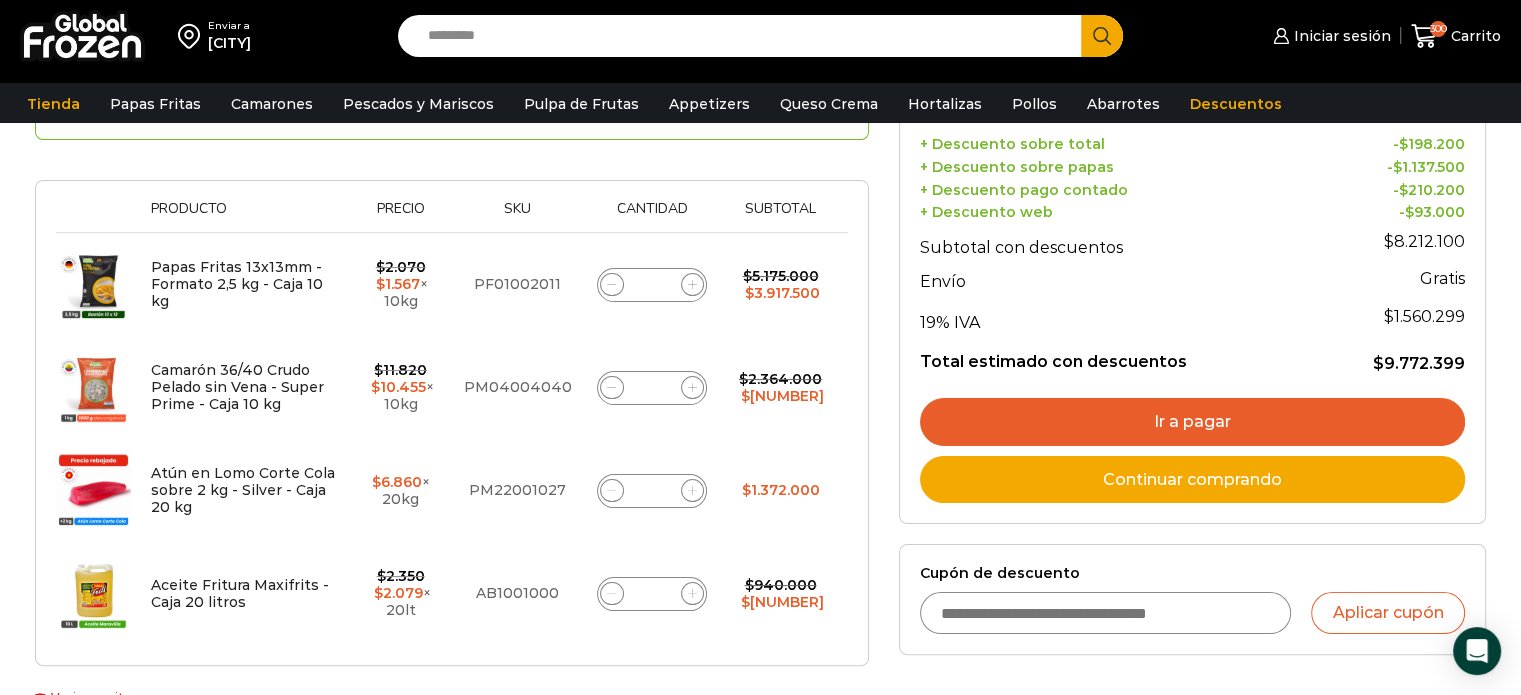 click on "Ir a pagar" at bounding box center [1192, 422] 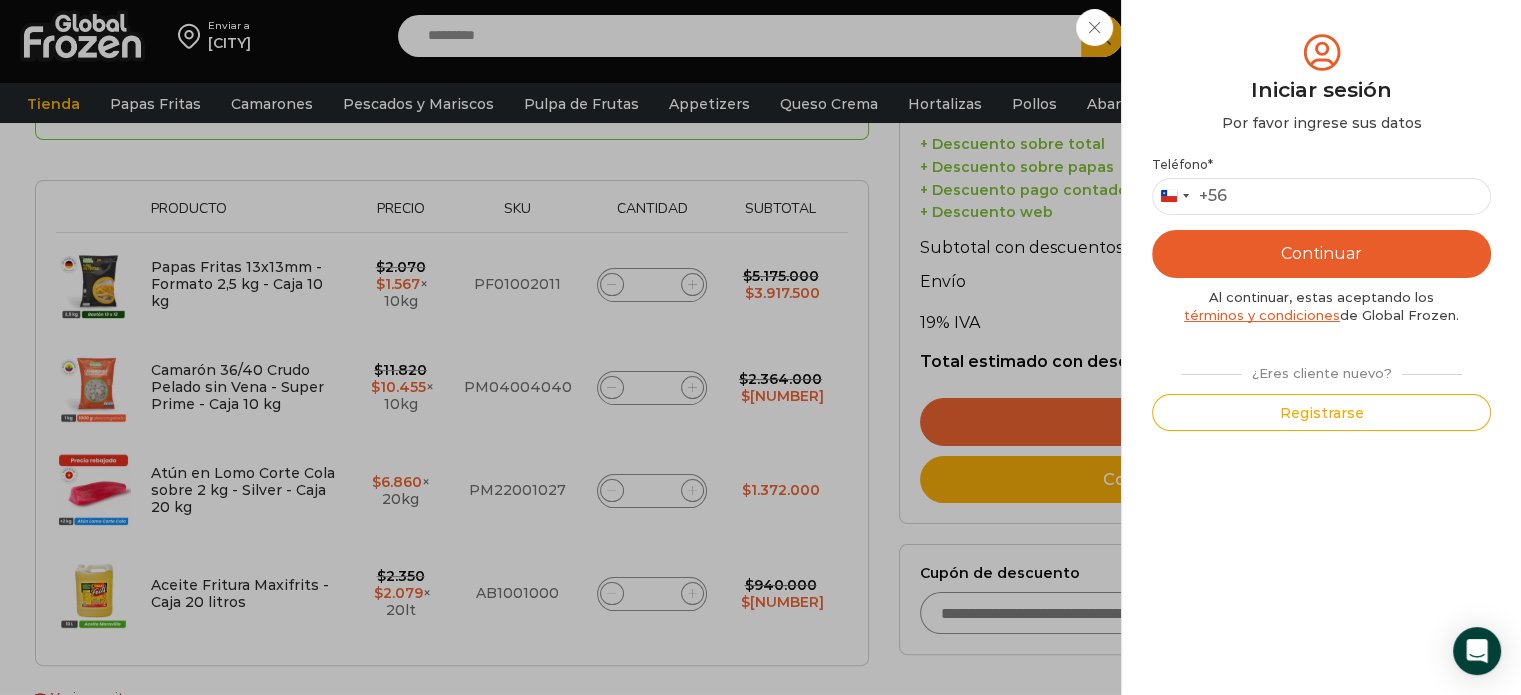 click on "Iniciar sesión
Mi cuenta
Login
Register
Iniciar sesión
Por favor ingrese sus datos
Iniciar sesión
Se envió un mensaje de WhatsApp con el código de verificación a tu teléfono
* ." at bounding box center (1329, 36) 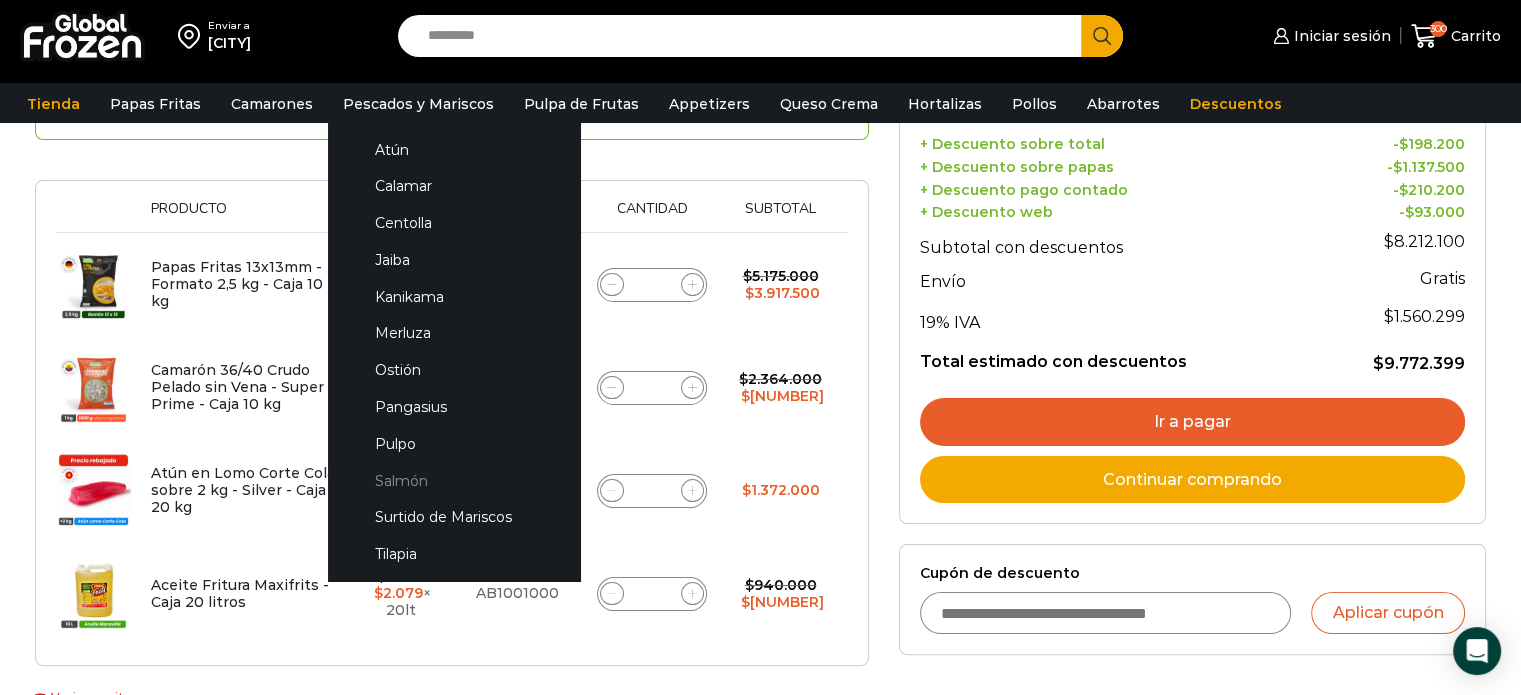 click on "Salmón" at bounding box center (454, 480) 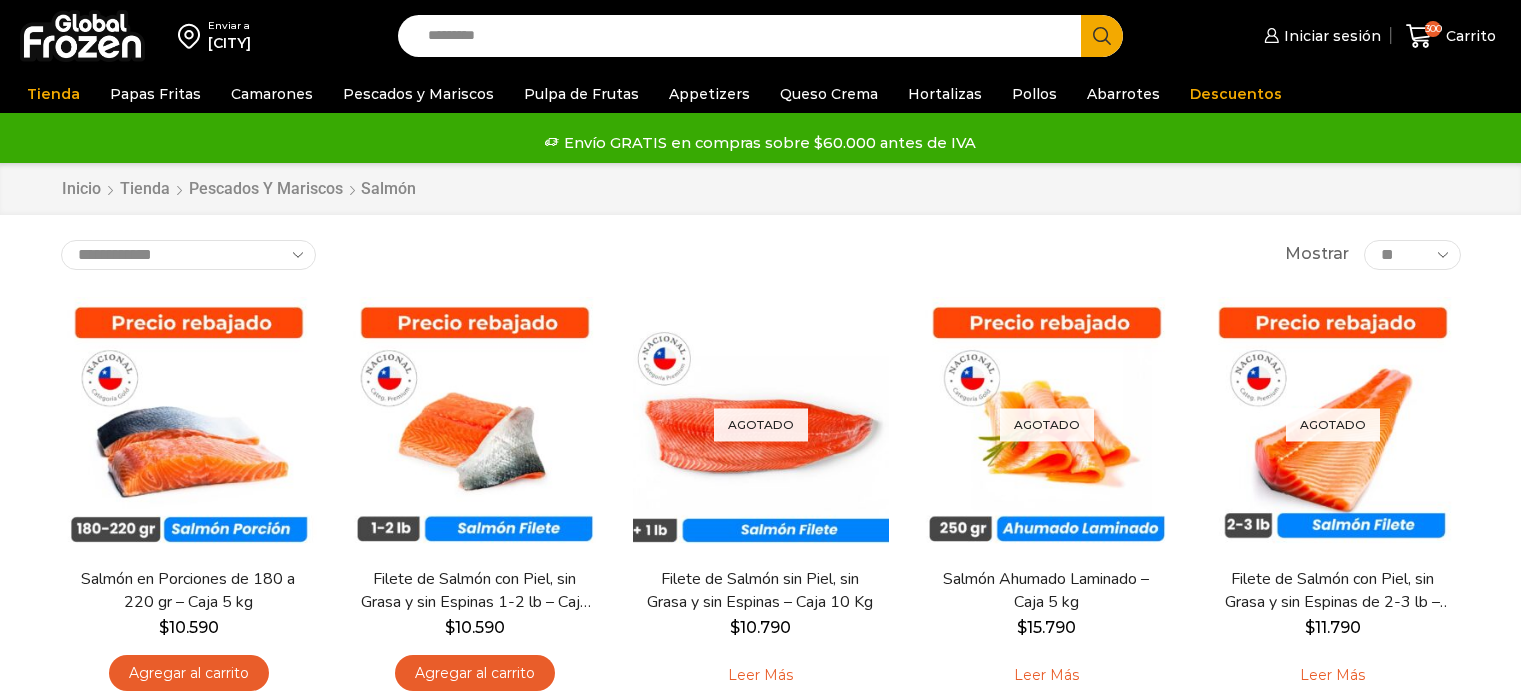 scroll, scrollTop: 0, scrollLeft: 0, axis: both 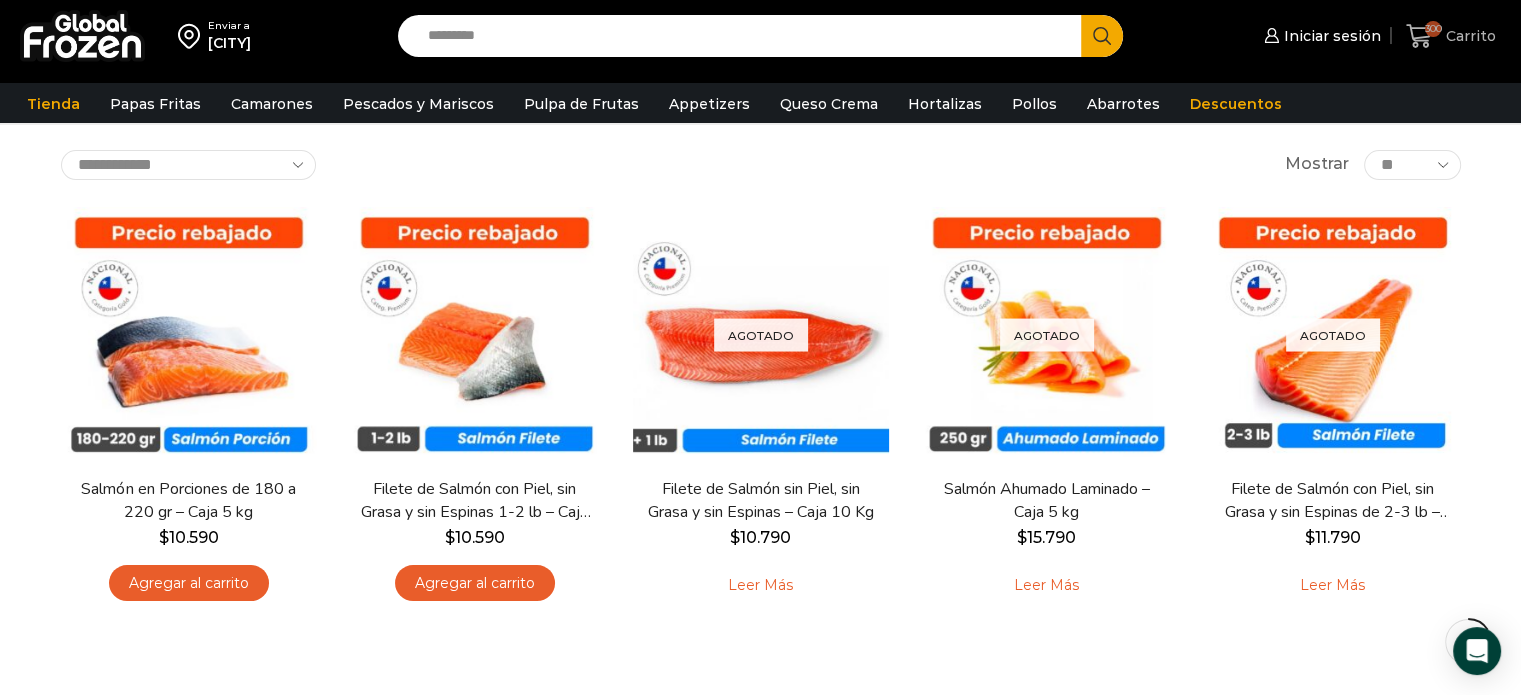 click on "300" at bounding box center (1433, 29) 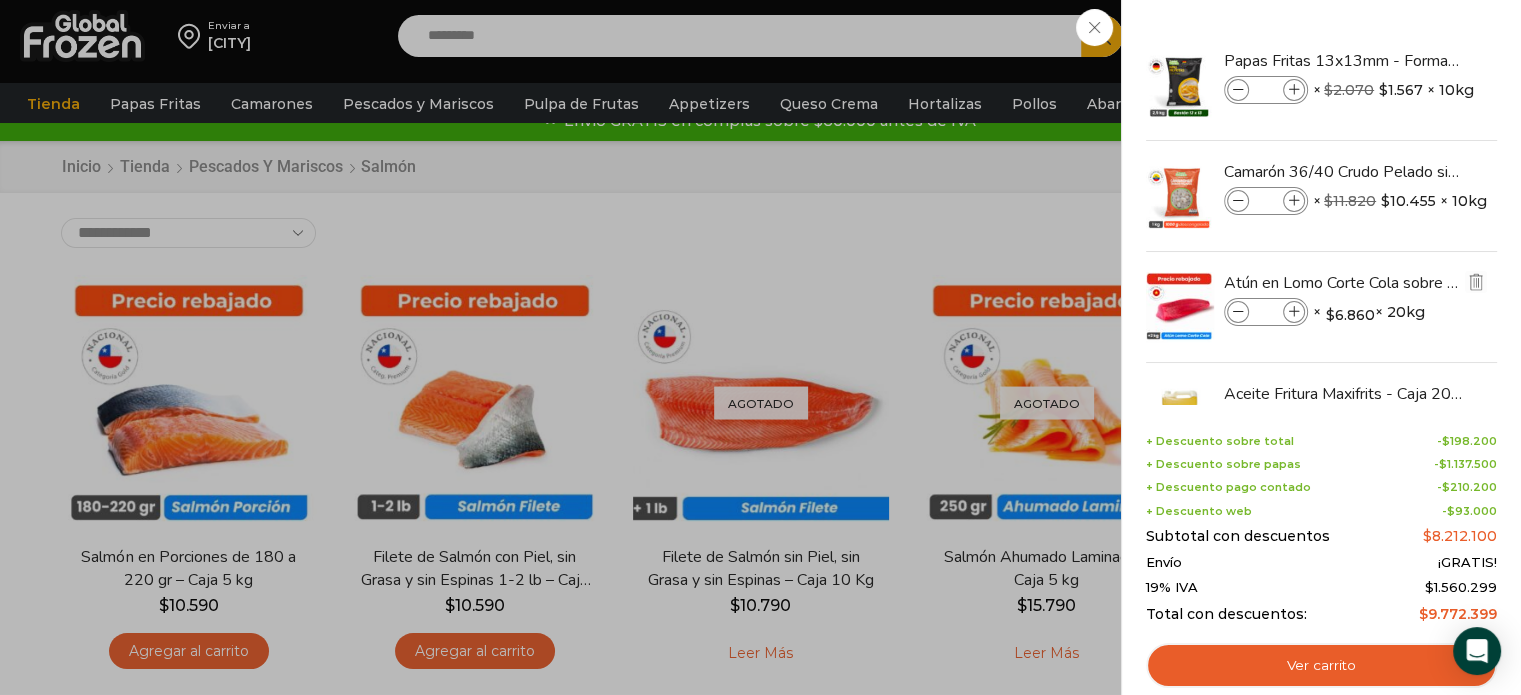 scroll, scrollTop: 0, scrollLeft: 0, axis: both 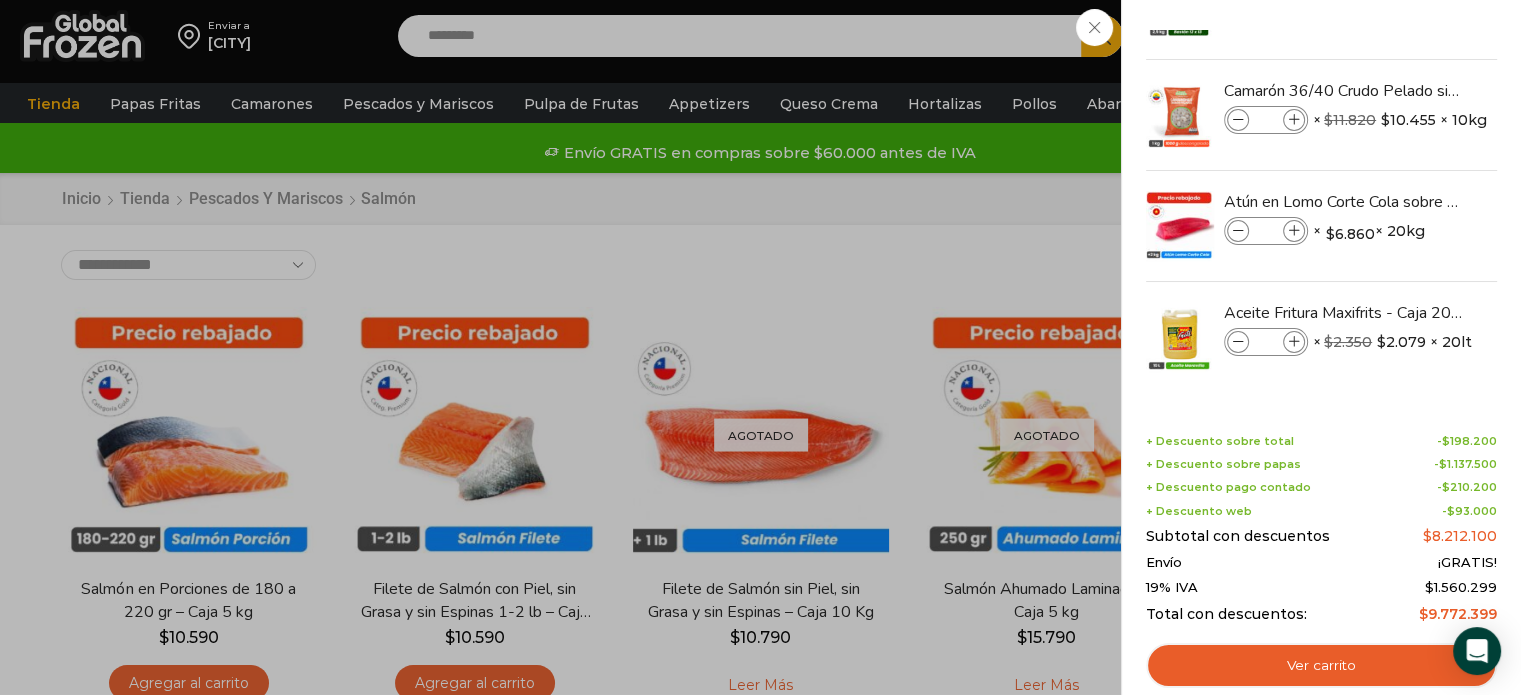 click on "[NUMBER]
Carrito
[NUMBER]
[NUMBER]
Shopping Cart
***" at bounding box center [1451, 36] 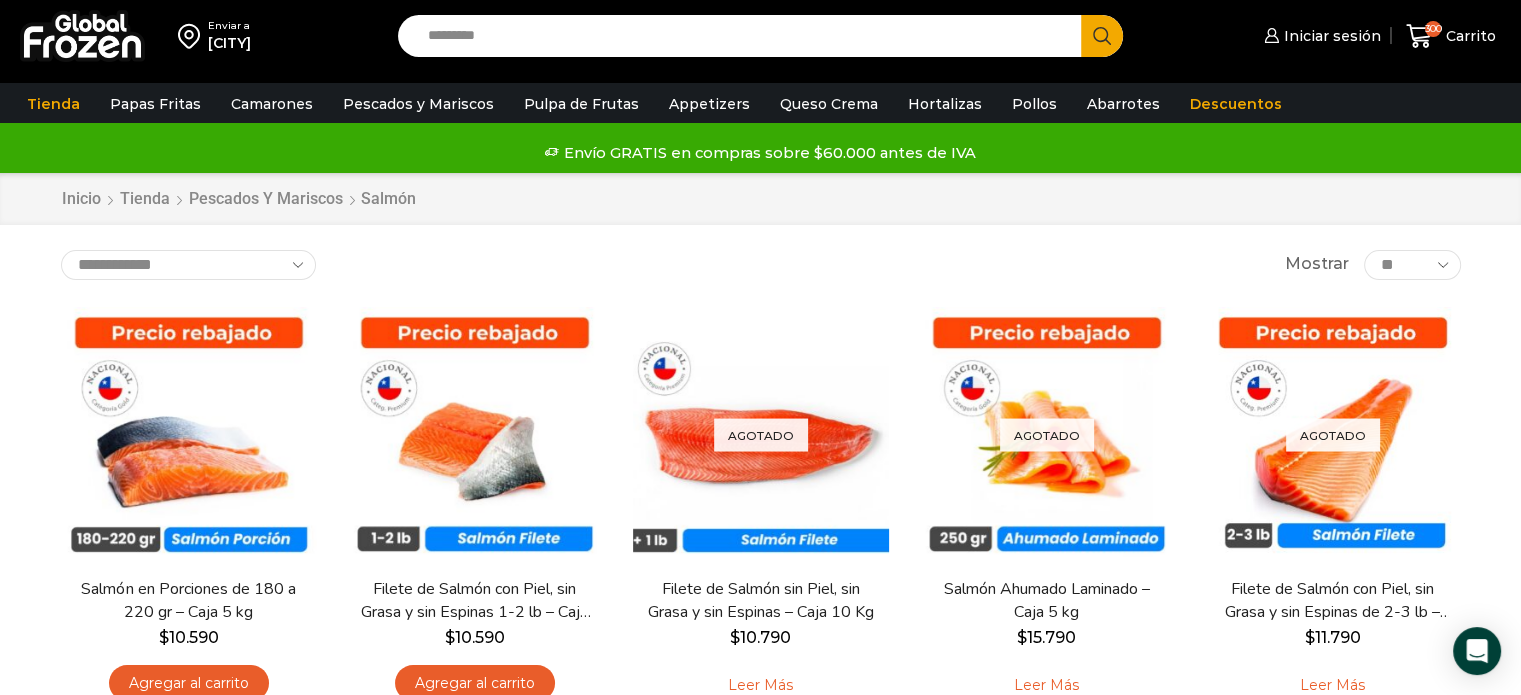click on "Envío GRATIS en compras sobre $60.000 antes de IVA
Envío GRATIS en compras sobre $60.000 antes de IVA
Envío GRATIS en compras sobre $60.000 antes de IVA" at bounding box center (760, 153) 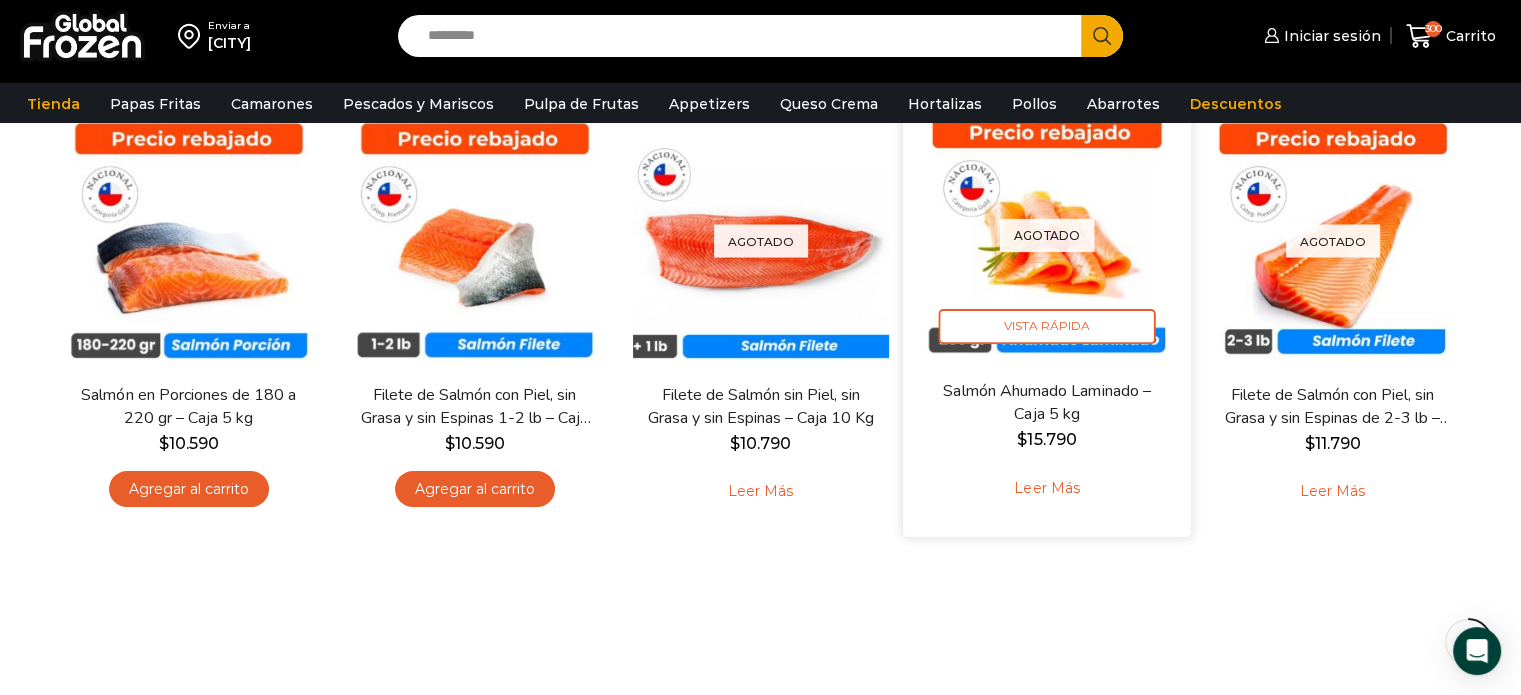 scroll, scrollTop: 100, scrollLeft: 0, axis: vertical 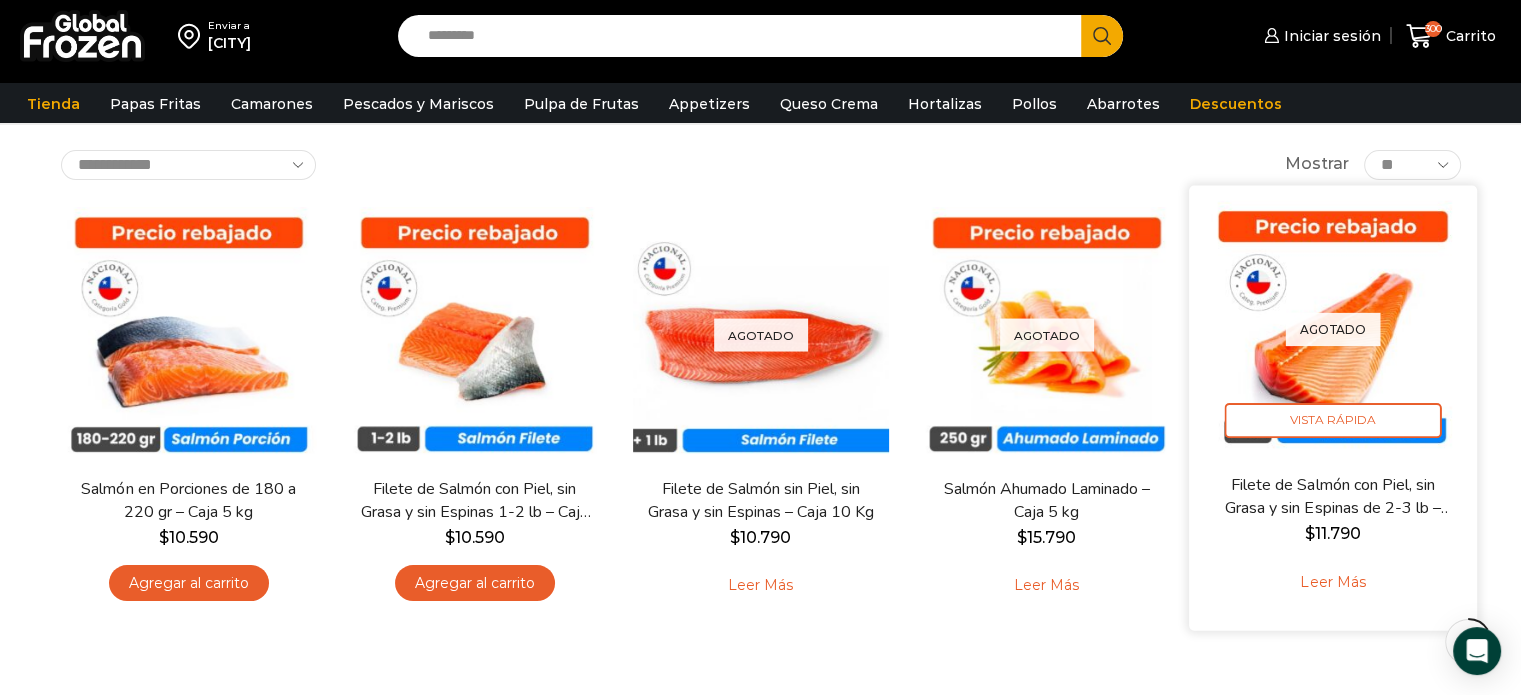 click at bounding box center [1333, 329] 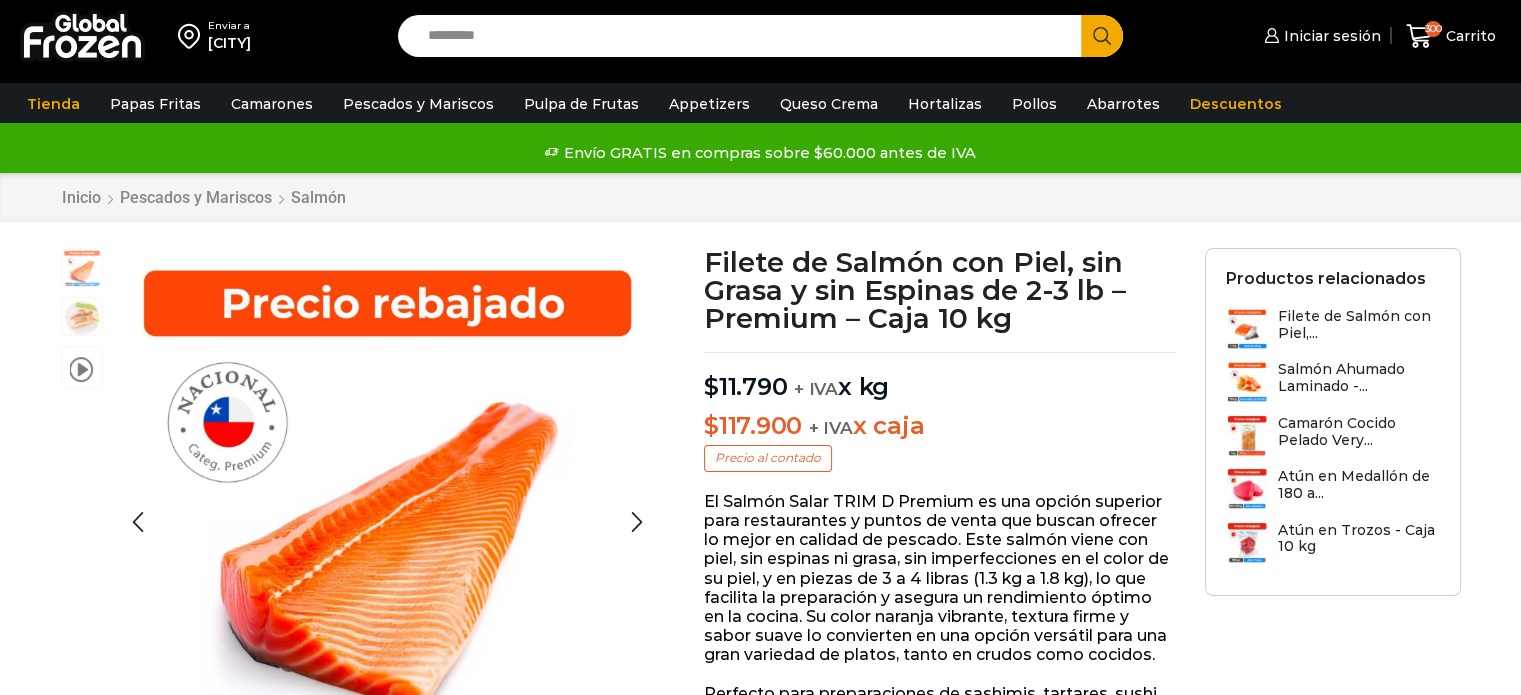 scroll, scrollTop: 0, scrollLeft: 0, axis: both 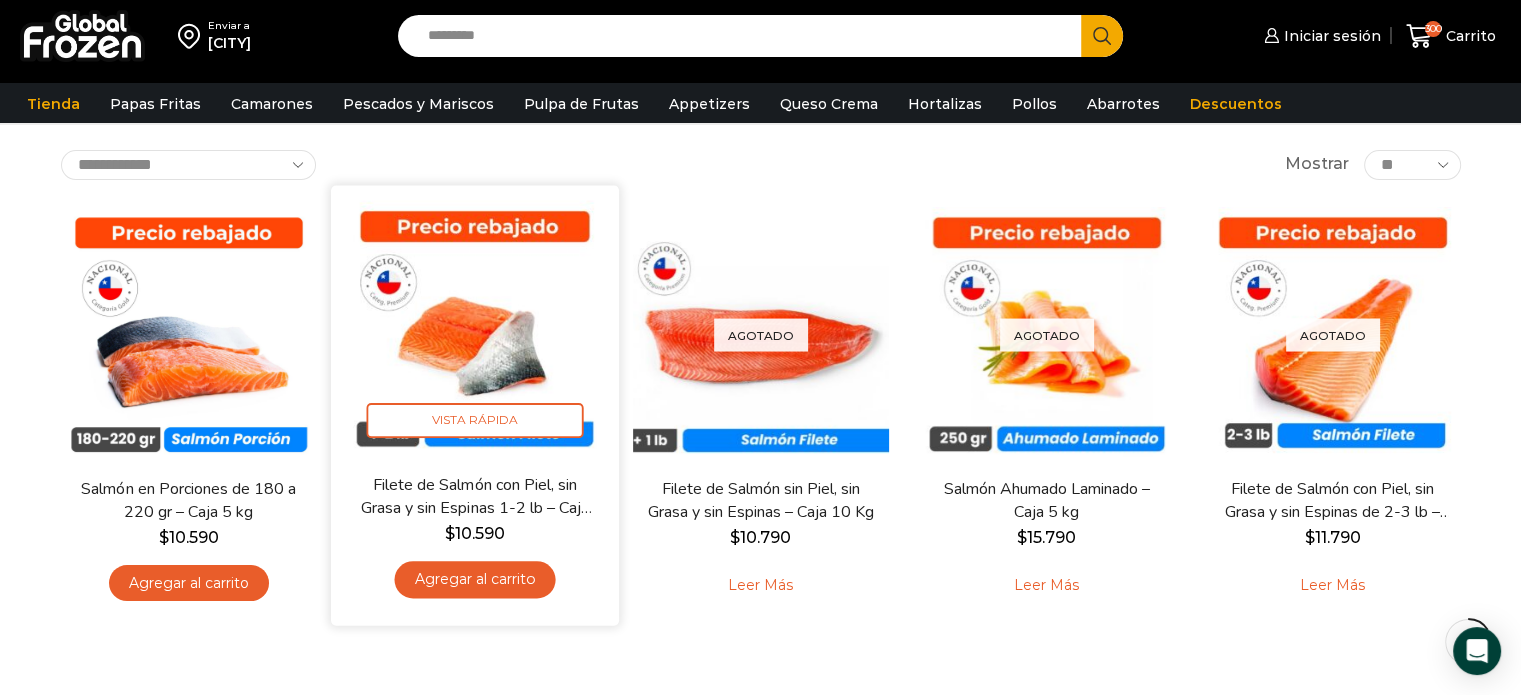 click at bounding box center [475, 329] 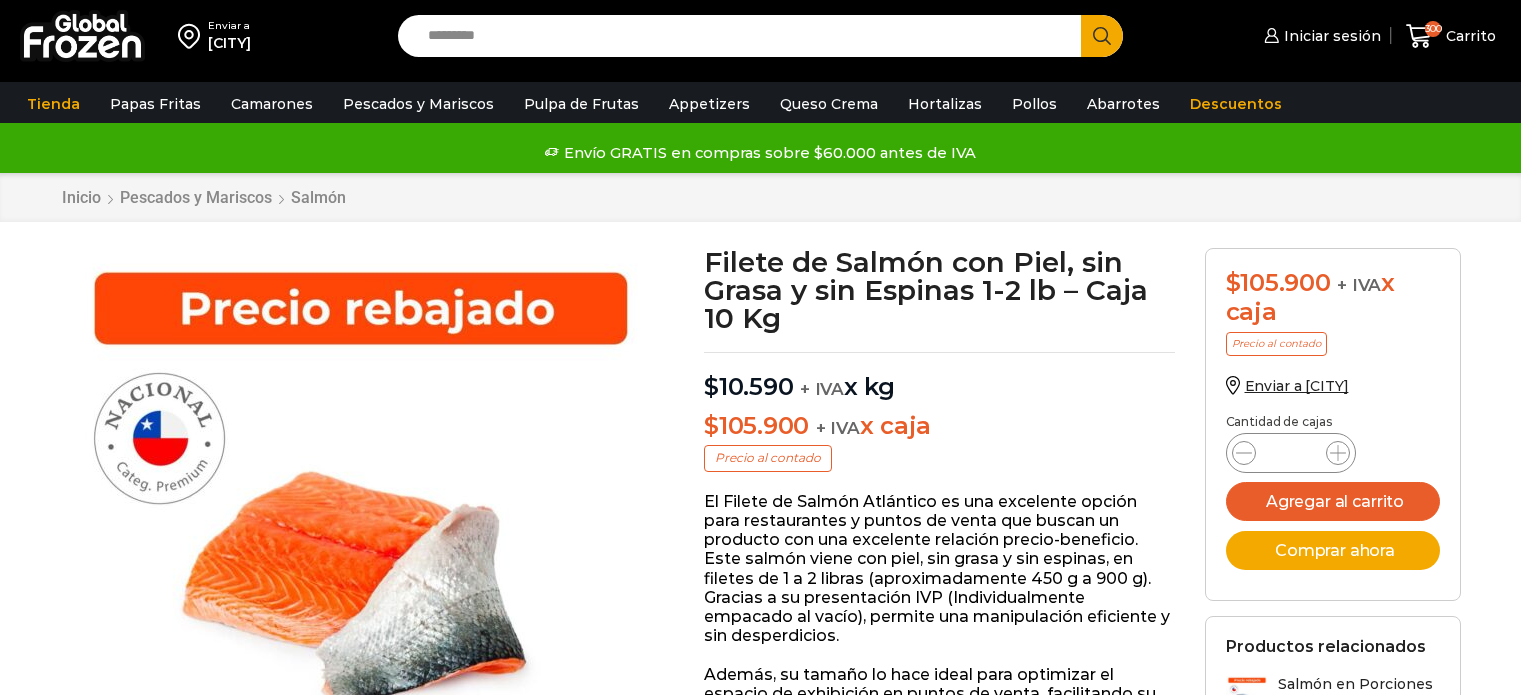 scroll, scrollTop: 0, scrollLeft: 0, axis: both 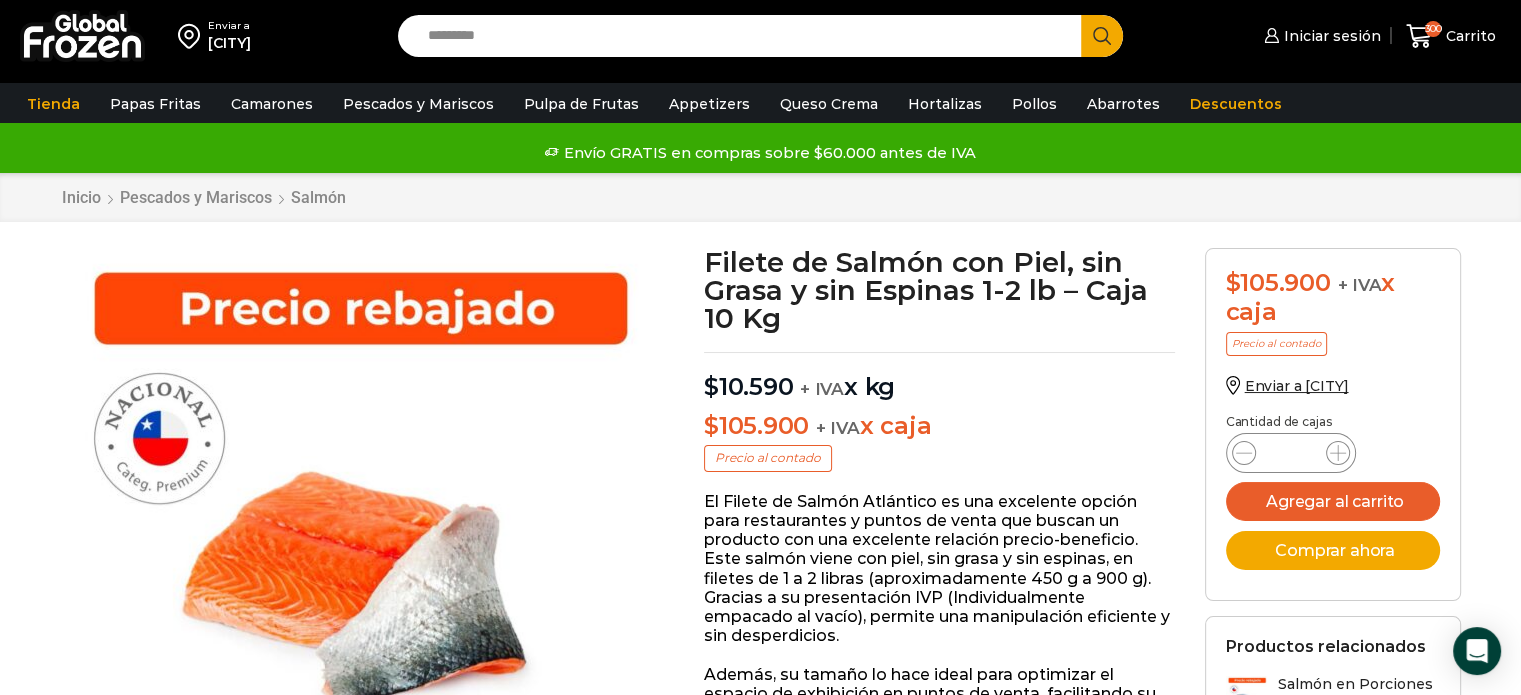 drag, startPoint x: 1299, startPoint y: 450, endPoint x: 1268, endPoint y: 448, distance: 31.06445 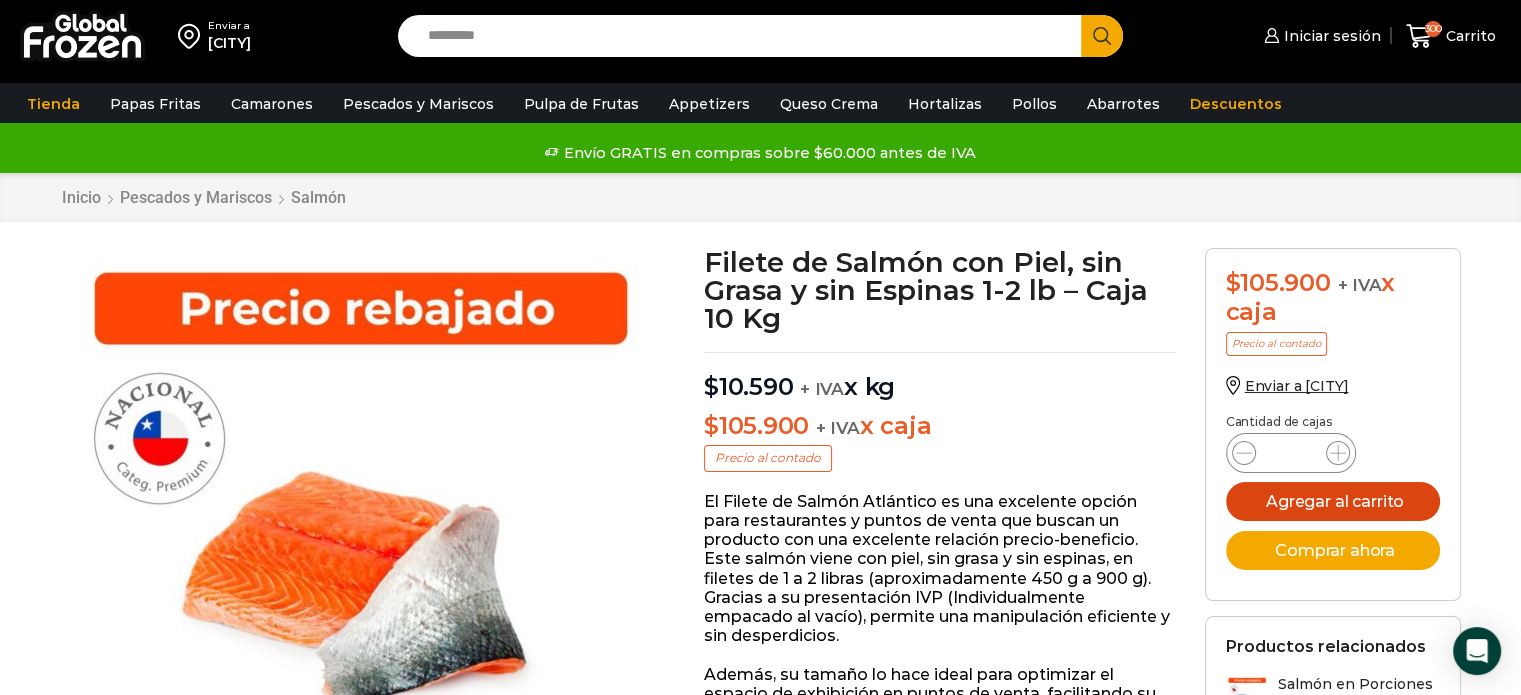 type on "**" 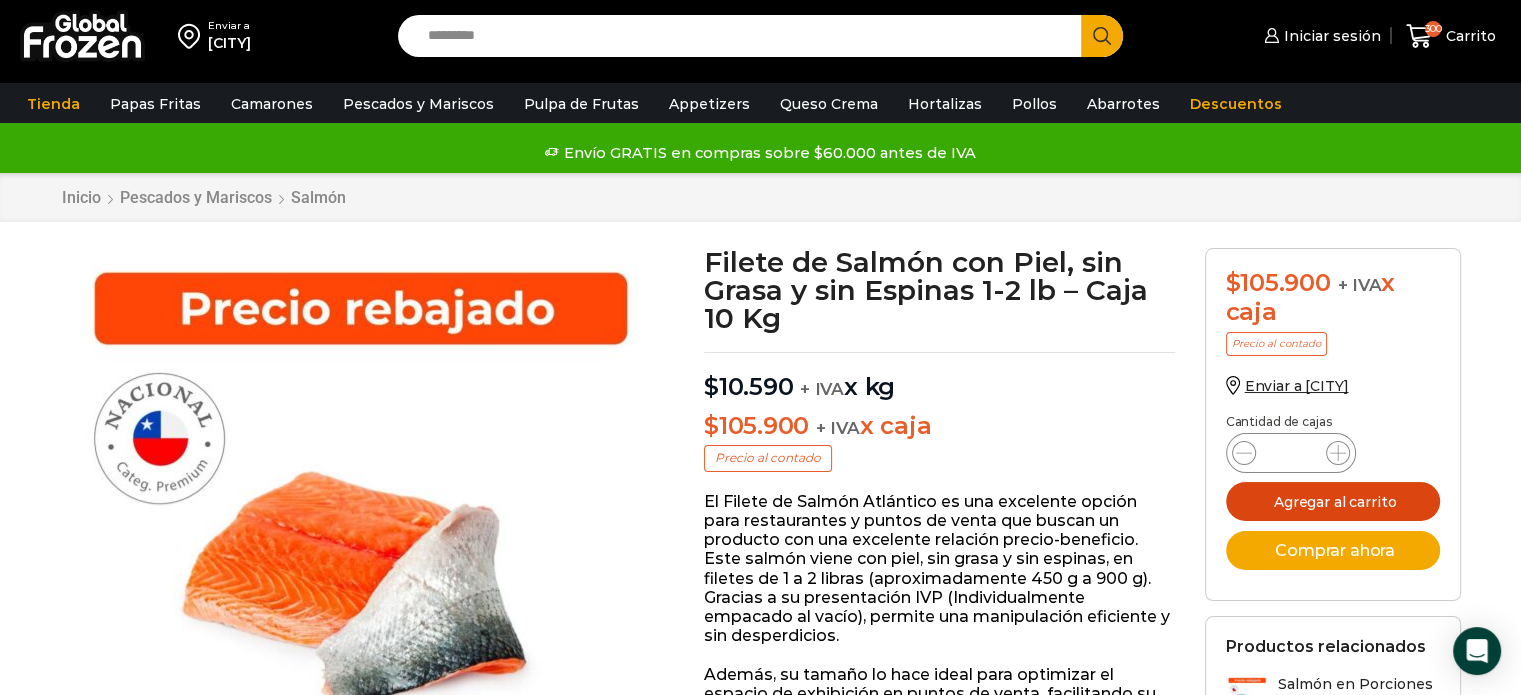 click on "Agregar al carrito" at bounding box center (1333, 501) 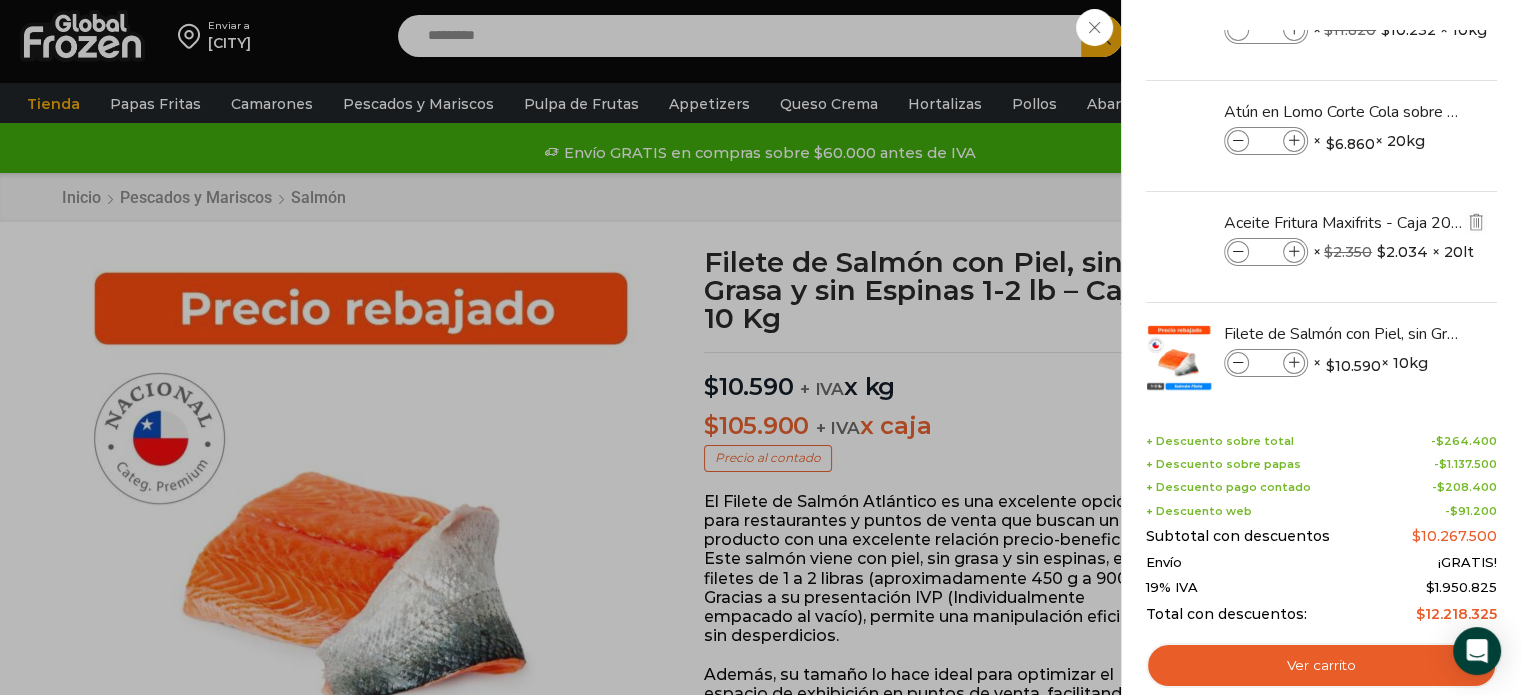 scroll, scrollTop: 192, scrollLeft: 0, axis: vertical 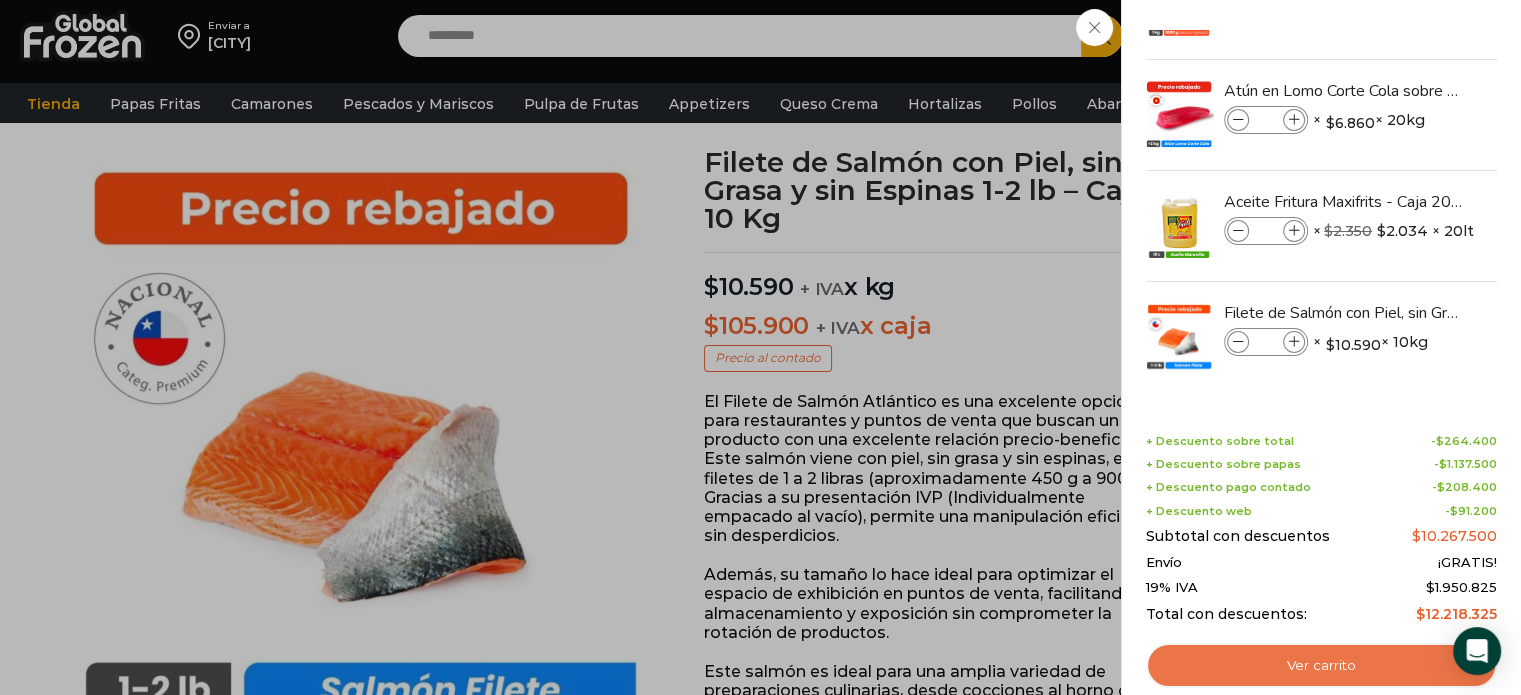 click on "Ver carrito" at bounding box center (1321, 666) 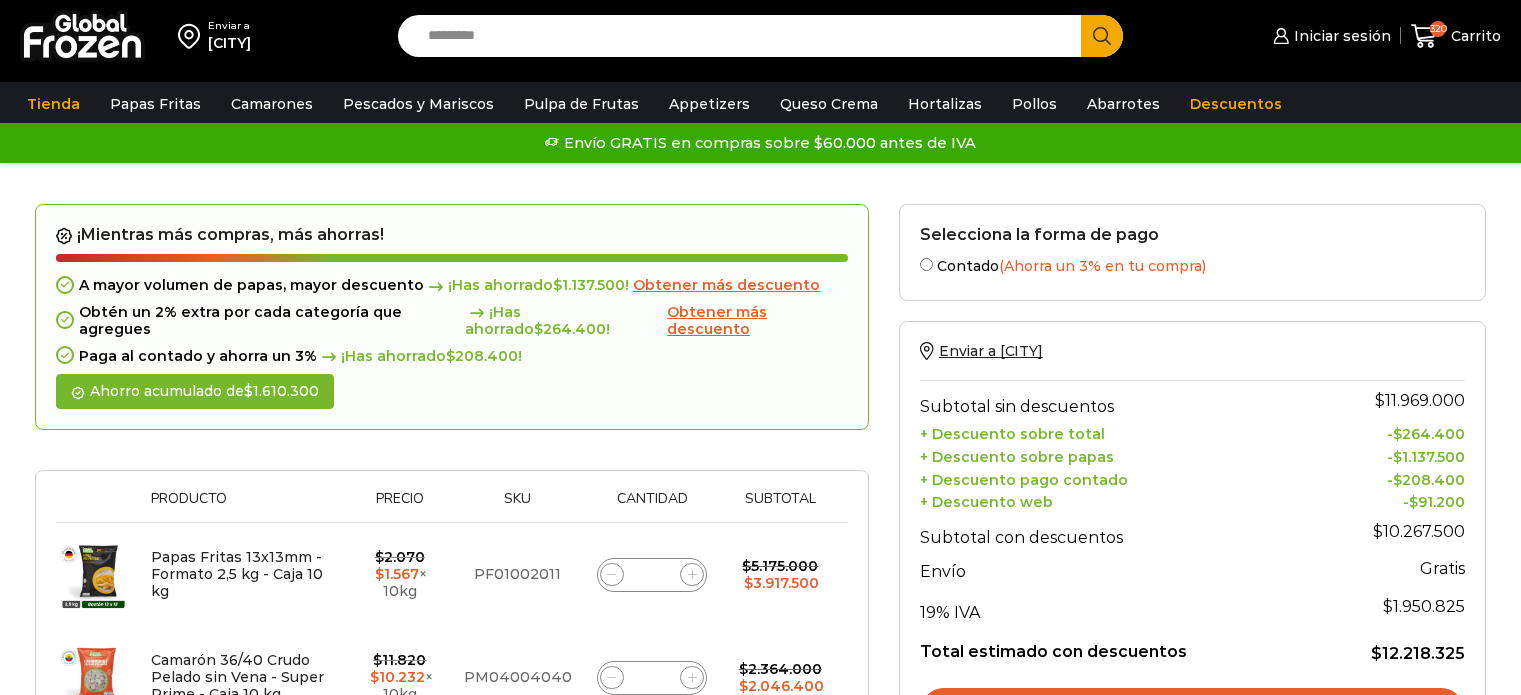 scroll, scrollTop: 0, scrollLeft: 0, axis: both 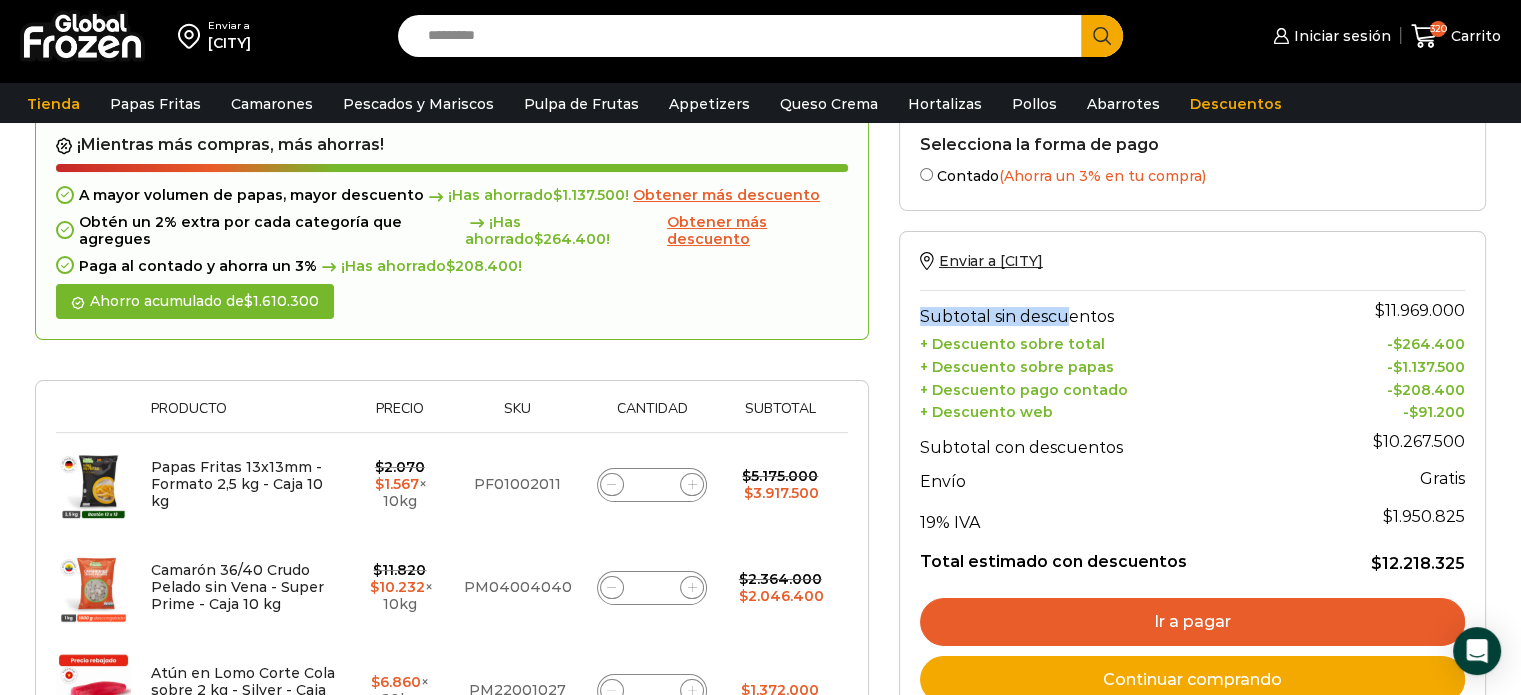 drag, startPoint x: 922, startPoint y: 309, endPoint x: 1070, endPoint y: 311, distance: 148.01352 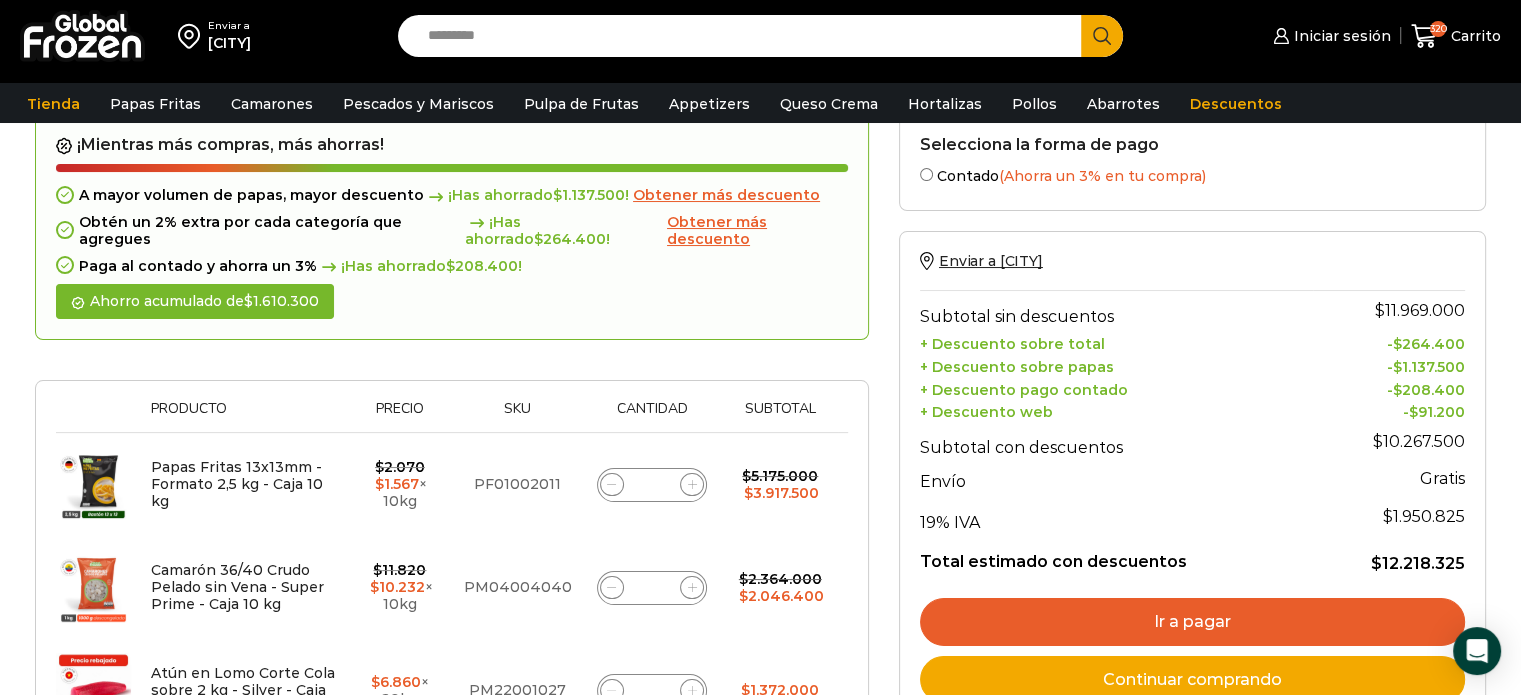 click on "Subtotal sin descuentos" at bounding box center (1116, 311) 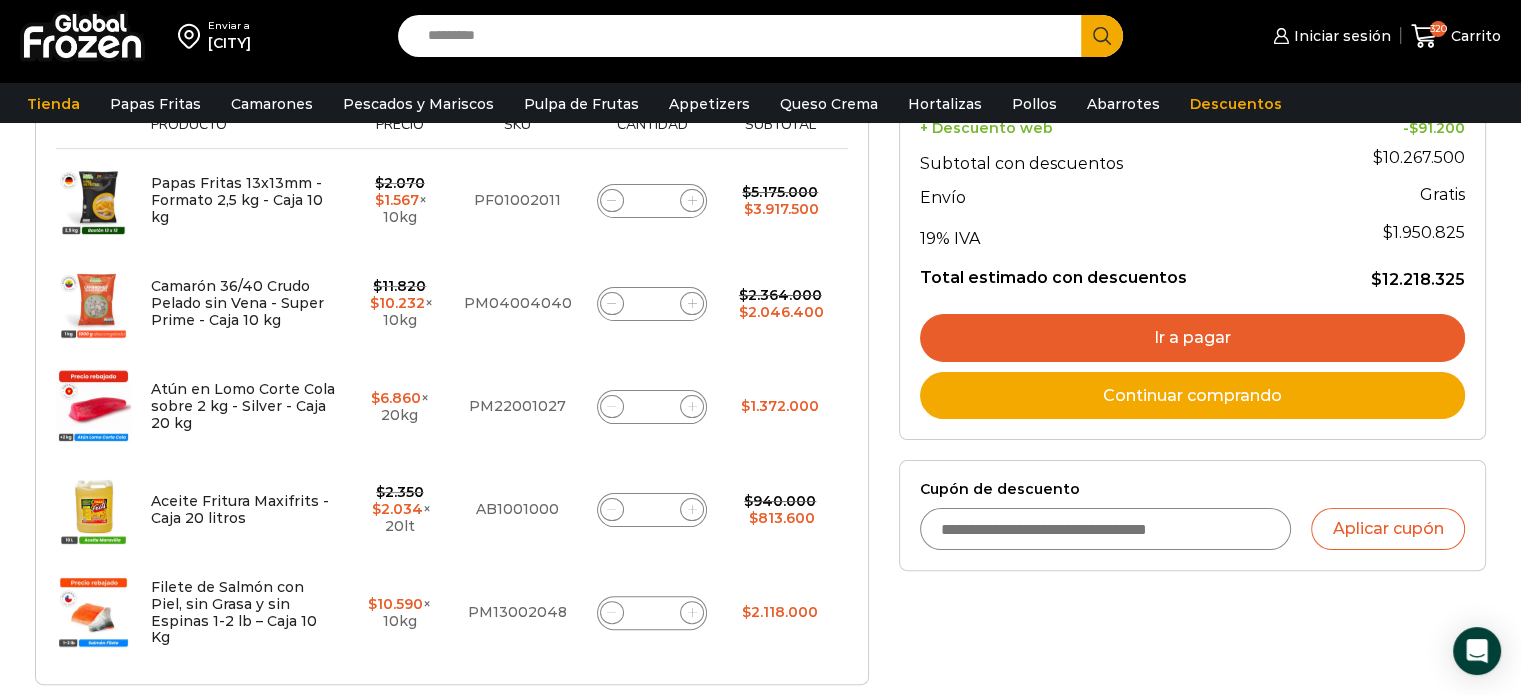 scroll, scrollTop: 400, scrollLeft: 0, axis: vertical 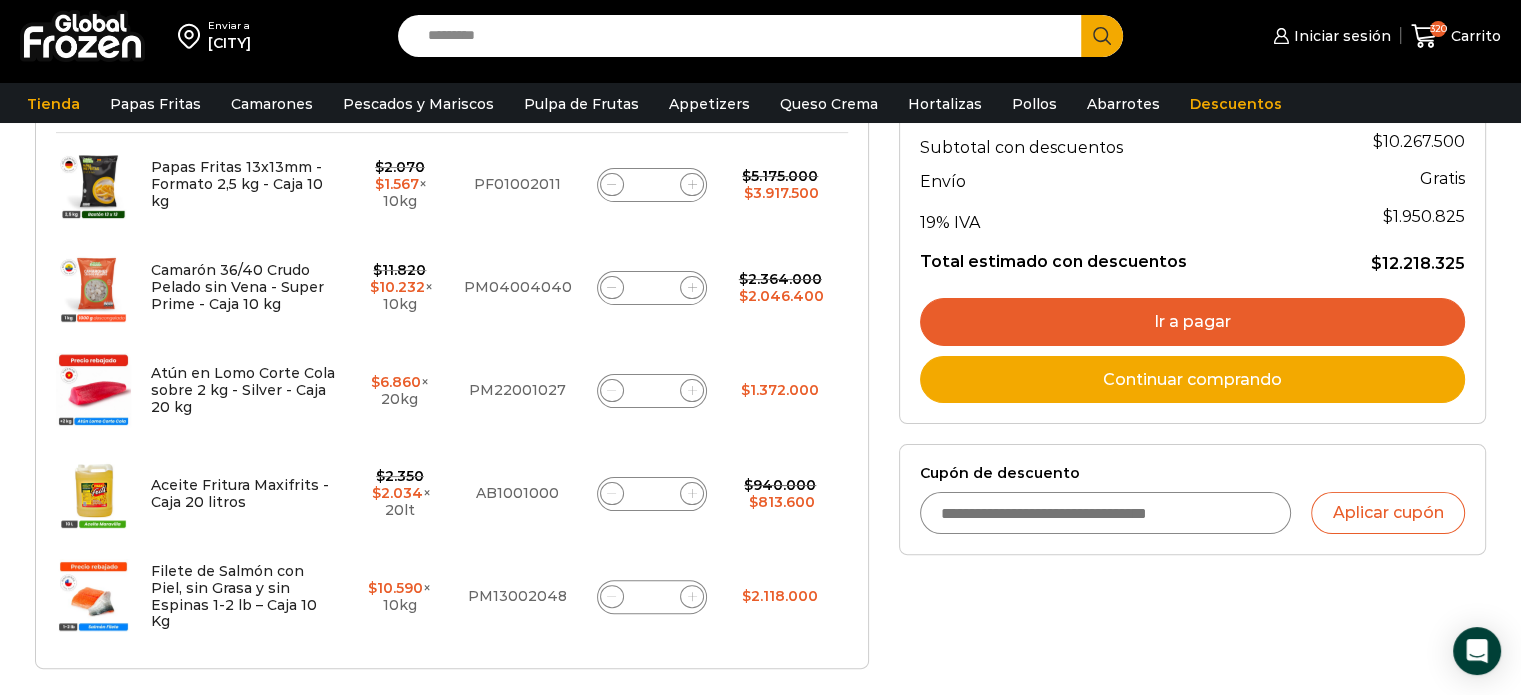 click on "Selecciona la forma de pago
Contado  (Ahorra un 3% en tu compra)
Seleccionar
Enviar a [CITY]
Subtotal sin descuentos
$ 11.969.000
+ Descuento sobre total
- $ 264.400
+ Descuento sobre papas
- $ 1.137.500
+ Descuento pago contado
- $ 208.400
+ Descuento web
- $ 91.200
Subtotal con descuentos
$ 10.267.500
Envío
Flat rate
Gratis
Gratis
19% IVA
$ 1.950.825
Total estimado con descuentos
$ 12.218.325
Ir a pagar
Continuar comprando
Cupón de descuento
Aplicar cupón" at bounding box center (1192, 453) 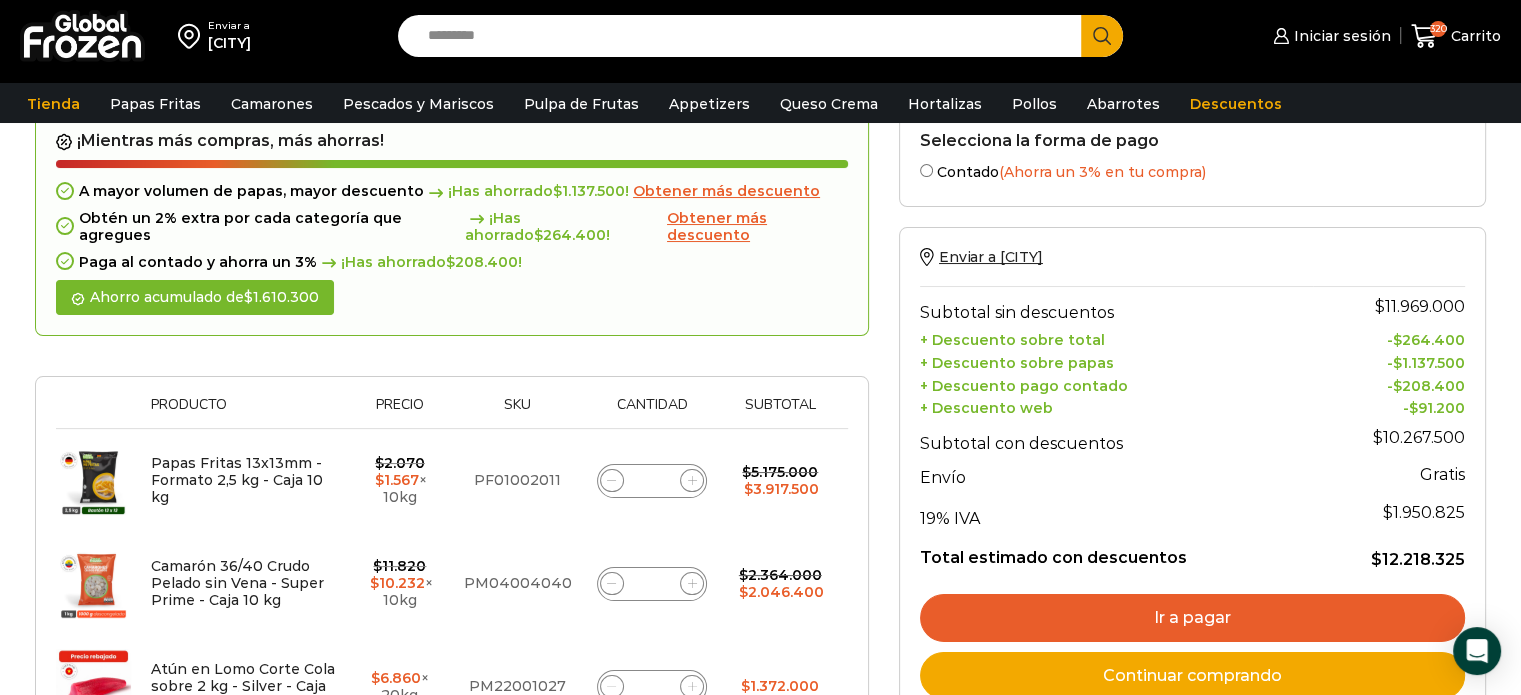 scroll, scrollTop: 100, scrollLeft: 0, axis: vertical 